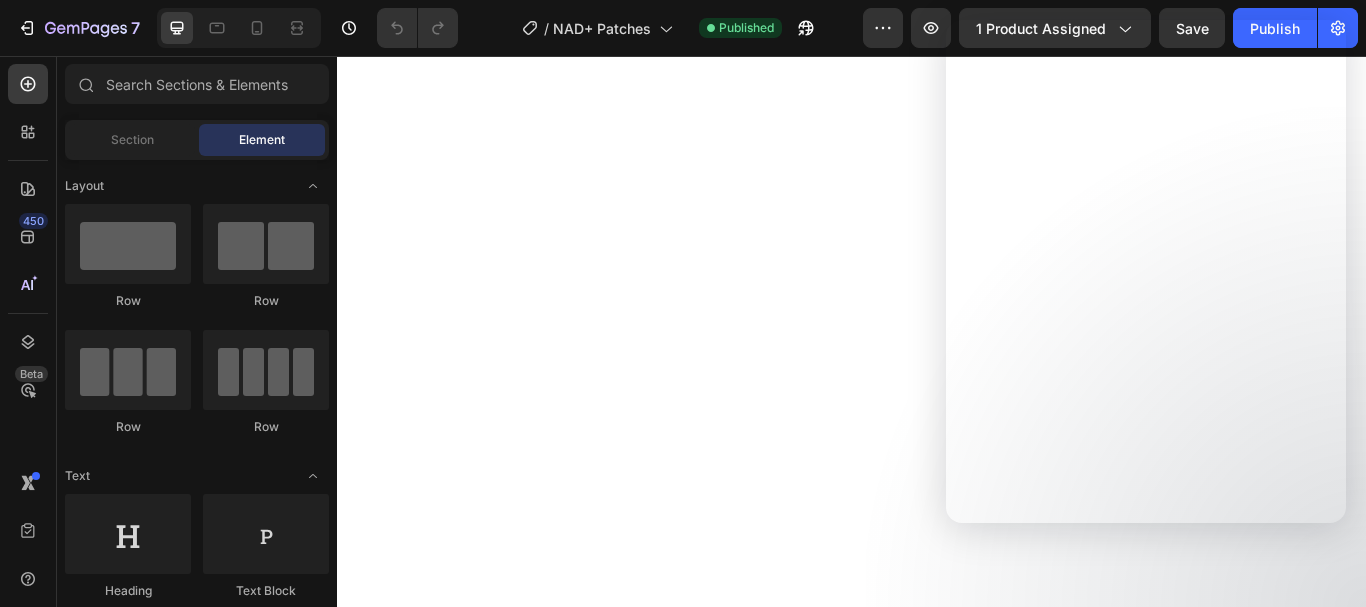 scroll, scrollTop: 0, scrollLeft: 0, axis: both 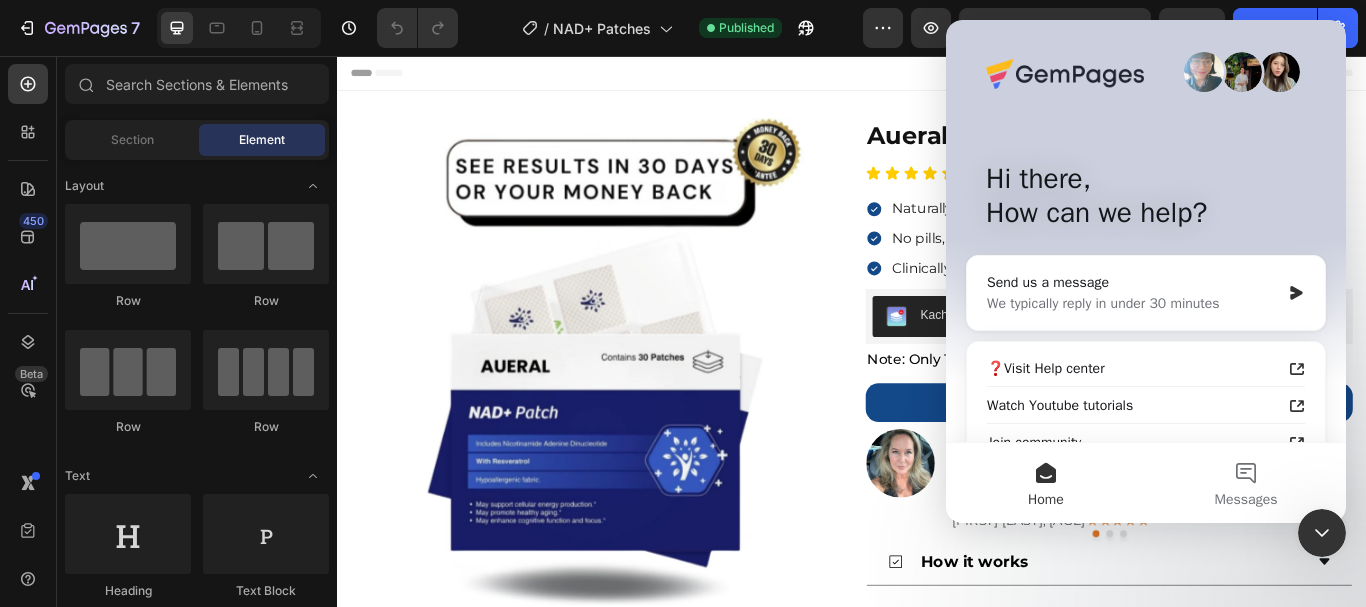 click 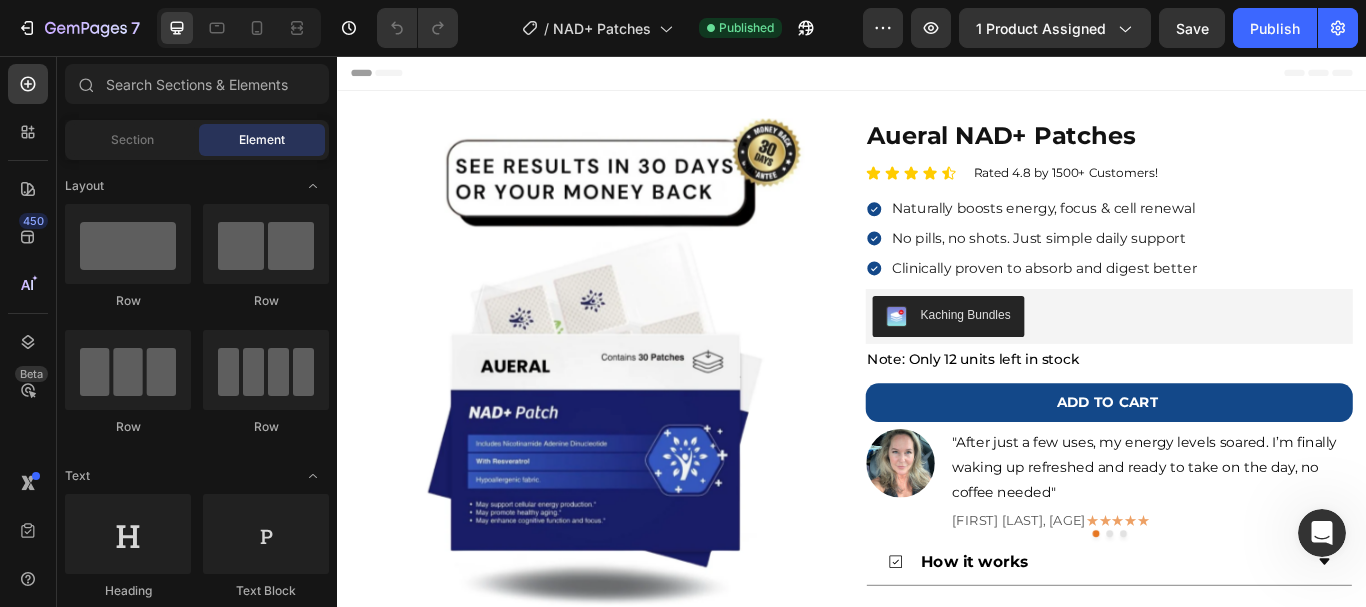 scroll, scrollTop: 0, scrollLeft: 0, axis: both 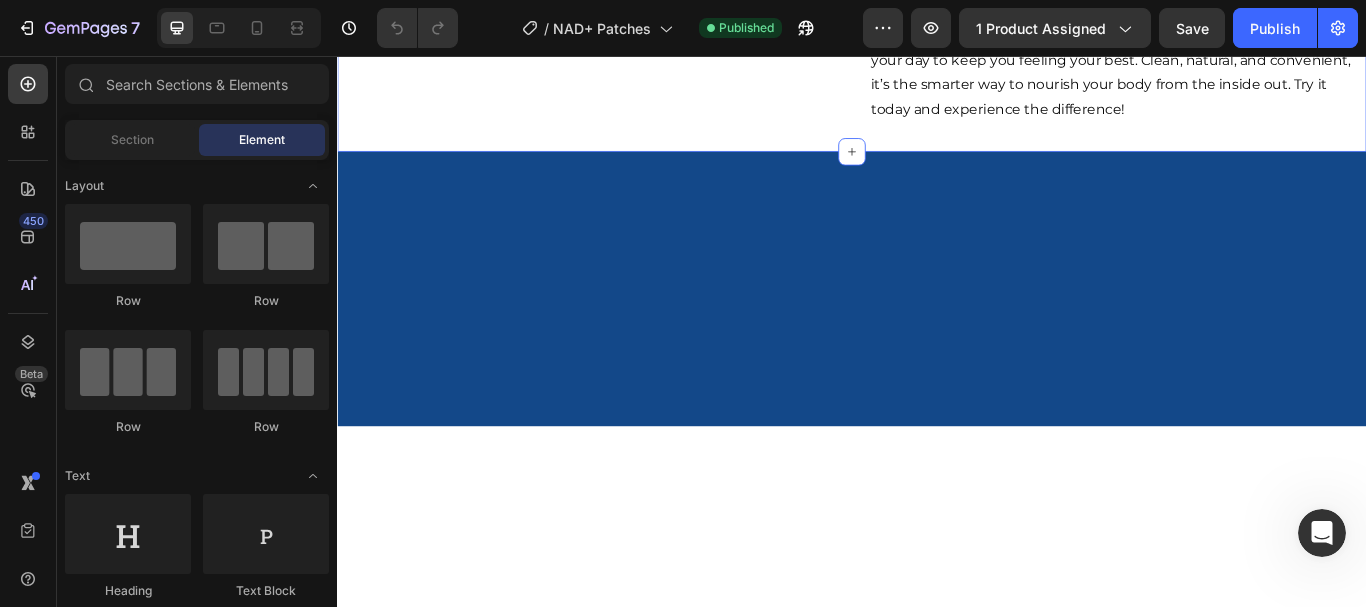click on "Image Skip the Pills. Feel the Difference Naturally Heading Say goodbye to complicated supplement routines and hello to effortless wellness. Our easy-to-use patch delivers powerful nutrients that support energy, focus, and healthy aging all without swallowing pills. Designed for maximum absorption, it works quietly throughout your day to keep you feeling your best. Clean, natural, and convenient, it’s the smarter way to nourish your body from the inside out. Try it today and experience the difference! Text Block Row Section 6" at bounding box center [937, -15] 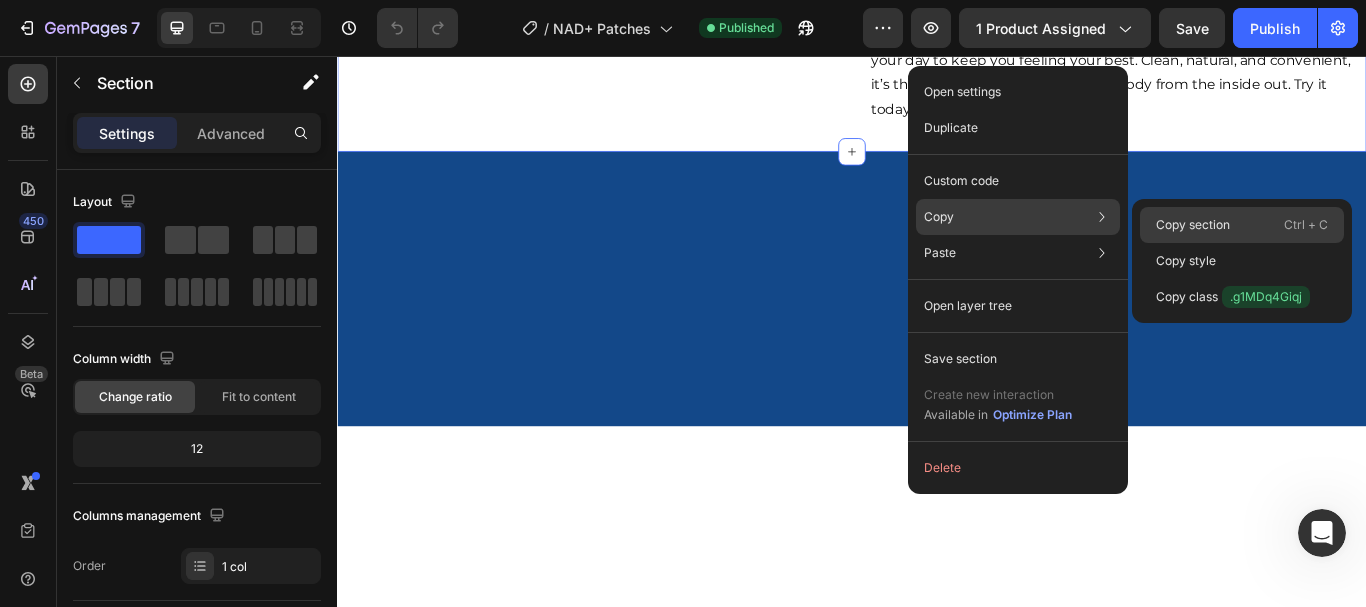 click on "Copy section" at bounding box center [1193, 225] 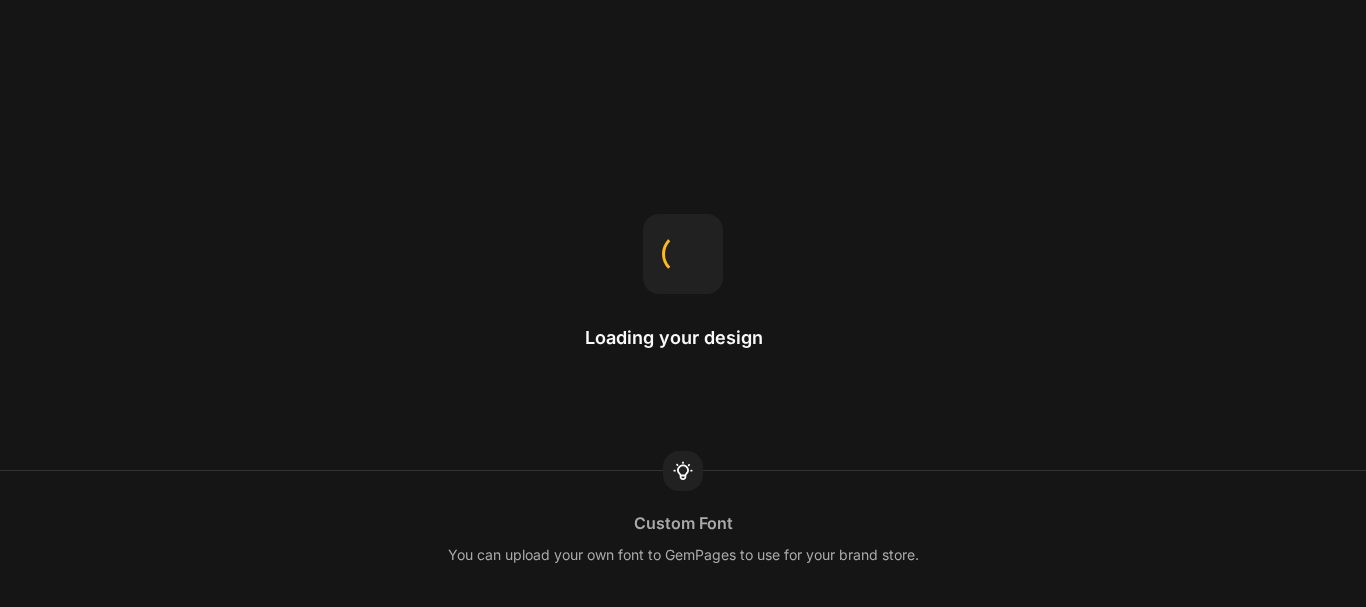 scroll, scrollTop: 0, scrollLeft: 0, axis: both 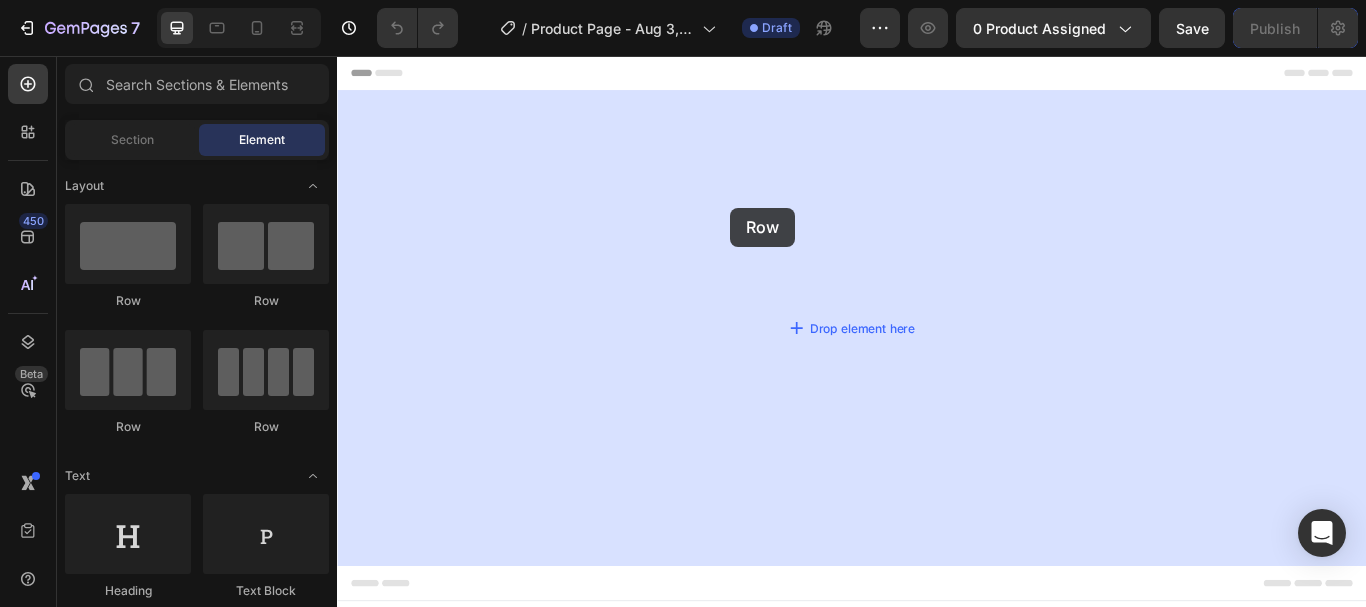 drag, startPoint x: 472, startPoint y: 295, endPoint x: 796, endPoint y: 233, distance: 329.87875 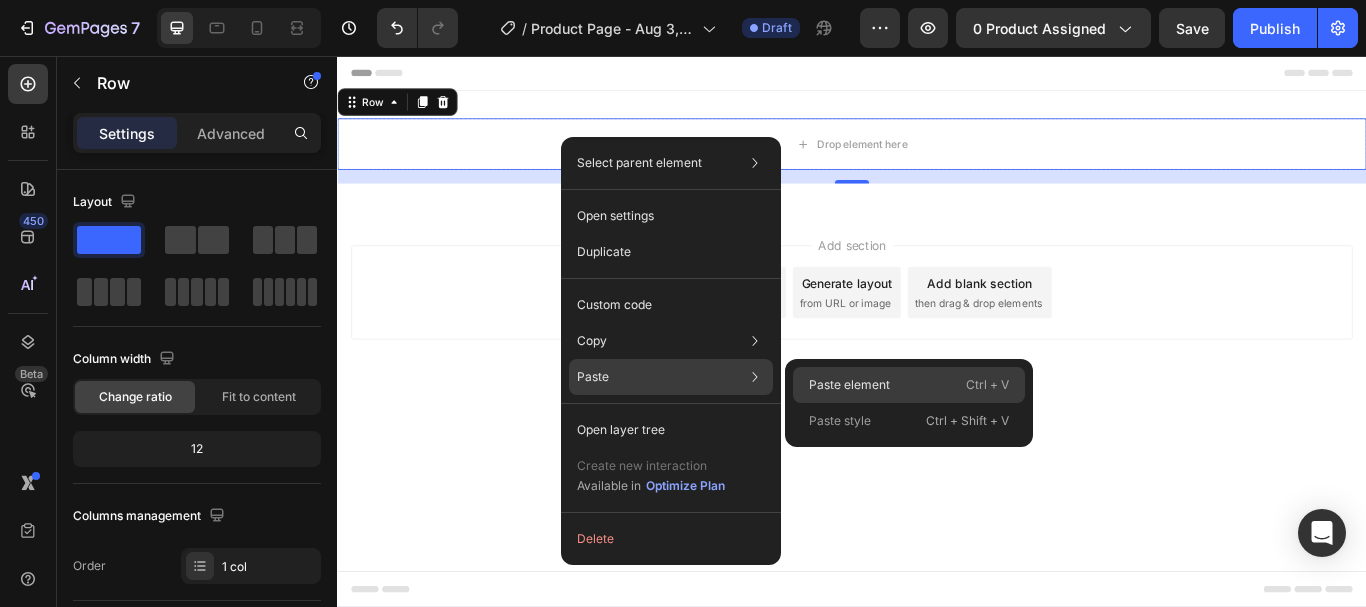 click on "Paste element" at bounding box center [849, 385] 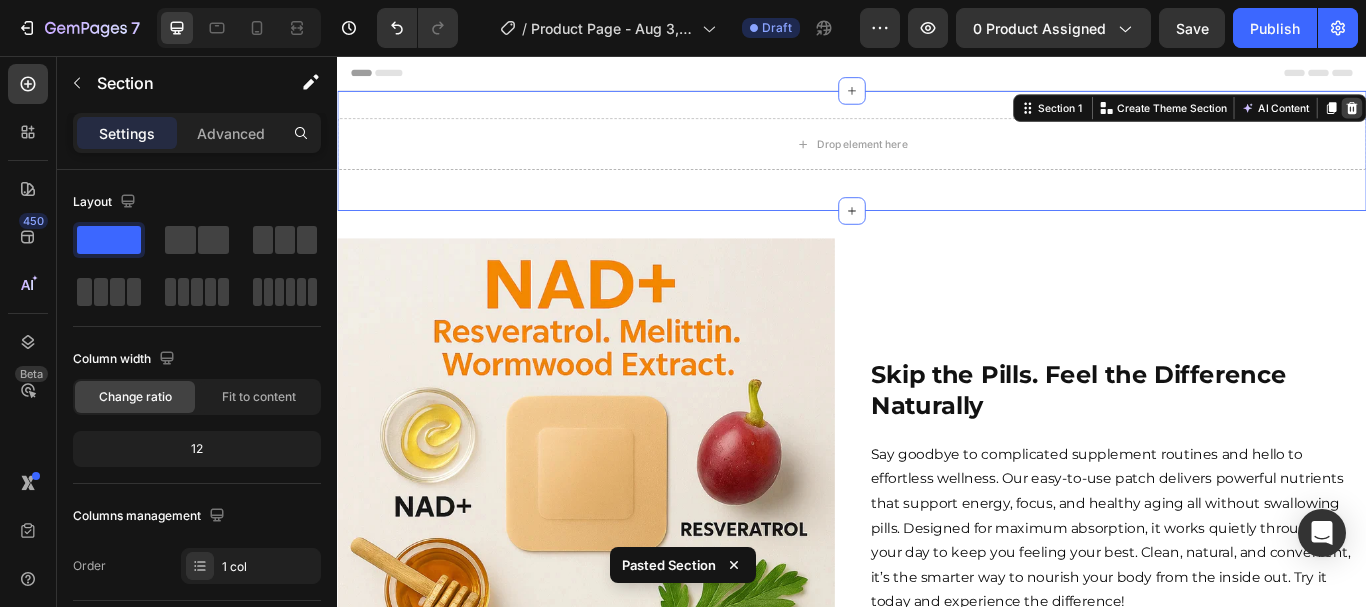 click 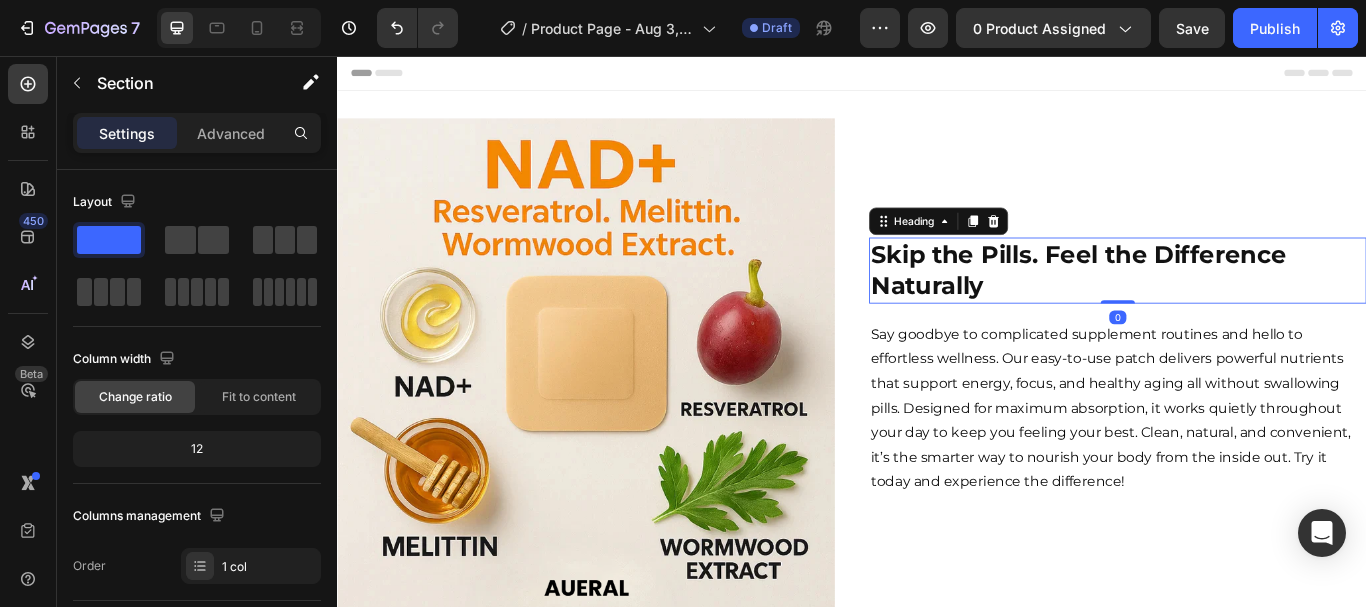 click on "Skip the Pills. Feel the Difference Naturally" at bounding box center [1247, 306] 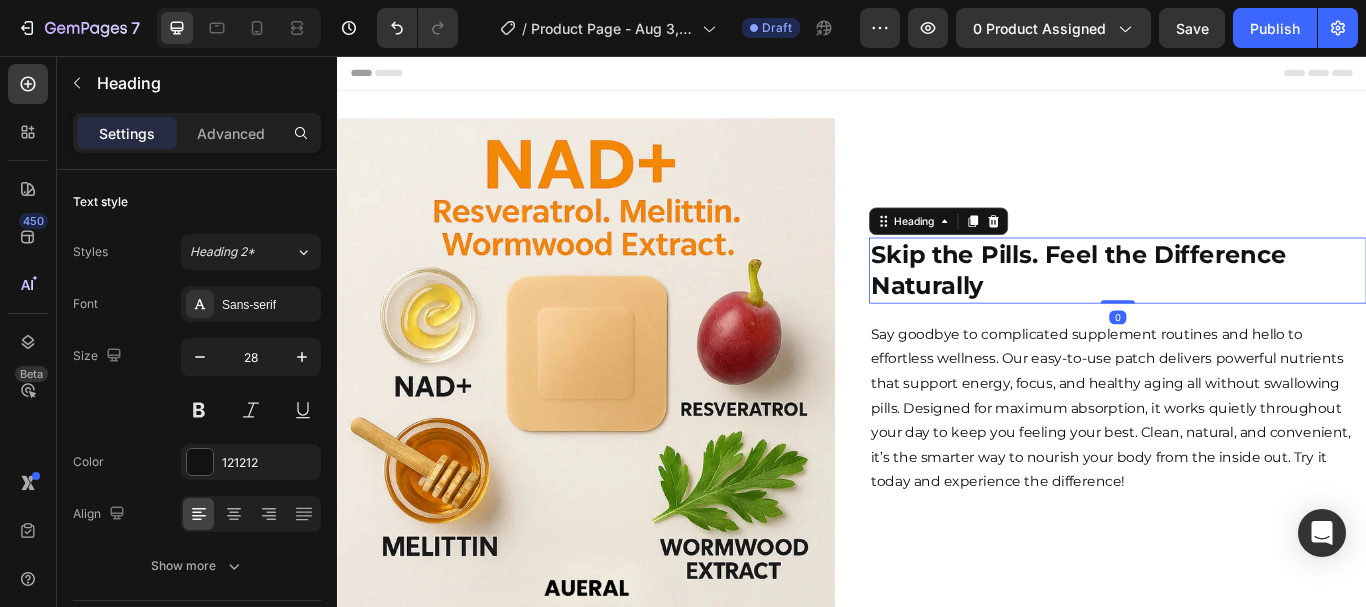 click on "Skip the Pills. Feel the Difference Naturally" at bounding box center [1247, 306] 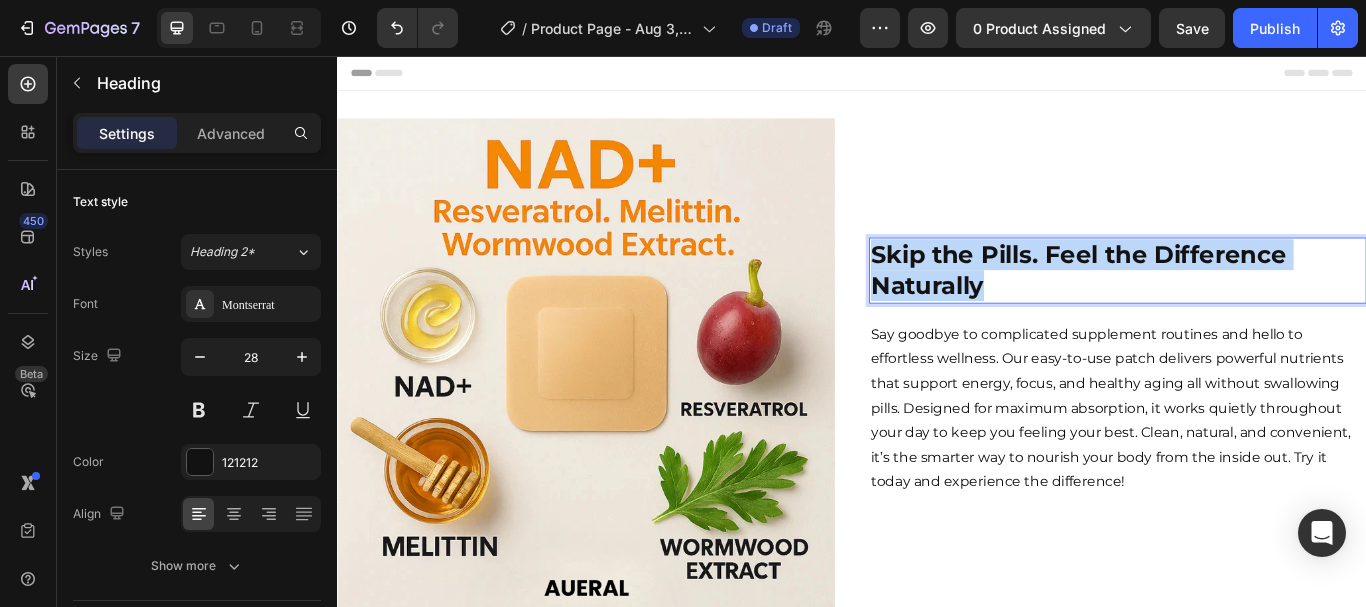 click on "Skip the Pills. Feel the Difference Naturally" at bounding box center (1247, 306) 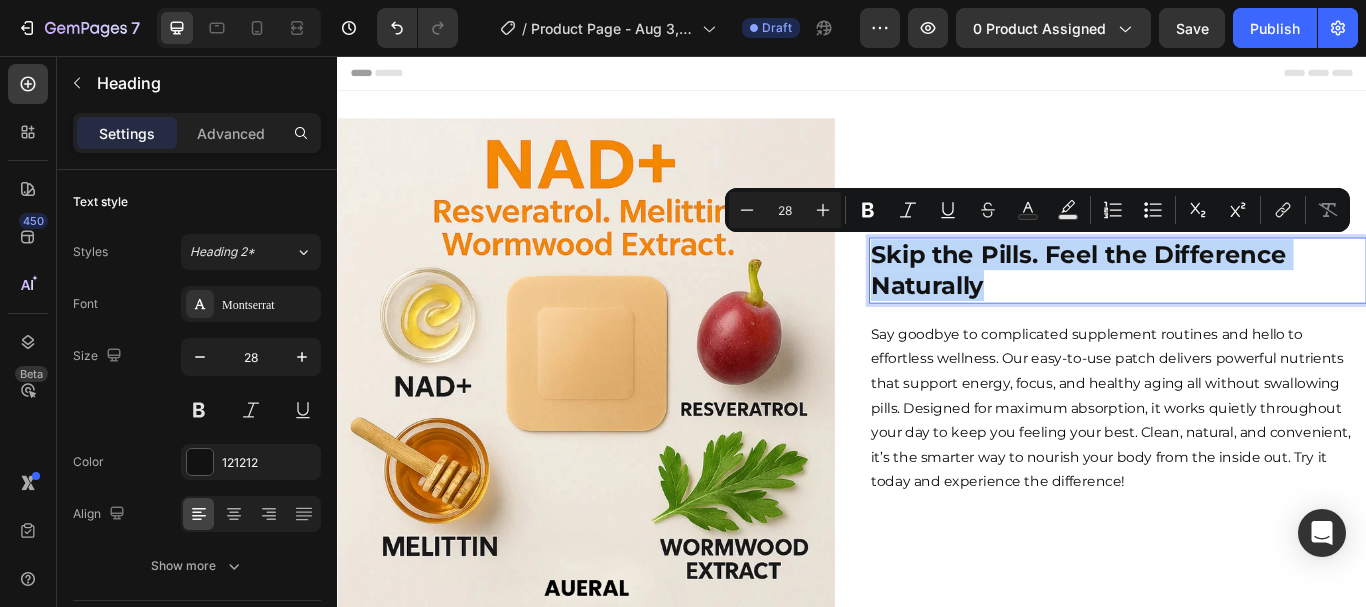 click on "Skip the Pills. Feel the Difference Naturally" at bounding box center (1247, 306) 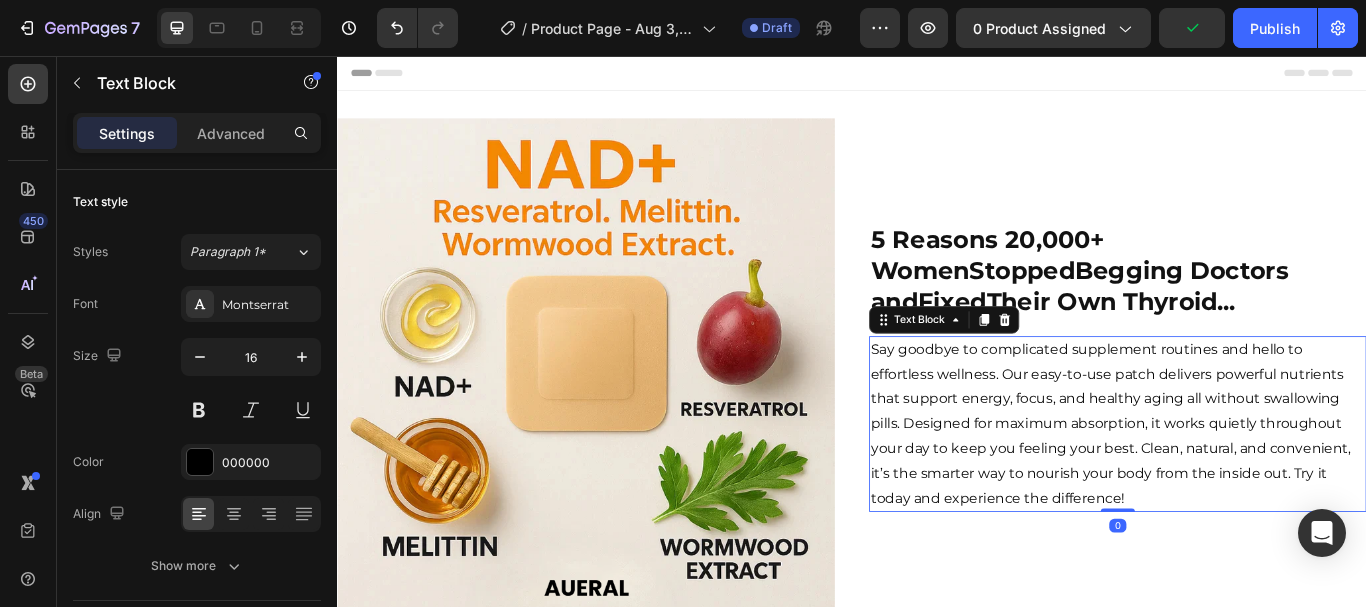 click on "Say goodbye to complicated supplement routines and hello to effortless wellness. Our easy-to-use patch delivers powerful nutrients that support energy, focus, and healthy aging all without swallowing pills. Designed for maximum absorption, it works quietly throughout your day to keep you feeling your best. Clean, natural, and convenient, it’s the smarter way to nourish your body from the inside out. Try it today and experience the difference!" at bounding box center (1247, 486) 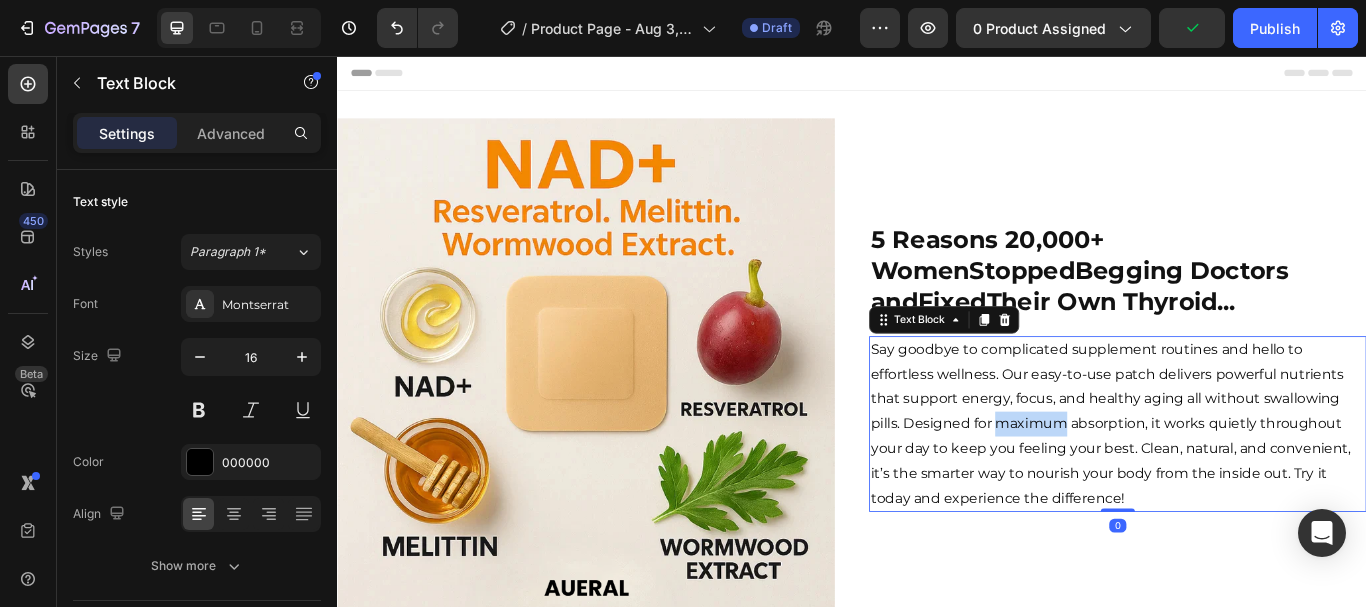 click on "Say goodbye to complicated supplement routines and hello to effortless wellness. Our easy-to-use patch delivers powerful nutrients that support energy, focus, and healthy aging all without swallowing pills. Designed for maximum absorption, it works quietly throughout your day to keep you feeling your best. Clean, natural, and convenient, it’s the smarter way to nourish your body from the inside out. Try it today and experience the difference!" at bounding box center [1247, 486] 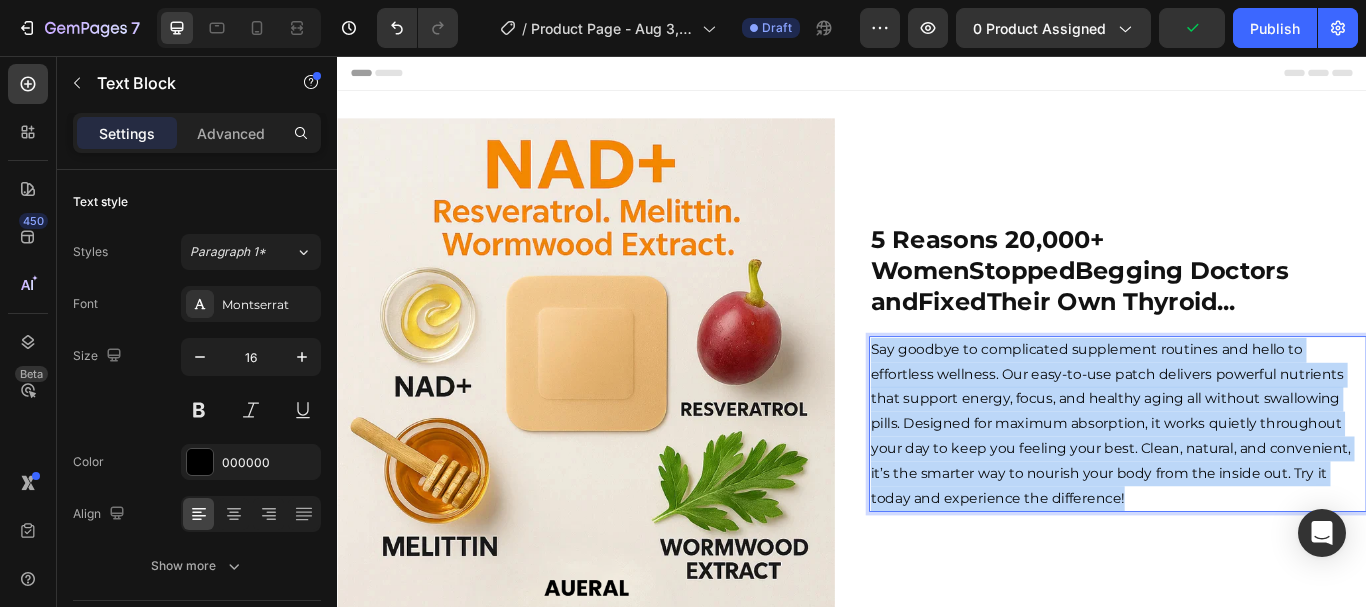 click on "Say goodbye to complicated supplement routines and hello to effortless wellness. Our easy-to-use patch delivers powerful nutrients that support energy, focus, and healthy aging all without swallowing pills. Designed for maximum absorption, it works quietly throughout your day to keep you feeling your best. Clean, natural, and convenient, it’s the smarter way to nourish your body from the inside out. Try it today and experience the difference!" at bounding box center (1247, 486) 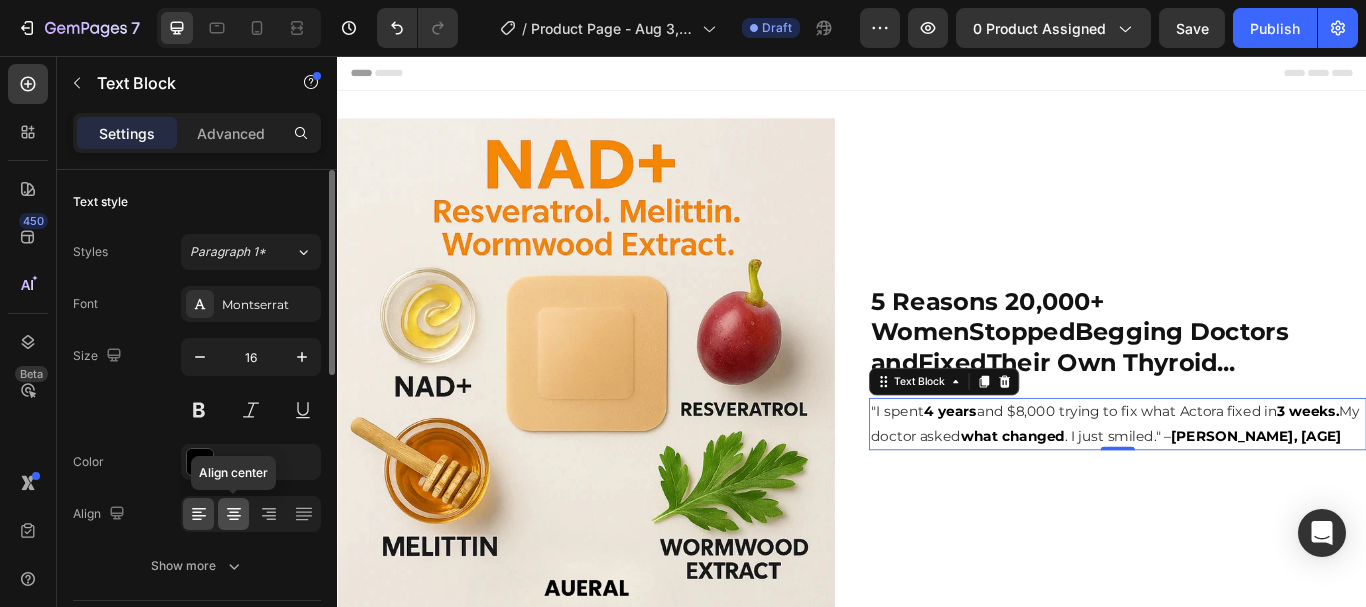 click 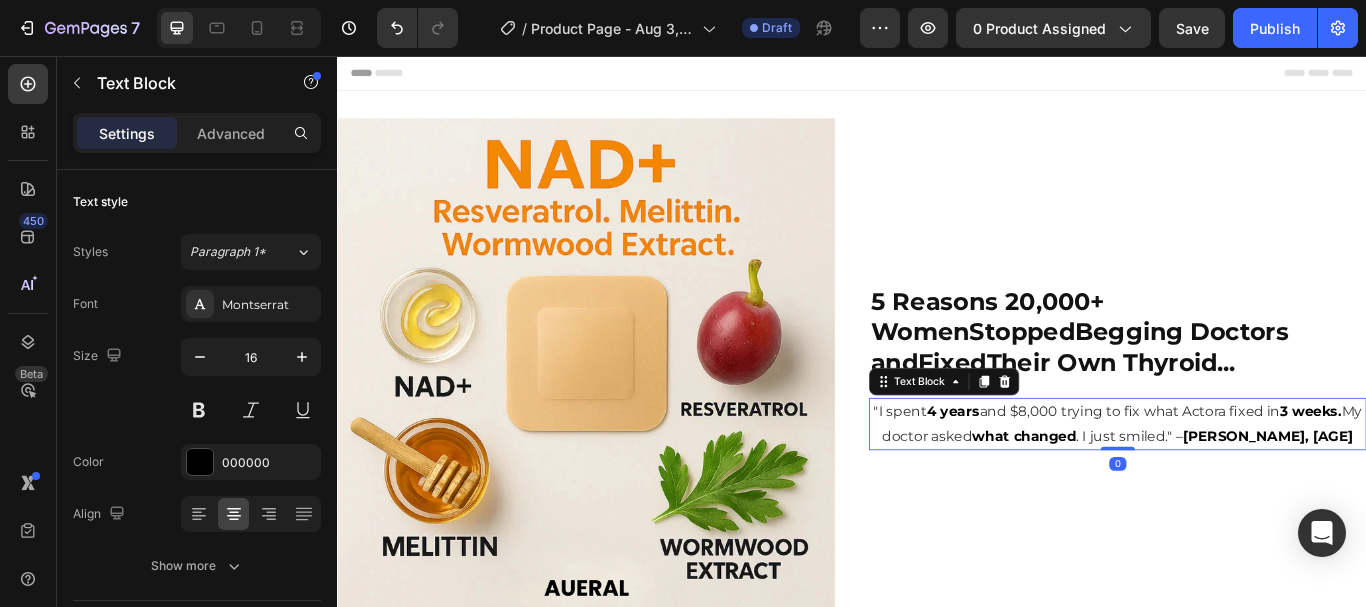 click on "and $8,000 trying to fix what Actora fixed in" at bounding box center [1261, 470] 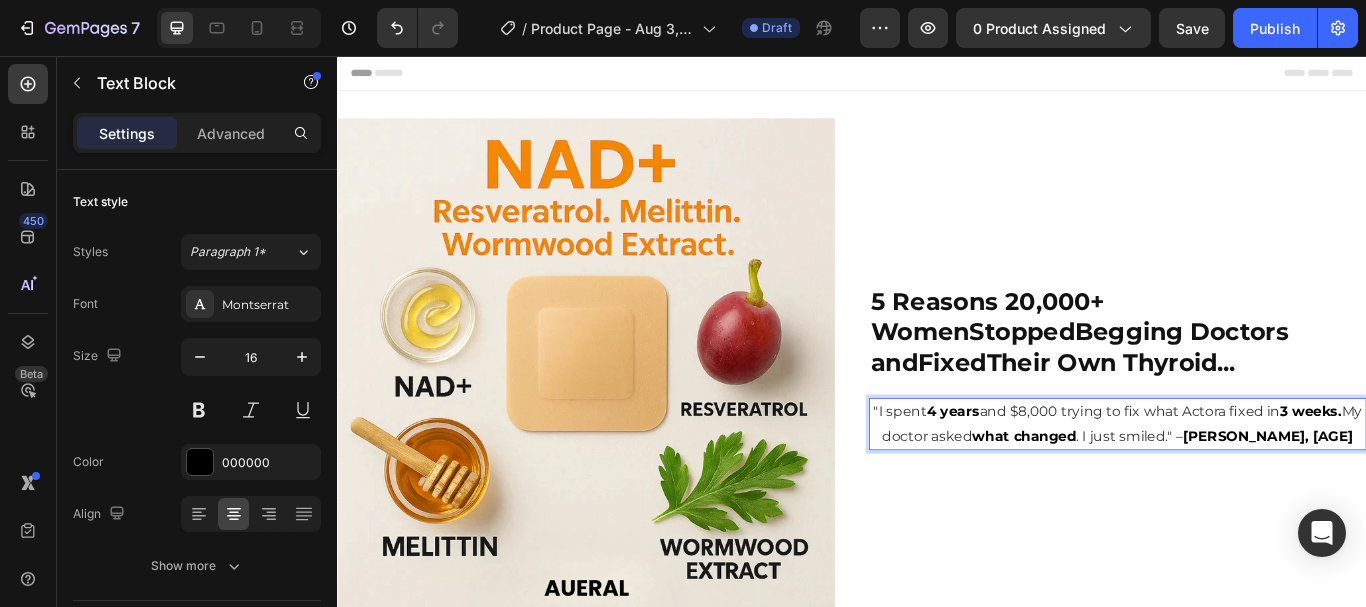 click on "and $8,000 trying to fix what Actora fixed in" at bounding box center [1261, 470] 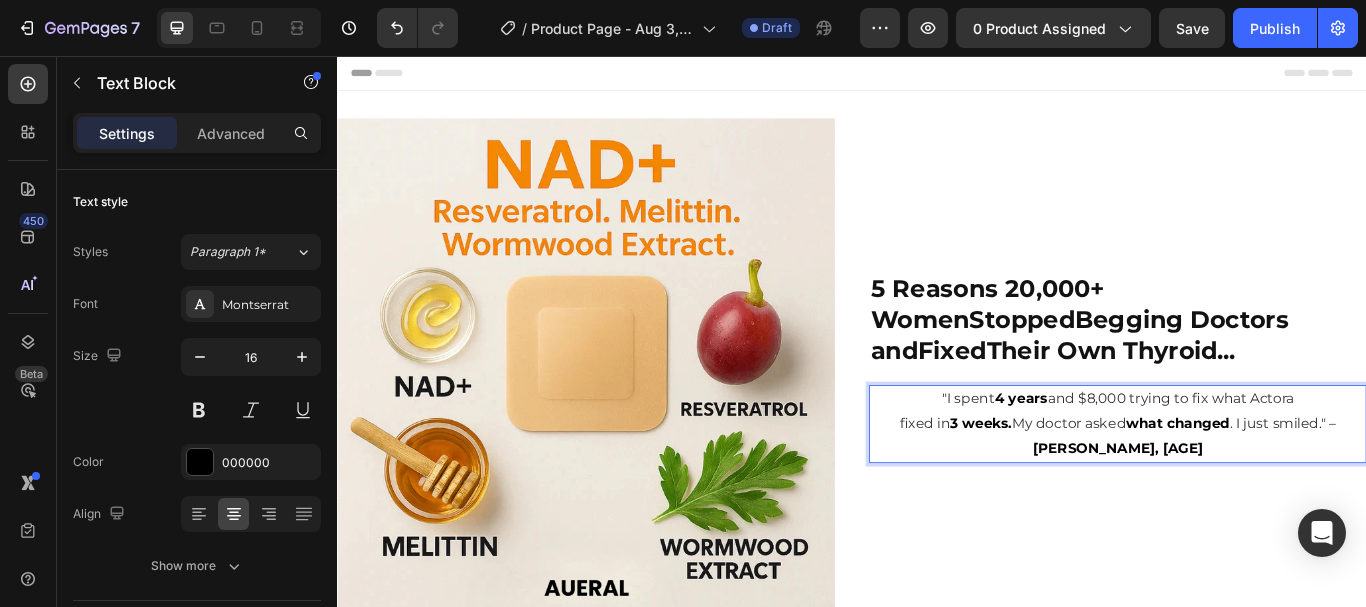 click on ". I just smiled." –" at bounding box center (1440, 484) 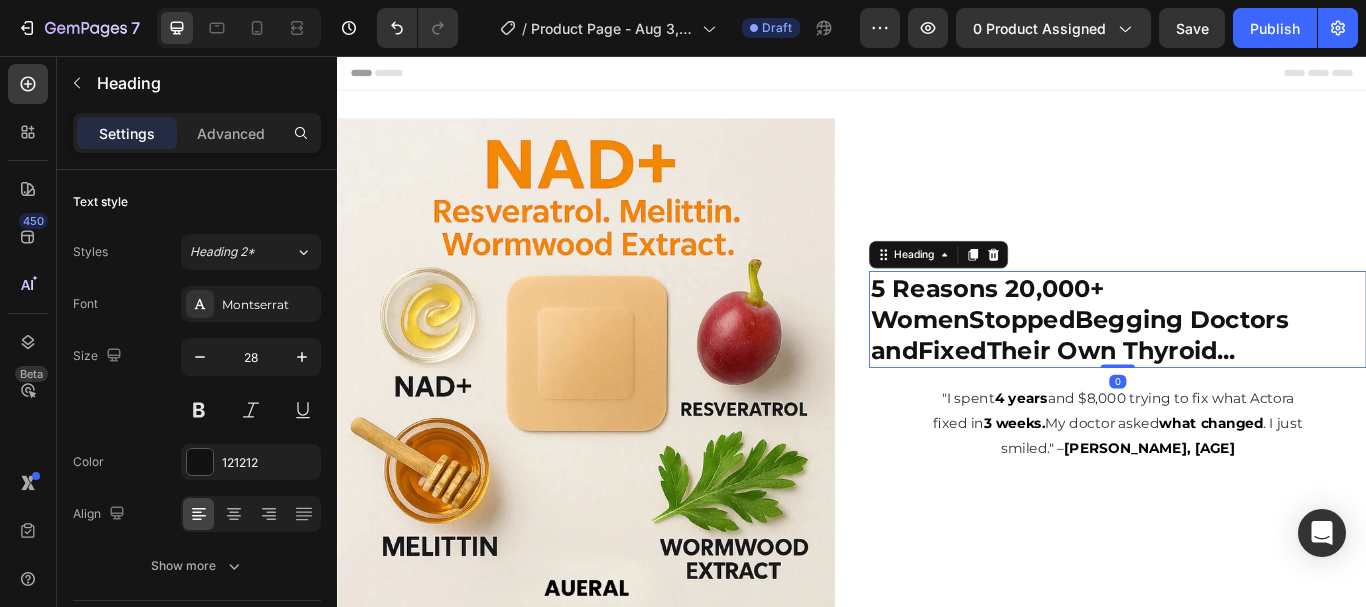 click on "5 Reasons 20,000+ Women  Stopped  Begging Doctors and  Fixed  Their Own Thyroid..." at bounding box center (1247, 363) 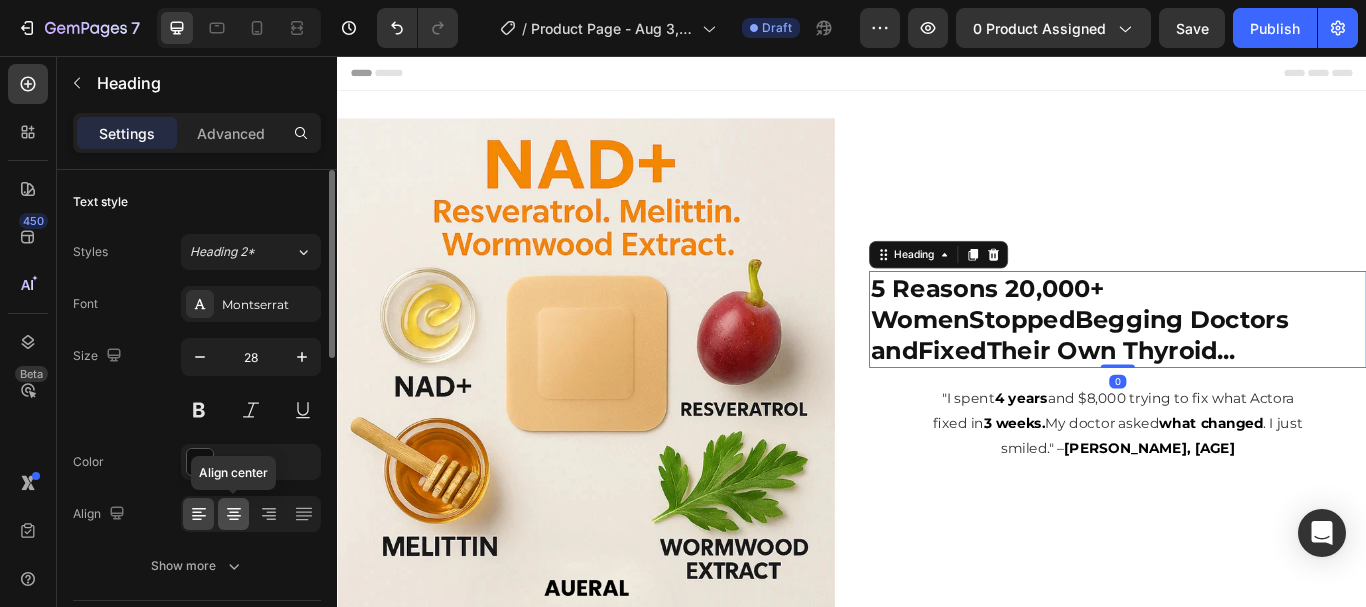 click 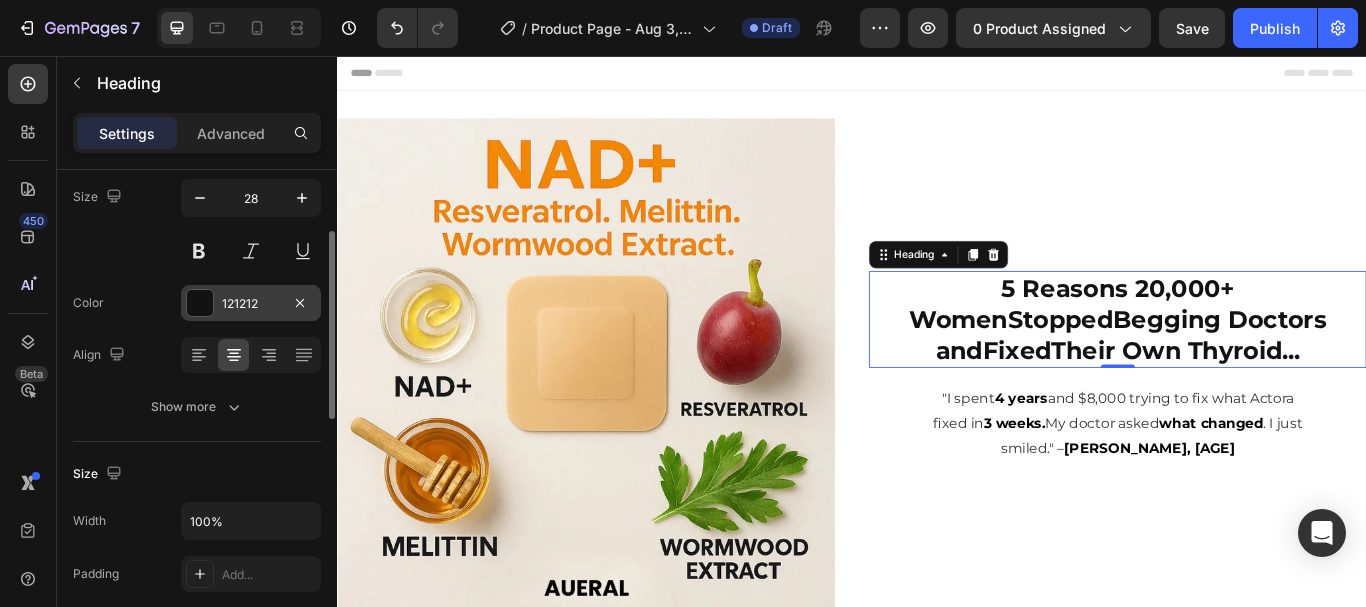 scroll, scrollTop: 160, scrollLeft: 0, axis: vertical 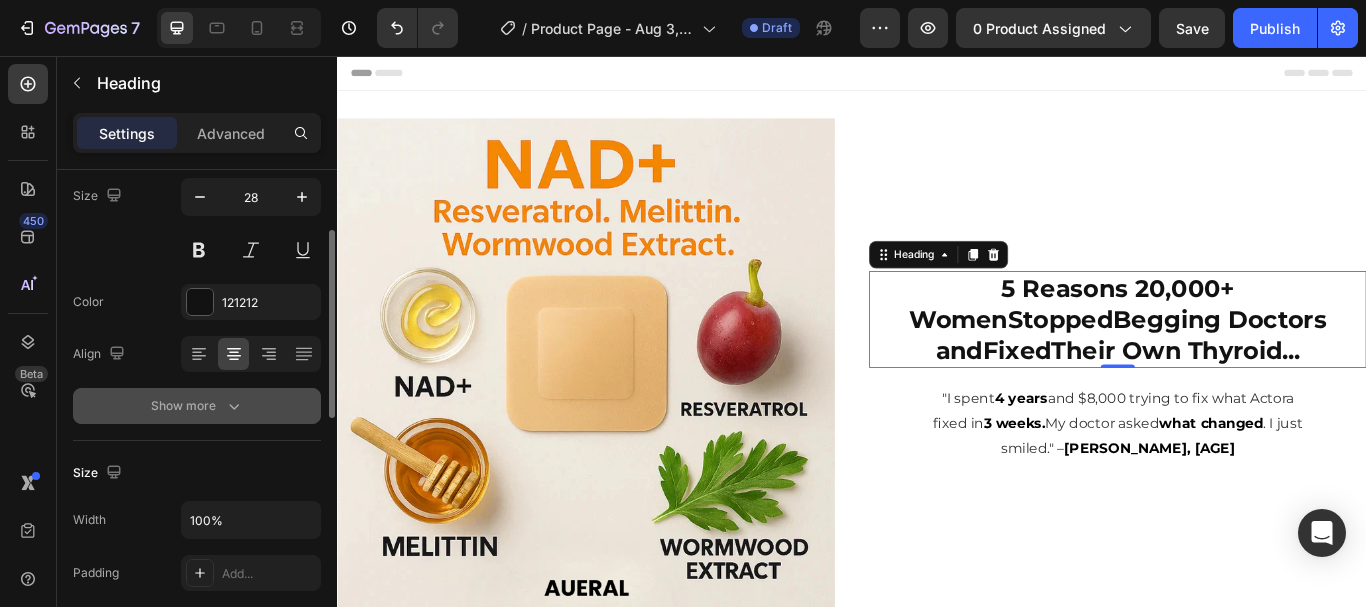 click 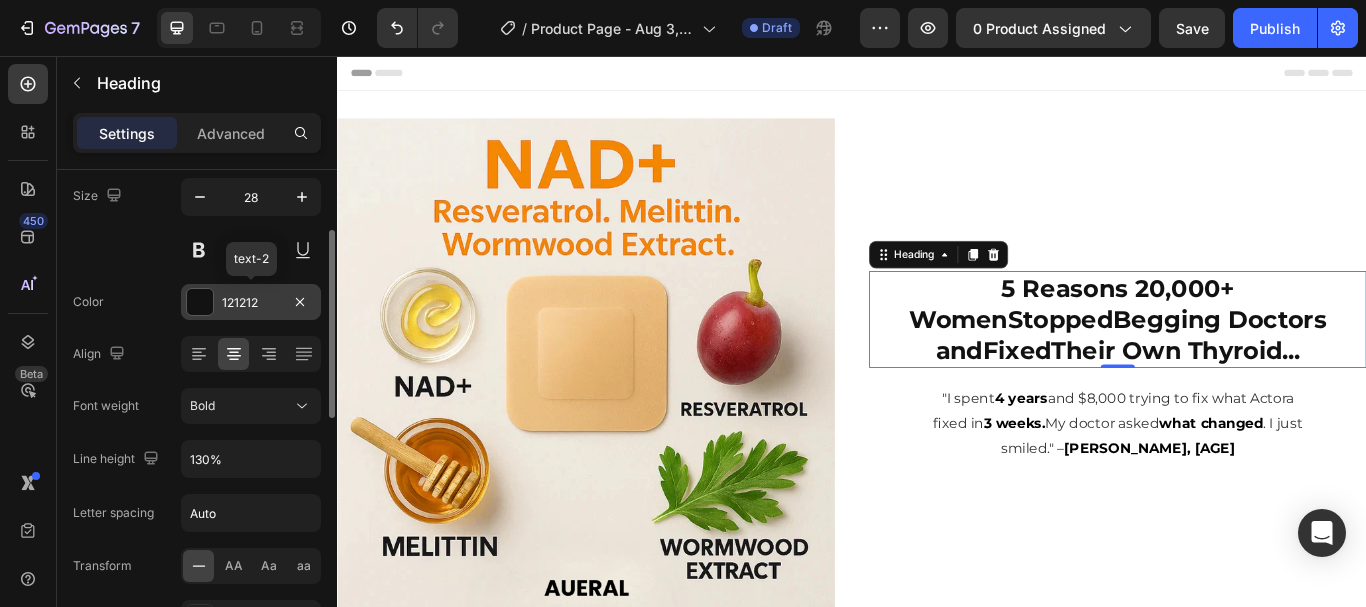 click on "121212" at bounding box center [251, 303] 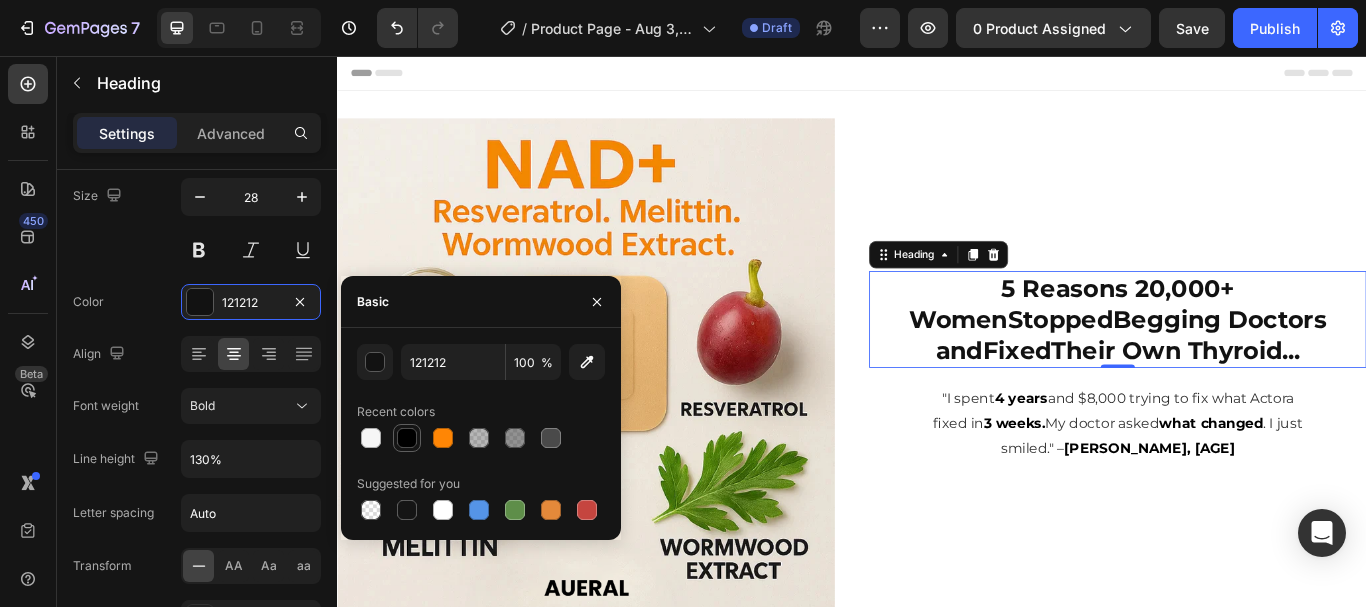 click at bounding box center (407, 438) 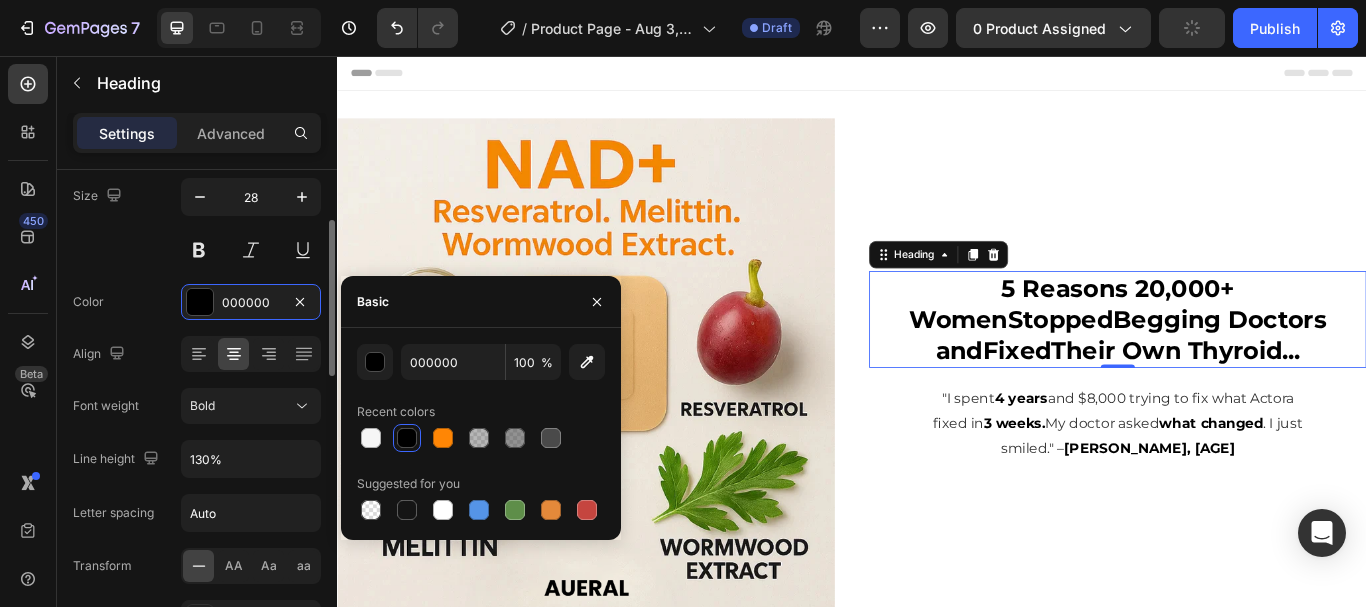 click on "Font Montserrat Size 28 Color 000000 Align Font weight Bold Line height 130% Letter spacing Auto Transform AA Aa aa Shadow Add... Show less" at bounding box center [197, 407] 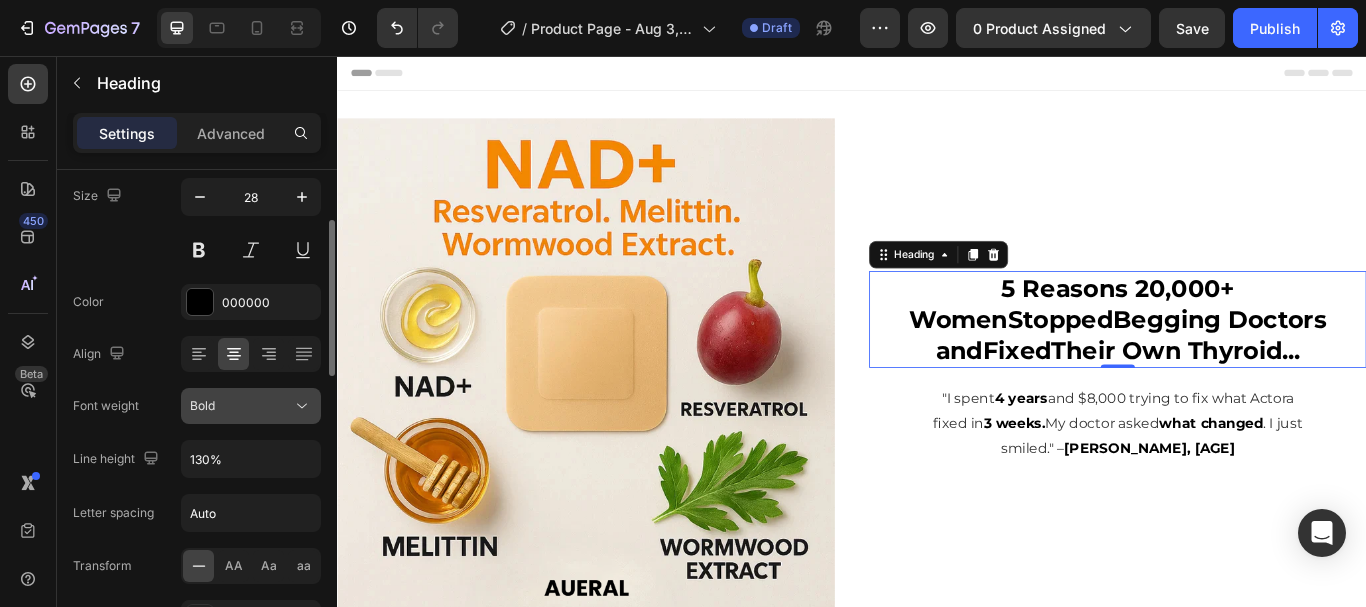 click on "Bold" at bounding box center (251, 406) 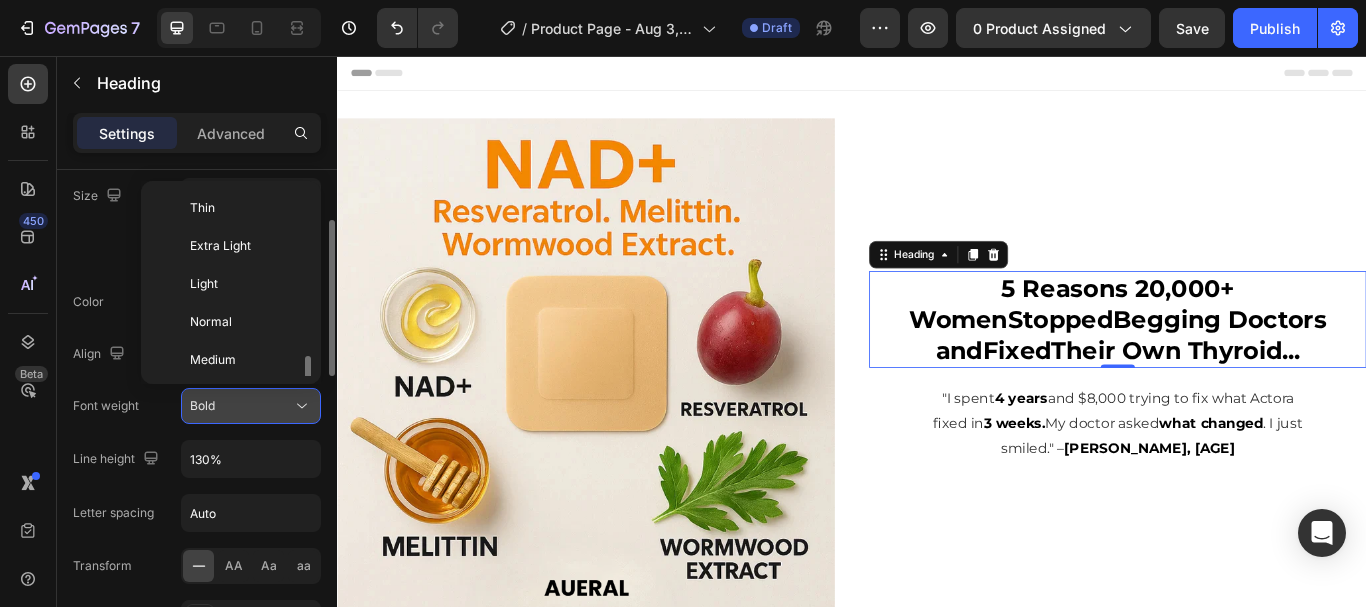 scroll, scrollTop: 108, scrollLeft: 0, axis: vertical 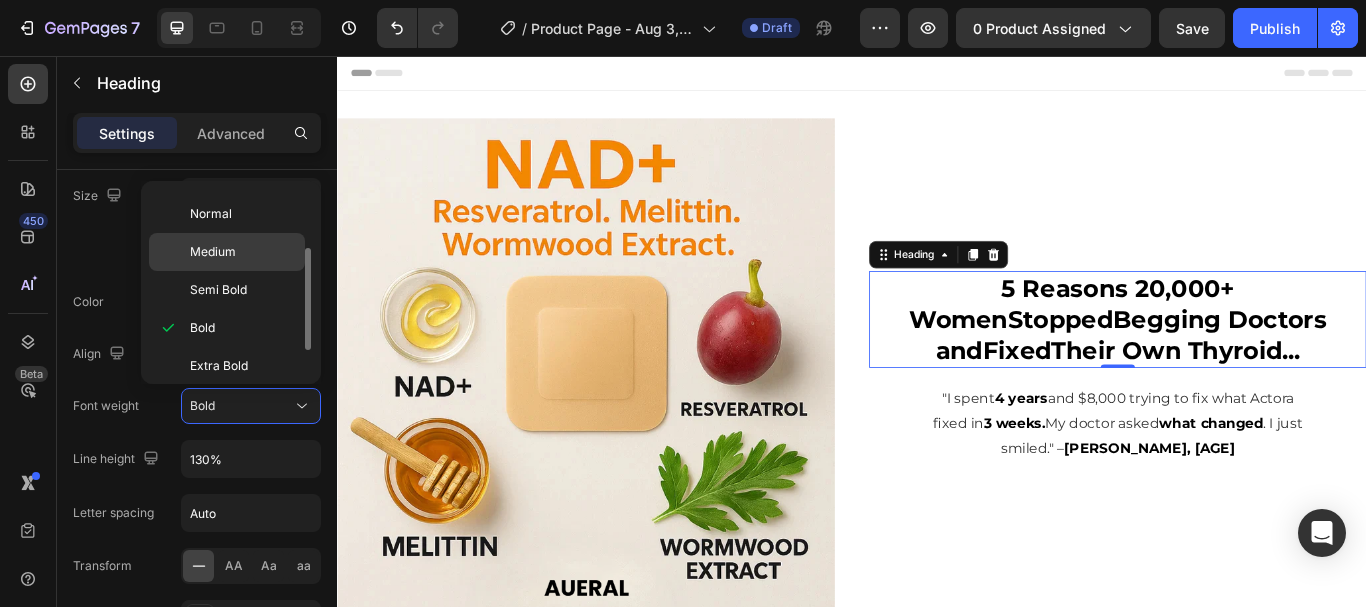 click on "Medium" at bounding box center (213, 252) 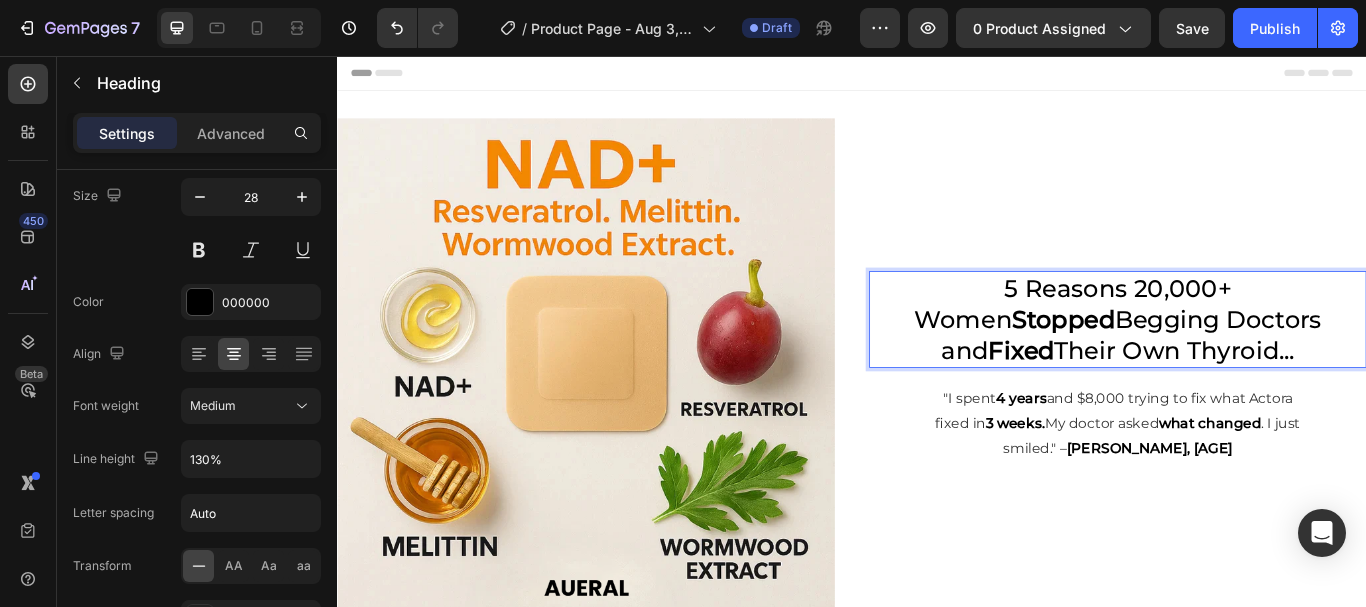 click on "5 Reasons 20,000+ Women  Stopped  Begging Doctors and  Fixed  Their Own Thyroid..." at bounding box center (1247, 363) 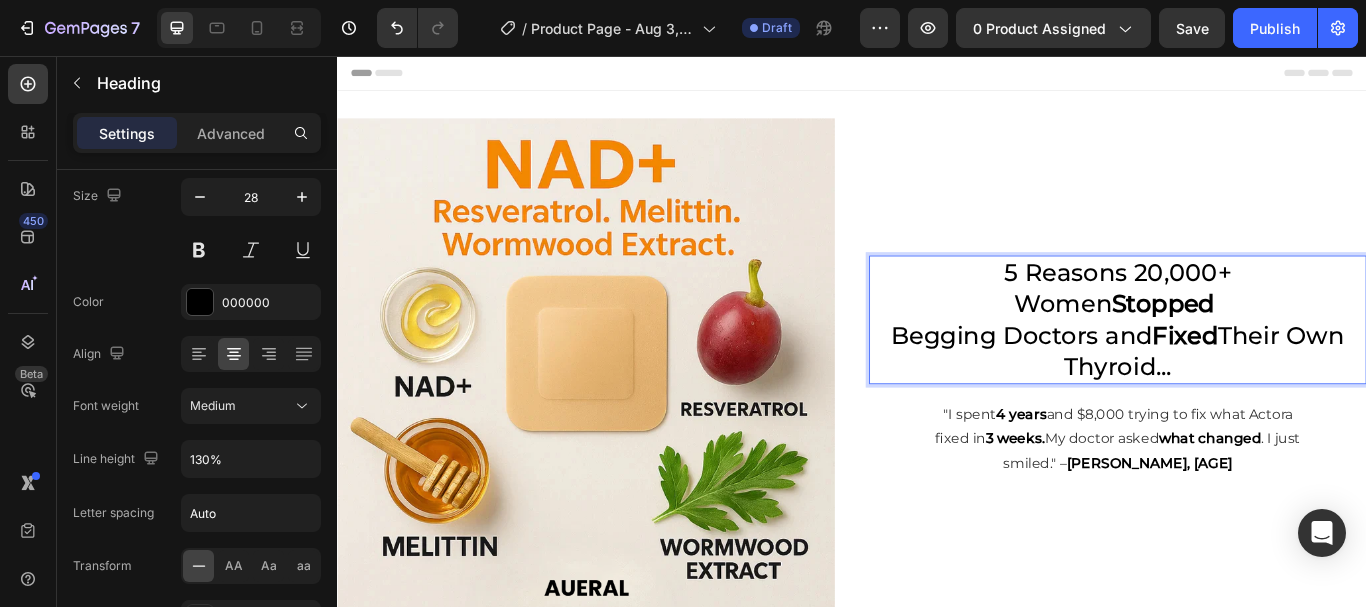 click on "5 Reasons 20,000+  Women  Stopped   Begging Doctors and  Fixed  Their Own Thyroid..." at bounding box center [1247, 364] 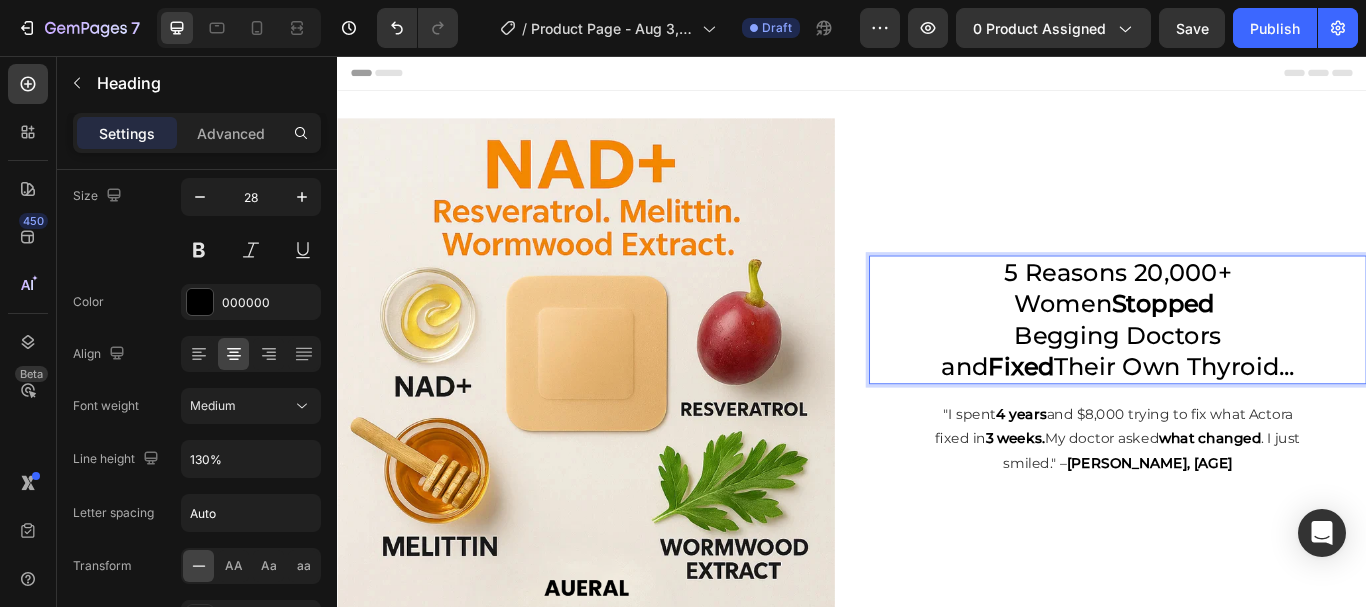click on "5 Reasons 20,000+  Women  Stopped   Begging Doctors  and  Fixed  Their Own Thyroid..." at bounding box center [1247, 364] 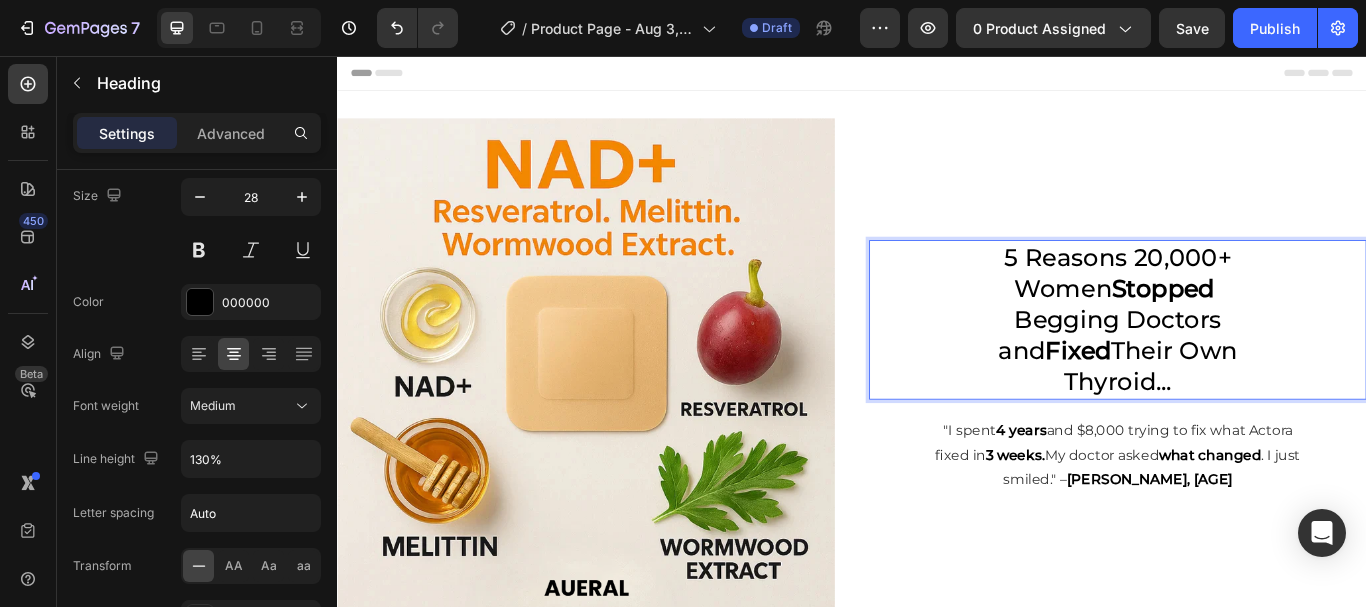 click on "Stopped" at bounding box center (1300, 327) 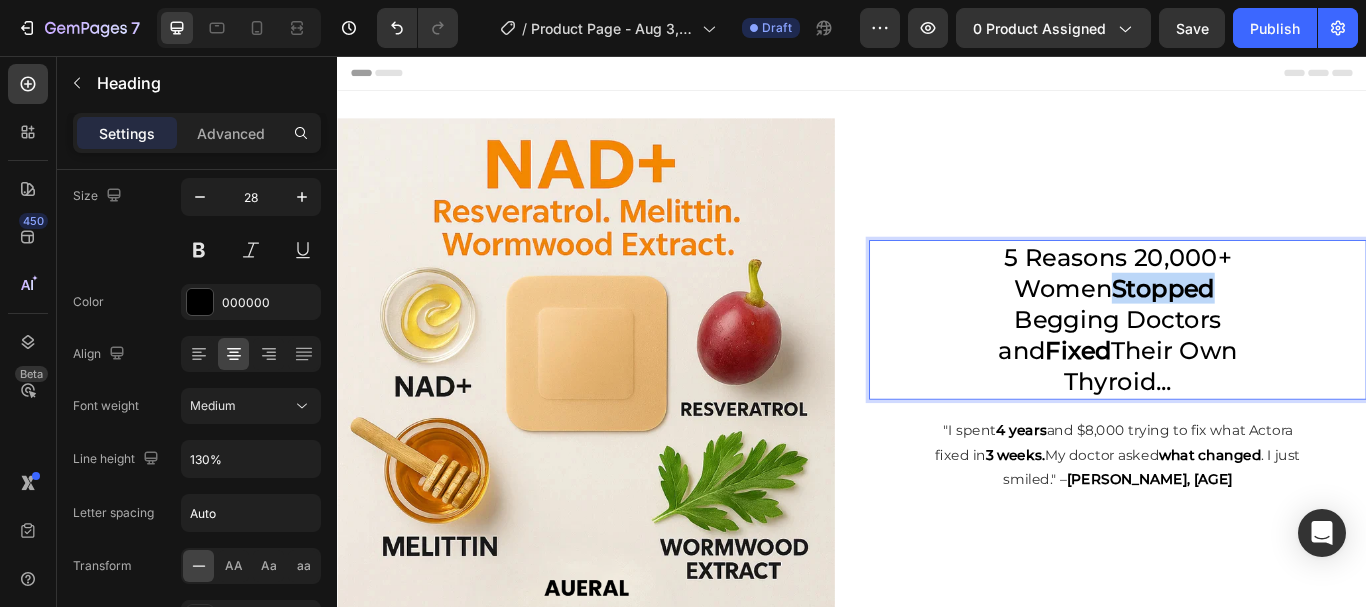 click on "Stopped" at bounding box center [1300, 327] 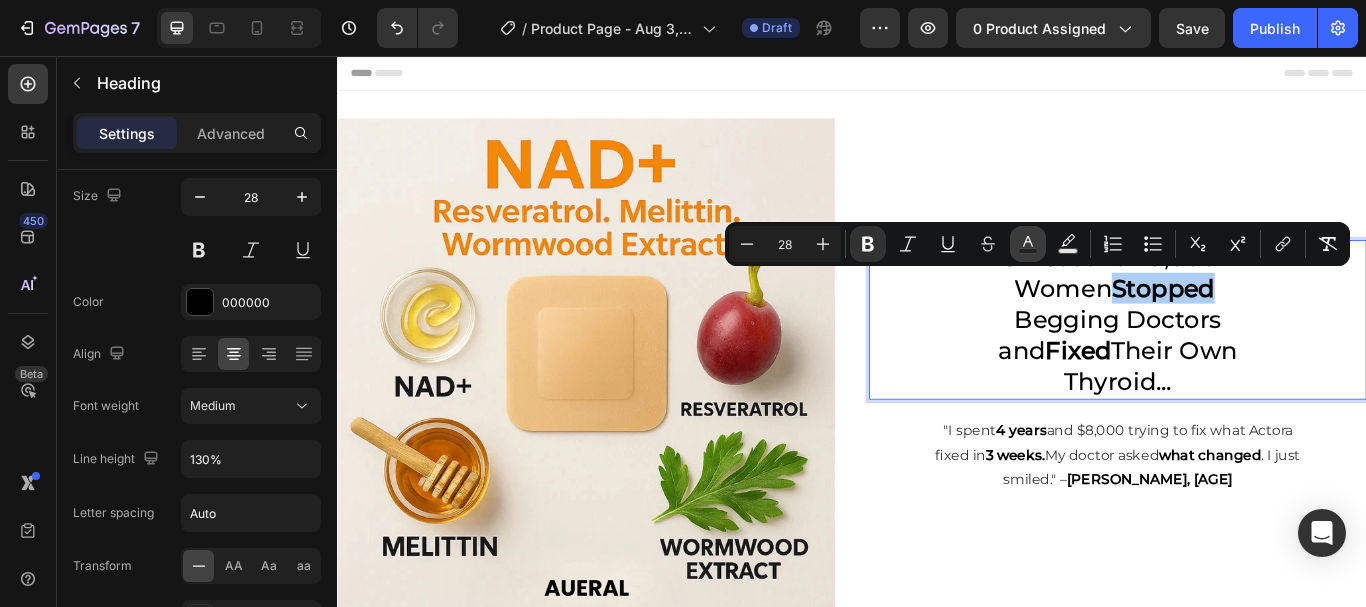 click 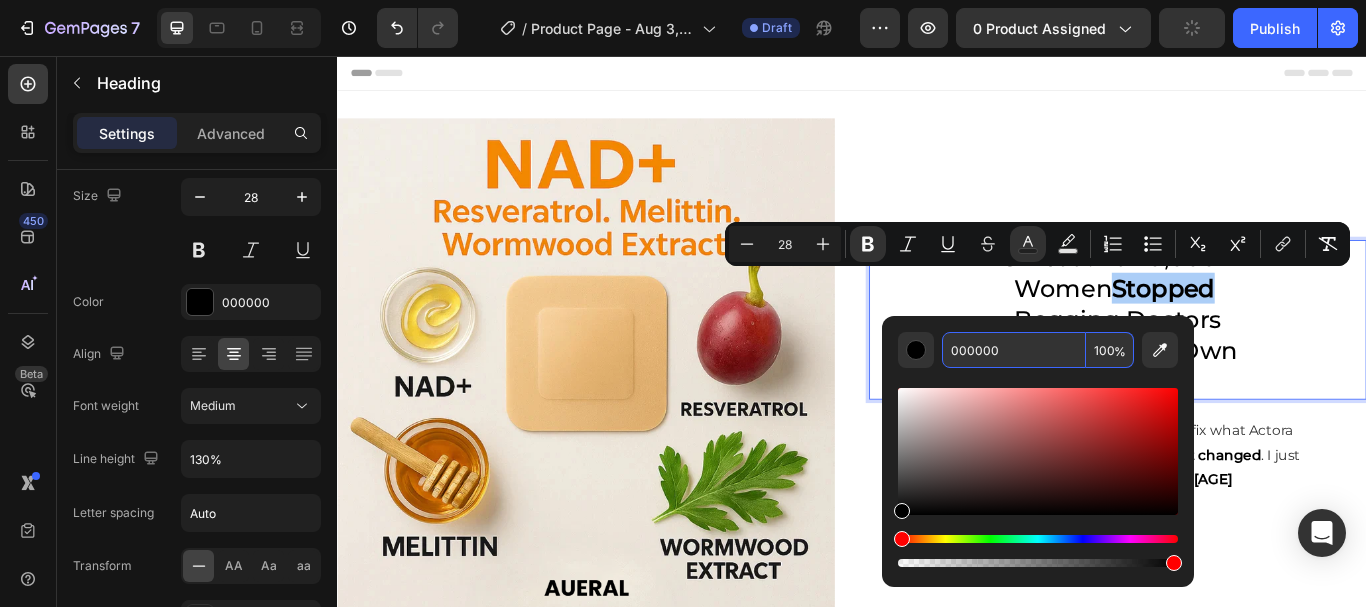 click on "000000" at bounding box center (1014, 350) 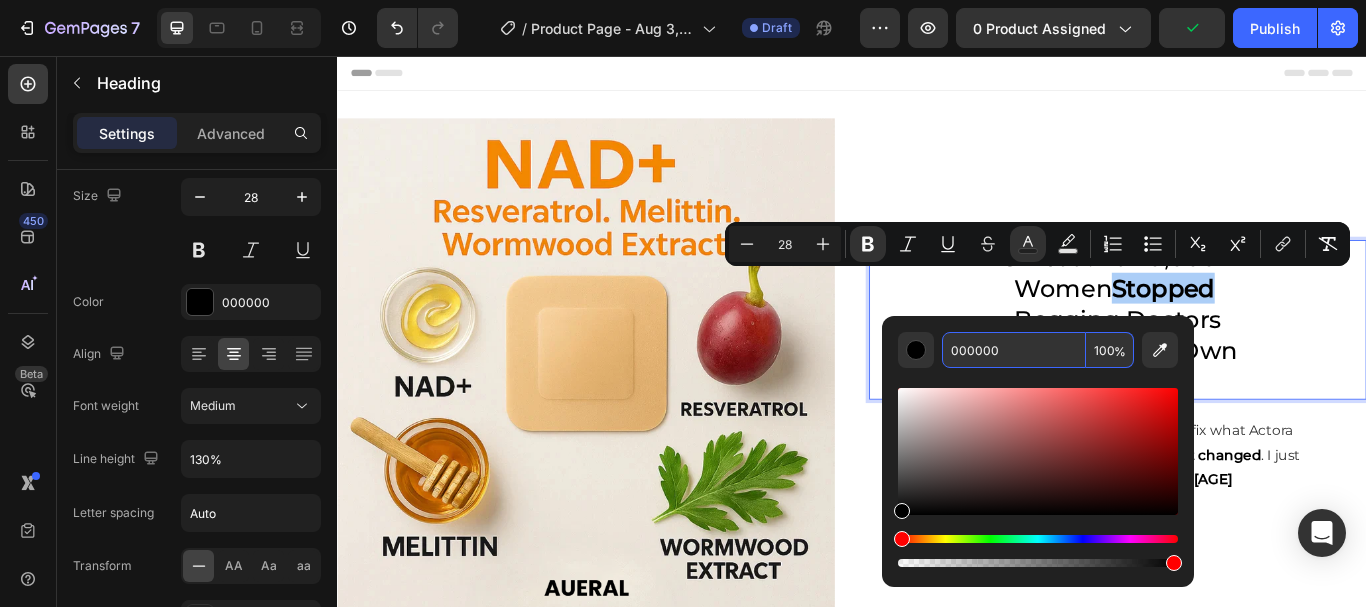paste on "67E31" 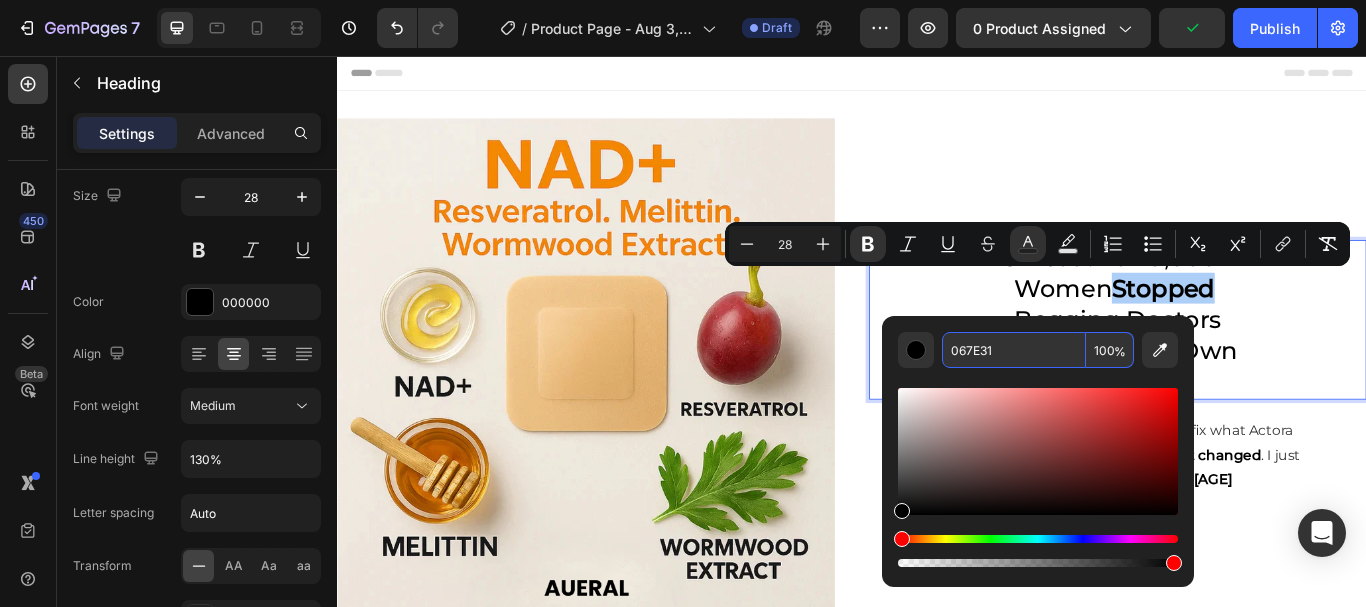 type on "067E31" 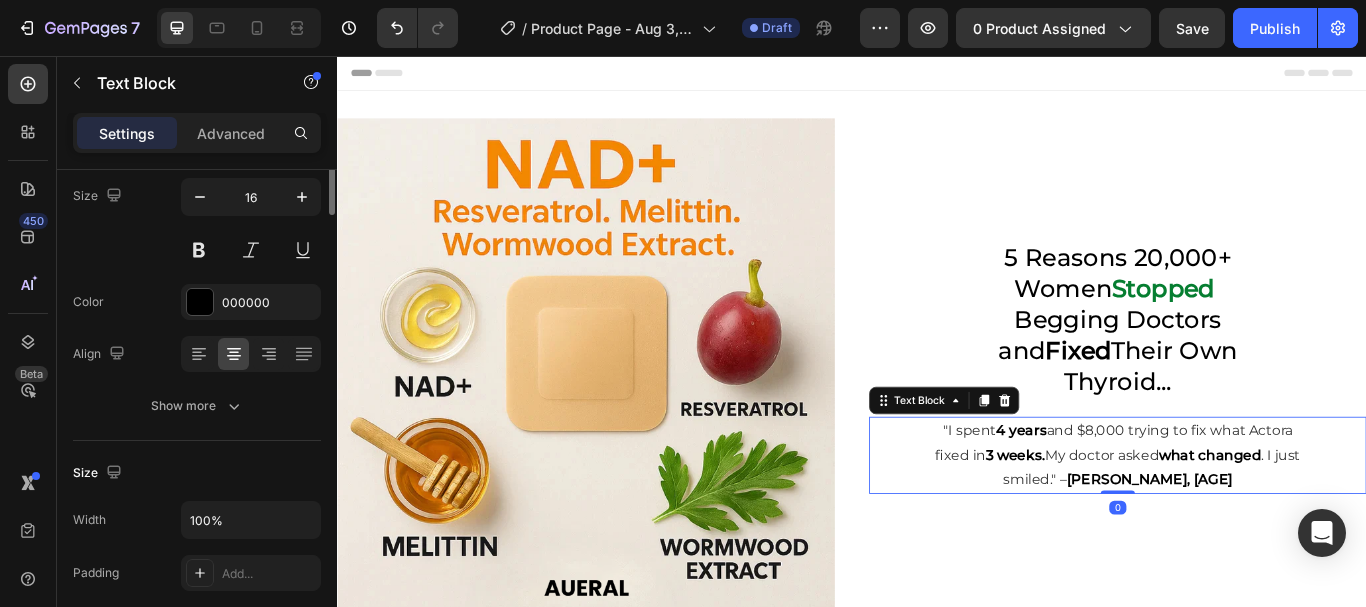 scroll, scrollTop: 0, scrollLeft: 0, axis: both 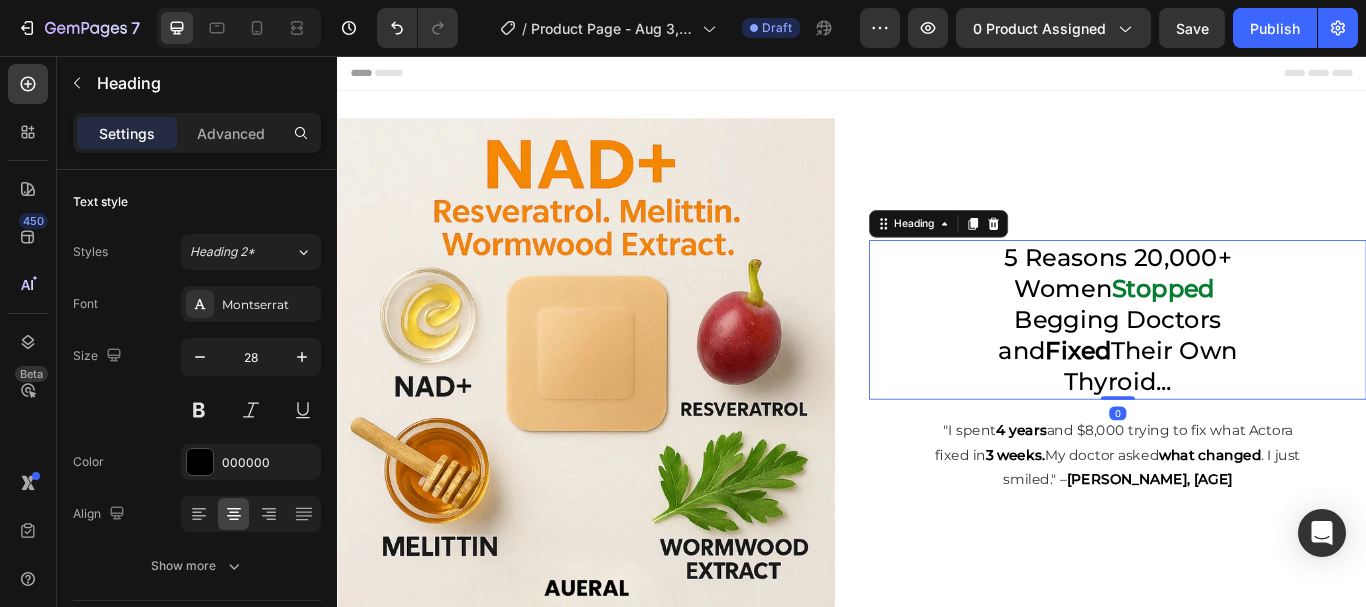 click on "Fixed" at bounding box center [1201, 400] 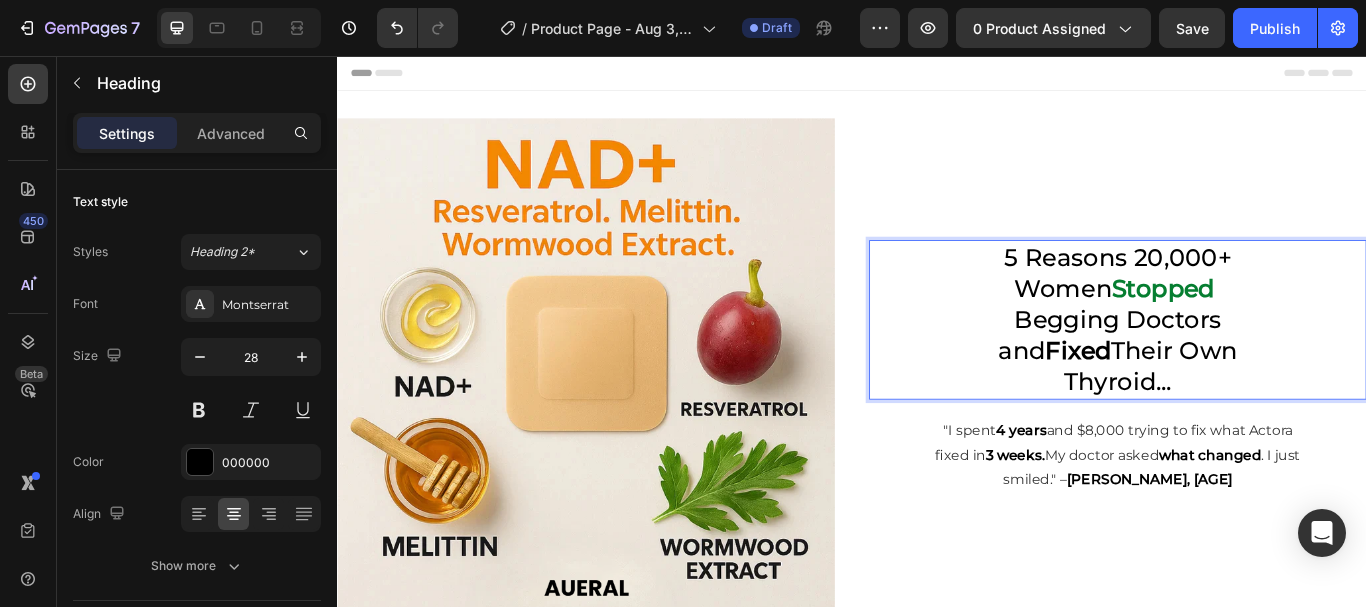 click on "Fixed" at bounding box center [1201, 400] 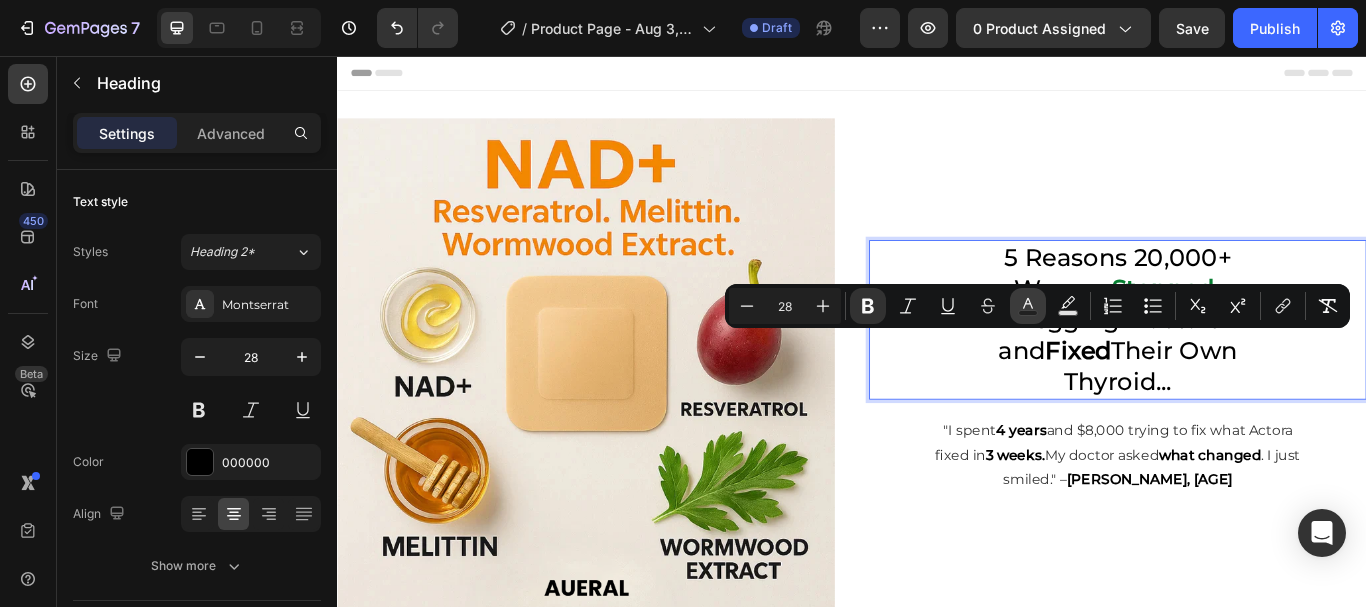 click 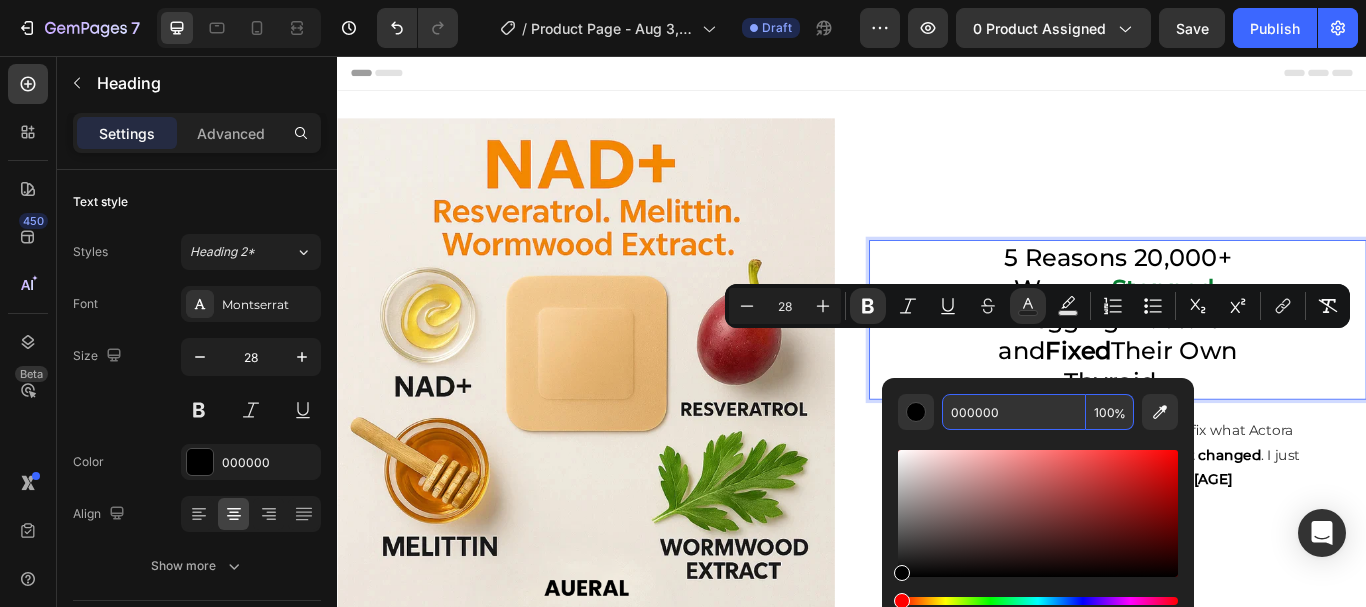 click on "000000" at bounding box center (1014, 412) 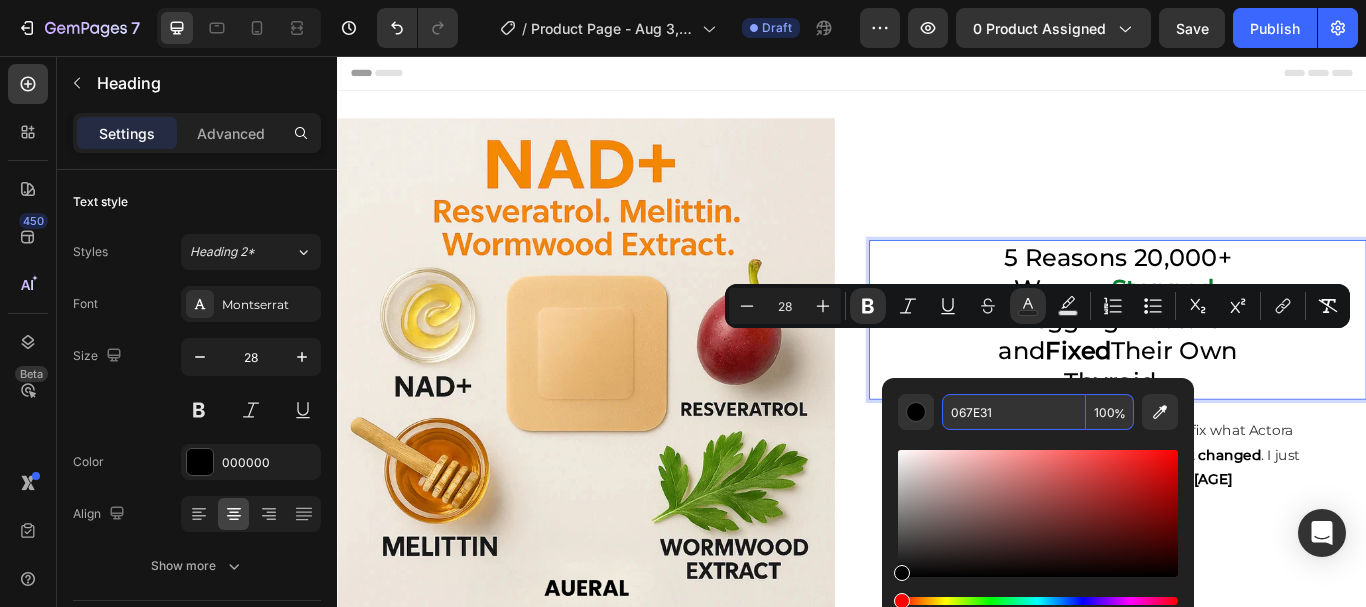 type on "067E31" 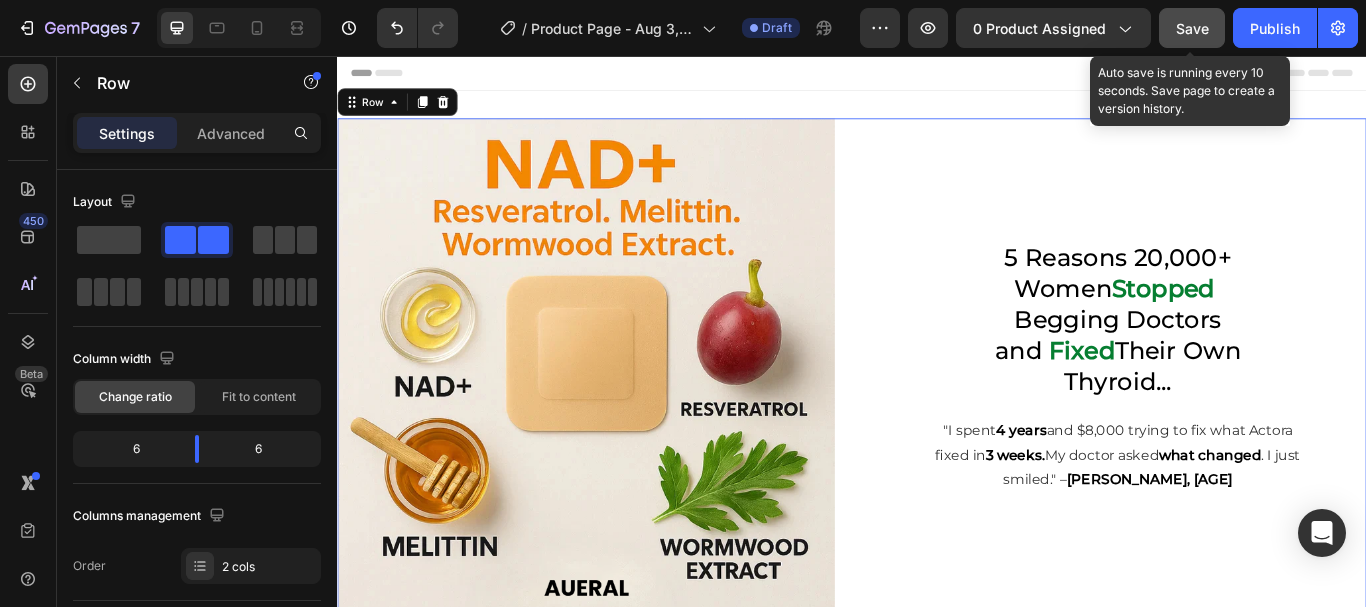 click on "Save" at bounding box center [1192, 28] 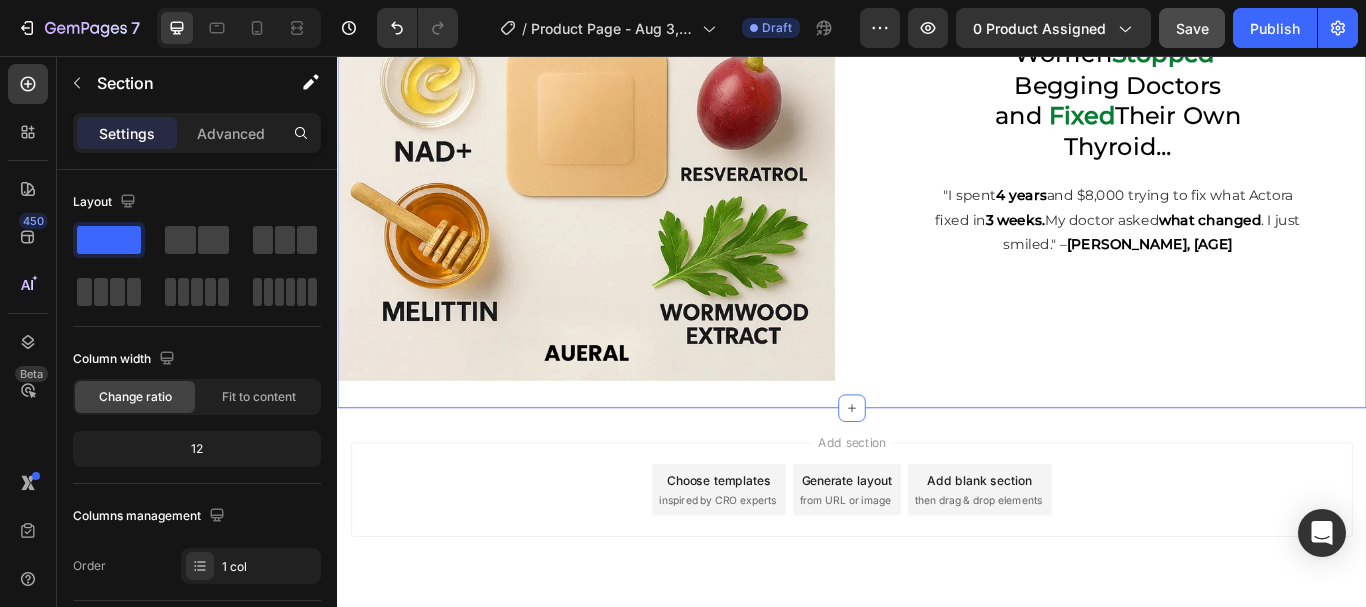 scroll, scrollTop: 275, scrollLeft: 0, axis: vertical 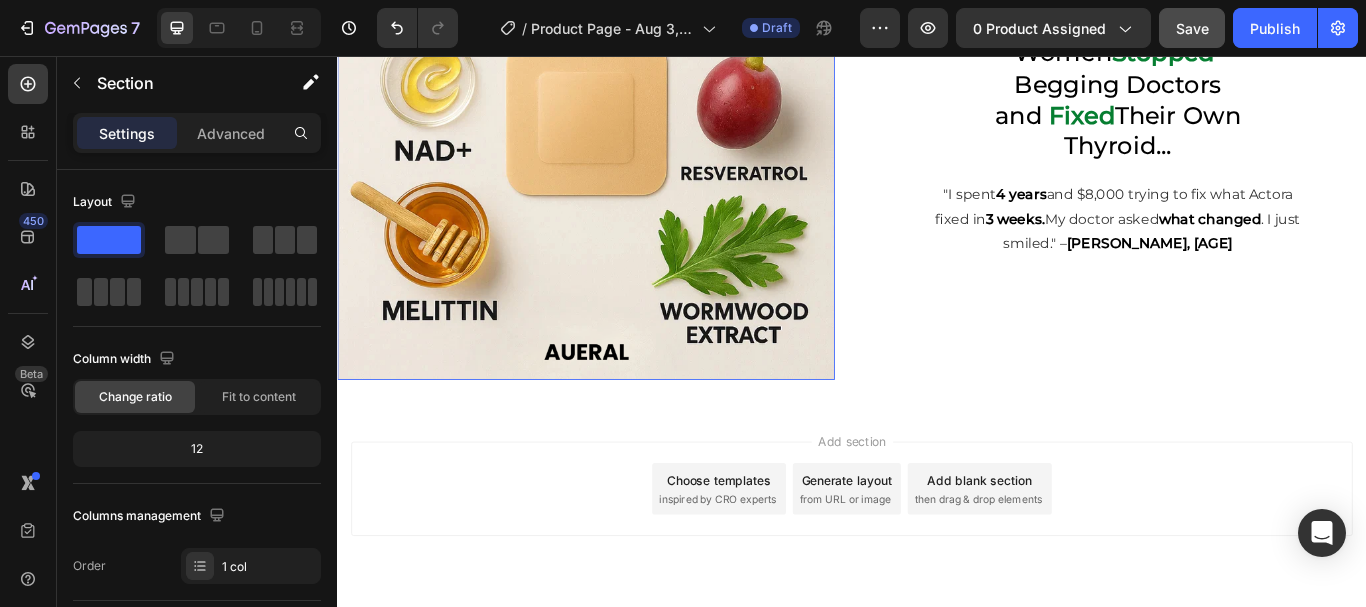 drag, startPoint x: 683, startPoint y: 221, endPoint x: 1007, endPoint y: 82, distance: 352.5578 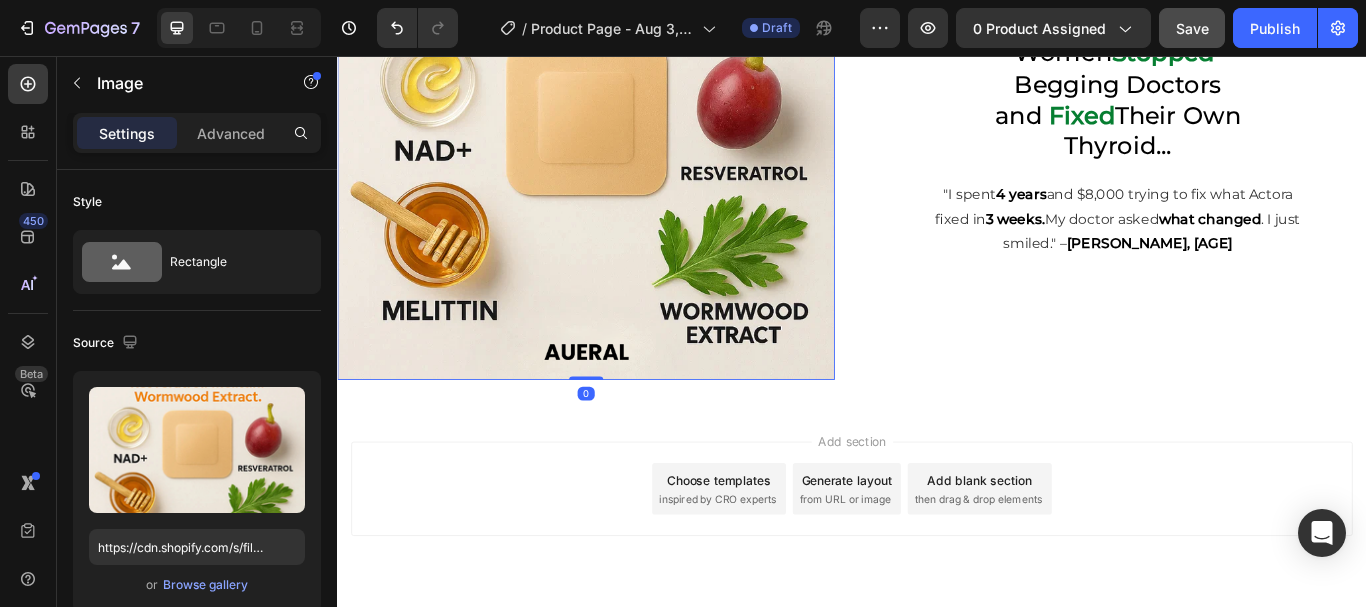 scroll, scrollTop: 0, scrollLeft: 0, axis: both 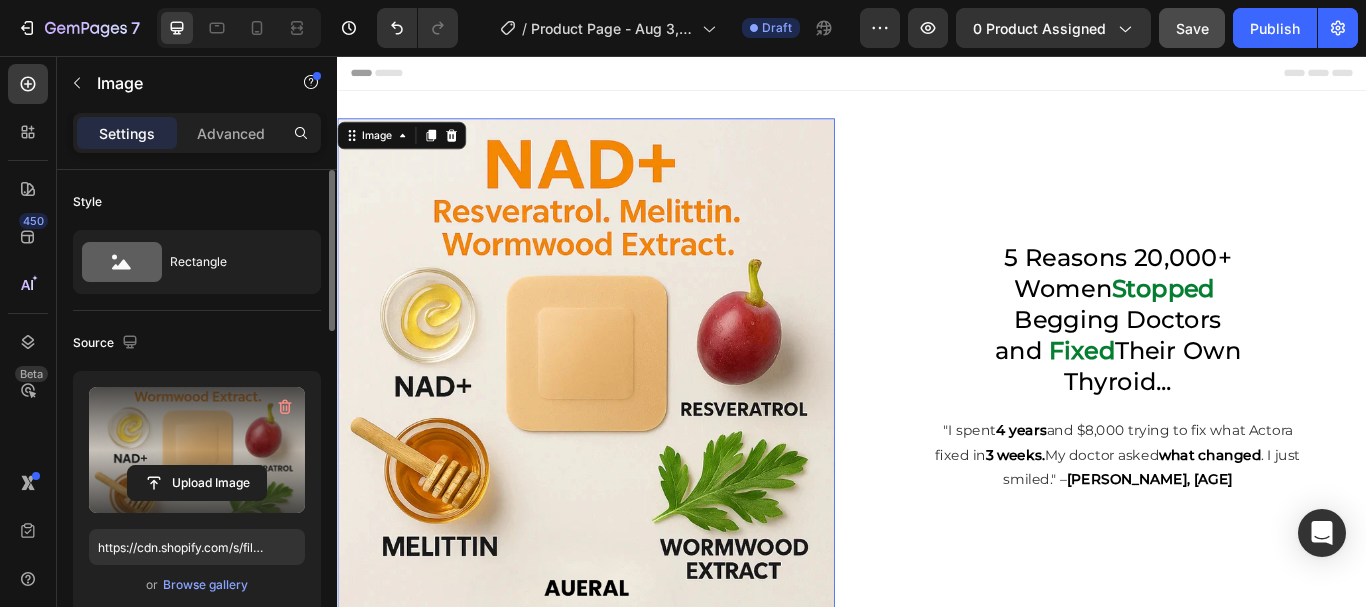 click at bounding box center (197, 450) 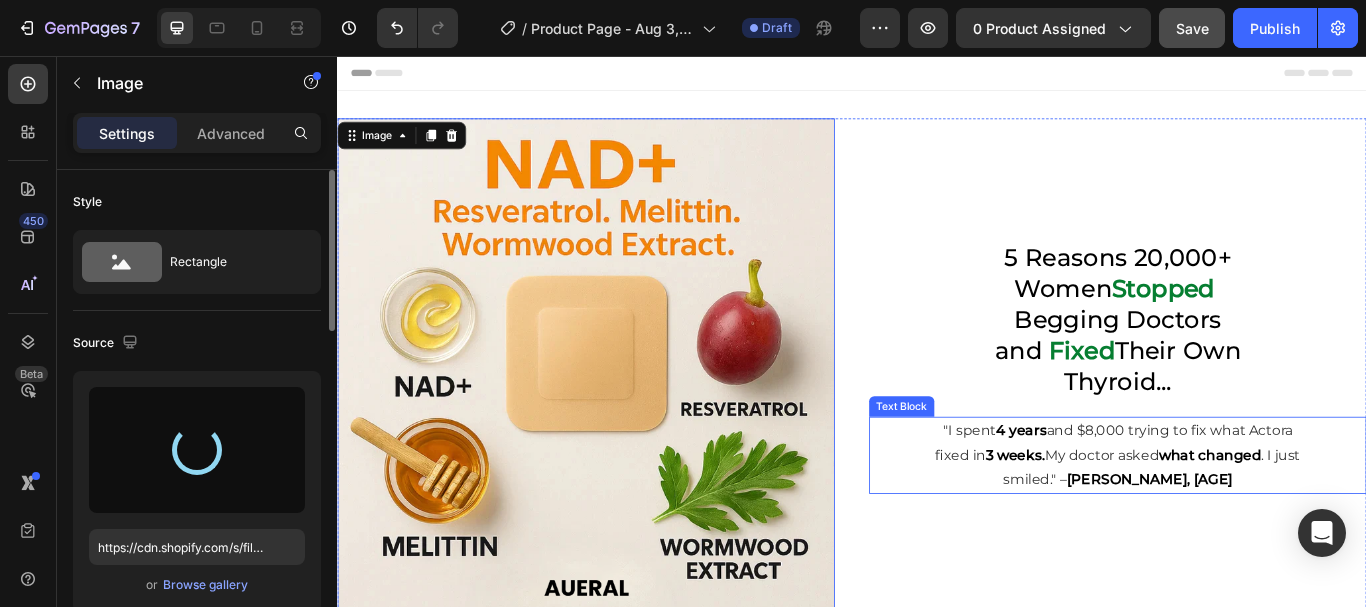 type on "https://cdn.shopify.com/s/files/1/0768/3866/6483/files/gempages_575529433641779786-8302222c-ecfa-4d5d-9f18-d1a9e4f8cfa8.jpg" 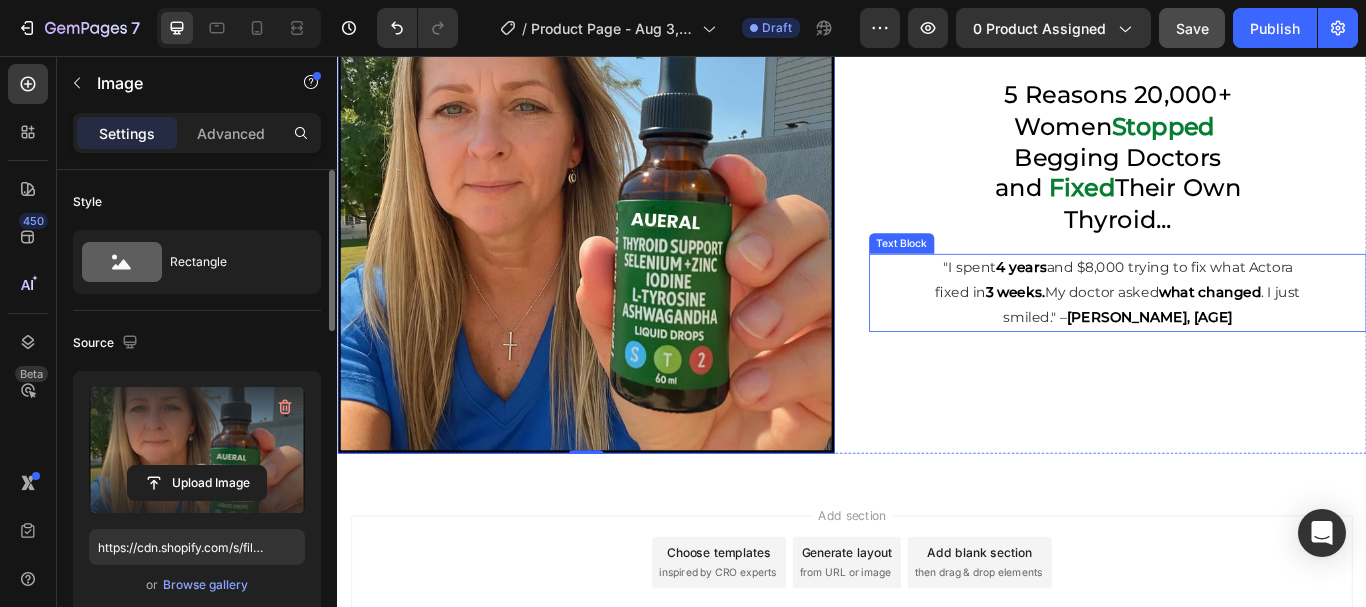 scroll, scrollTop: 0, scrollLeft: 0, axis: both 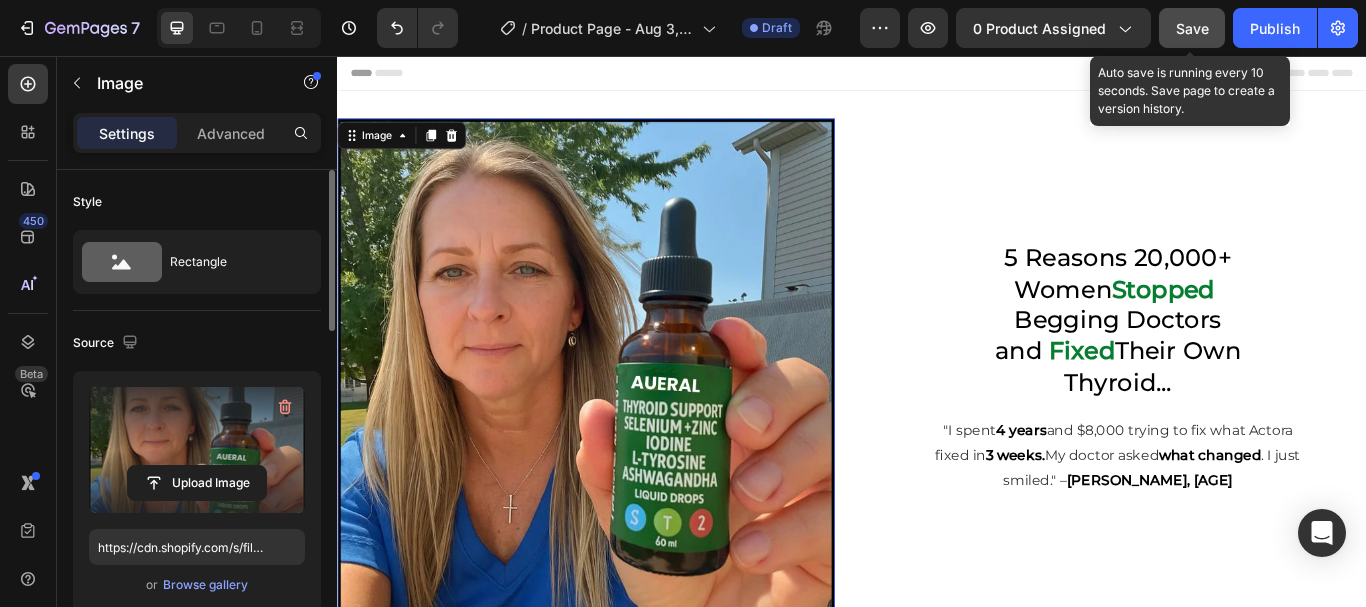 click on "Save" at bounding box center [1192, 28] 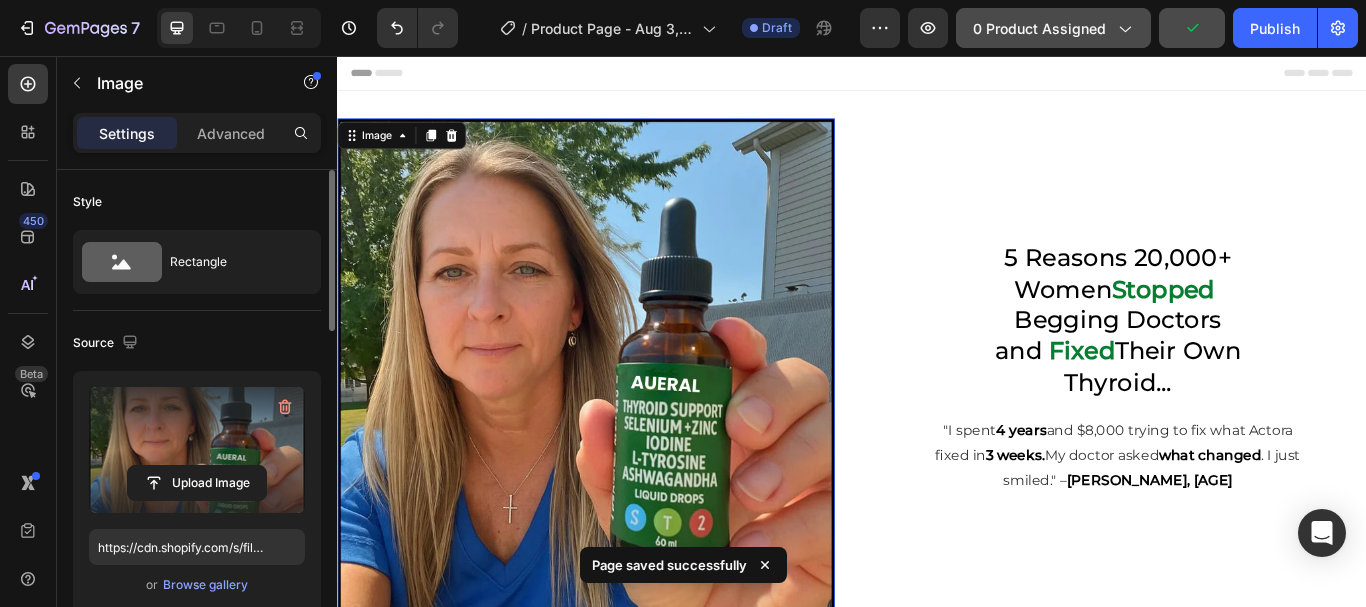 click 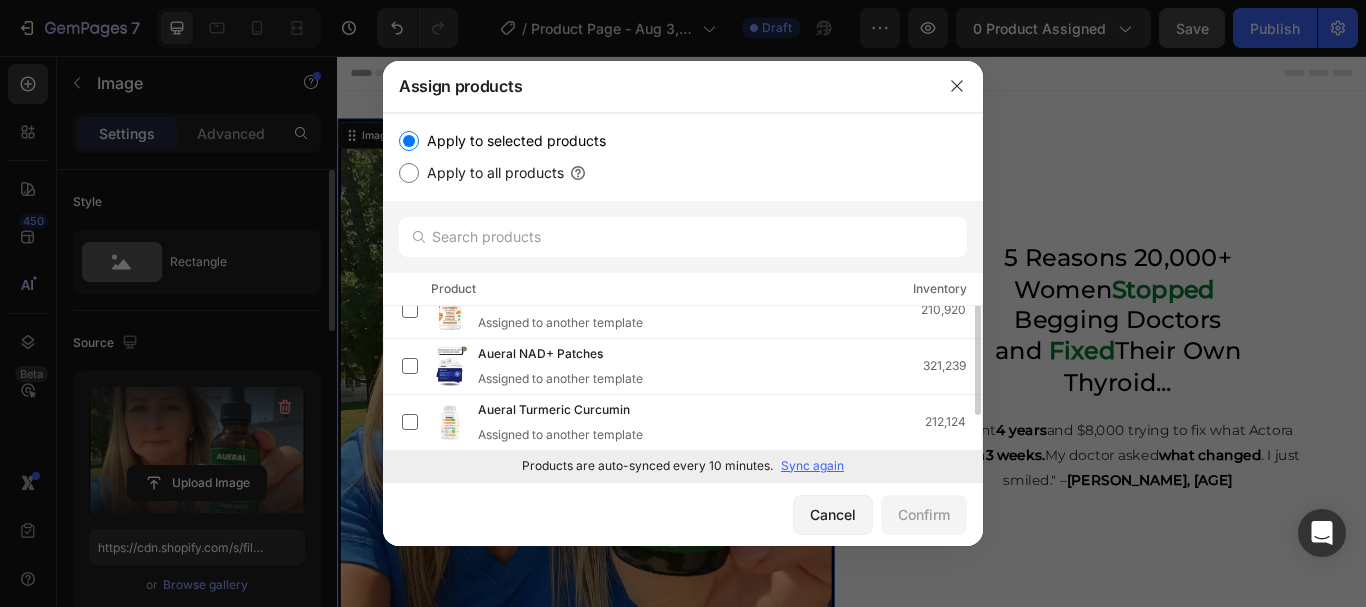 scroll, scrollTop: 0, scrollLeft: 0, axis: both 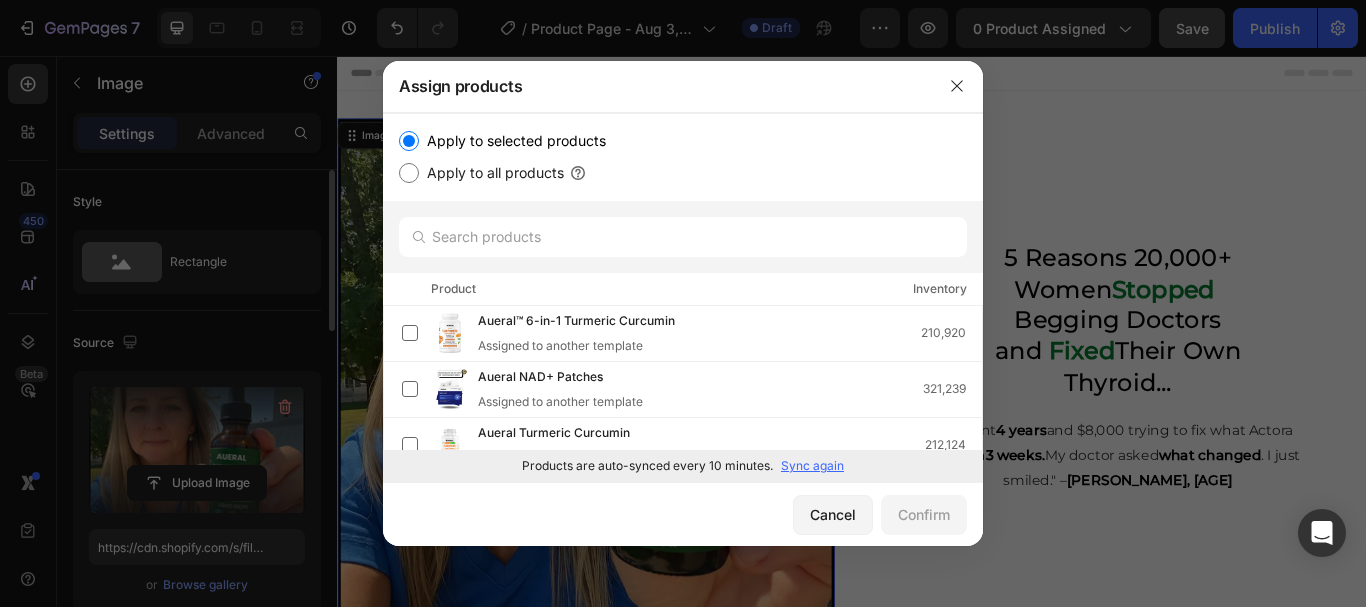 click on "Sync again" at bounding box center (812, 466) 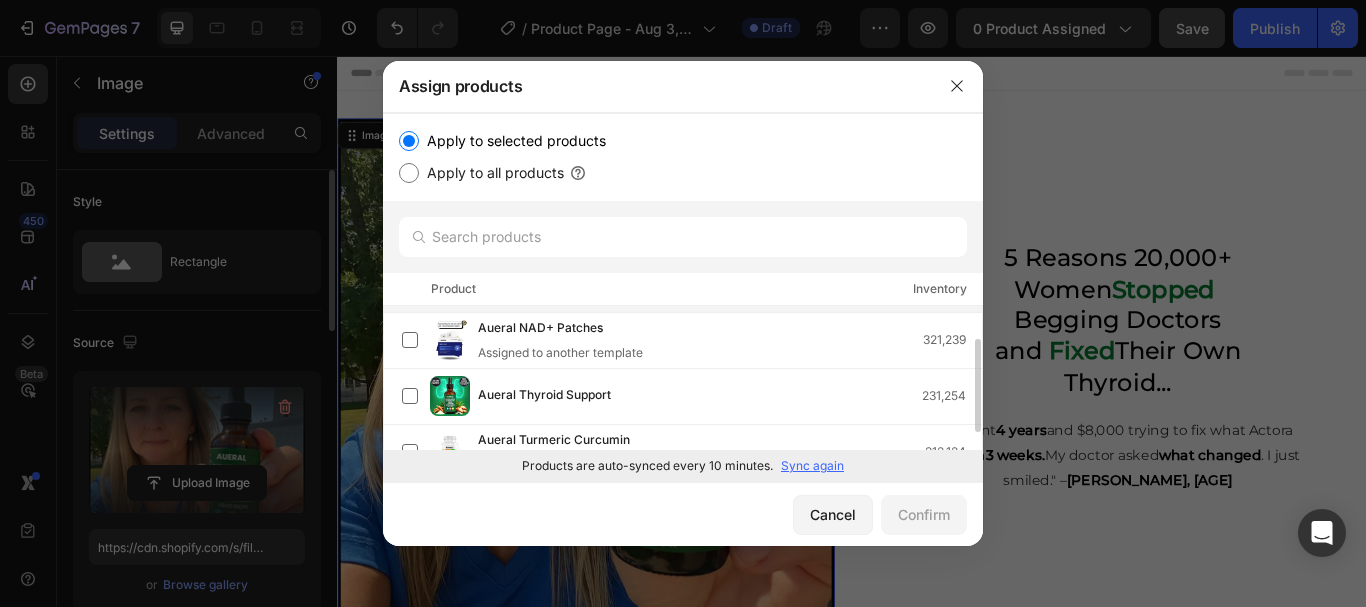 scroll, scrollTop: 52, scrollLeft: 0, axis: vertical 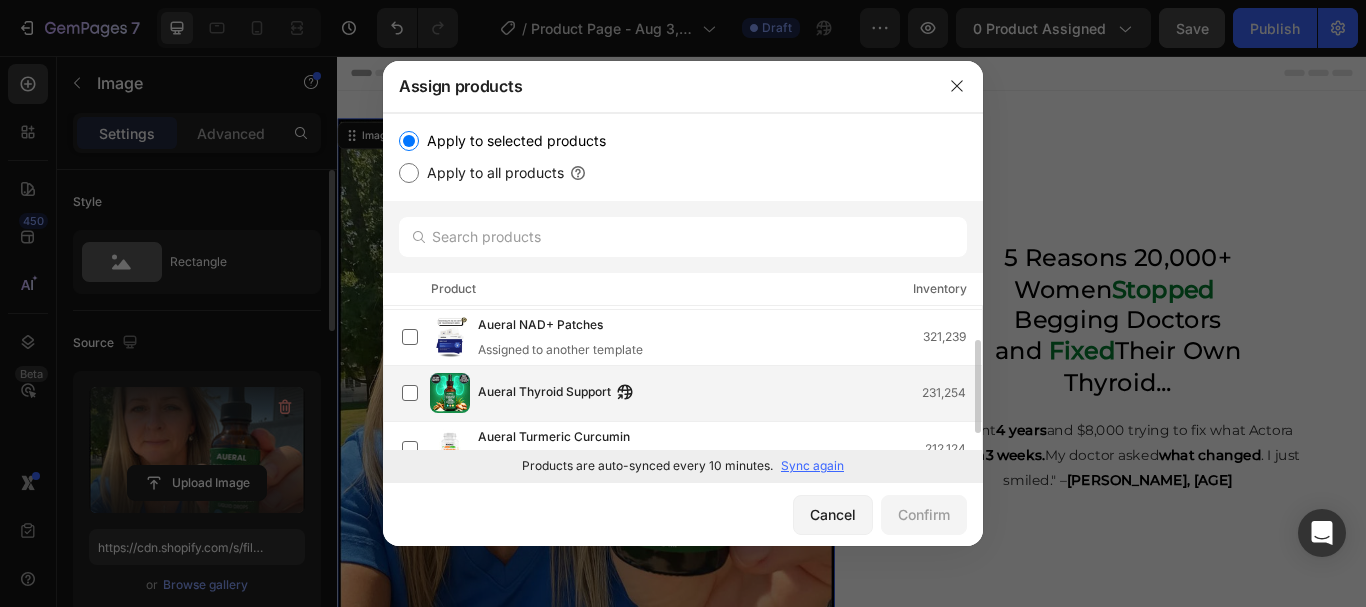 click on "Aueral Thyroid Support 231,254" at bounding box center [730, 393] 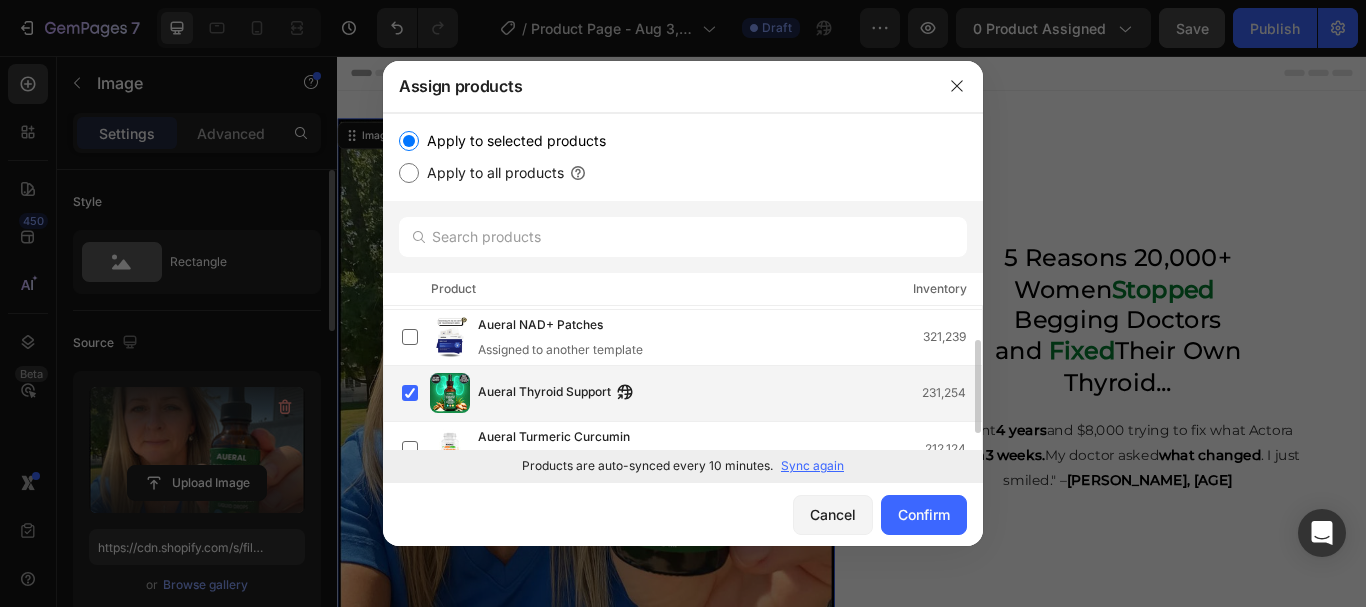 scroll, scrollTop: 79, scrollLeft: 0, axis: vertical 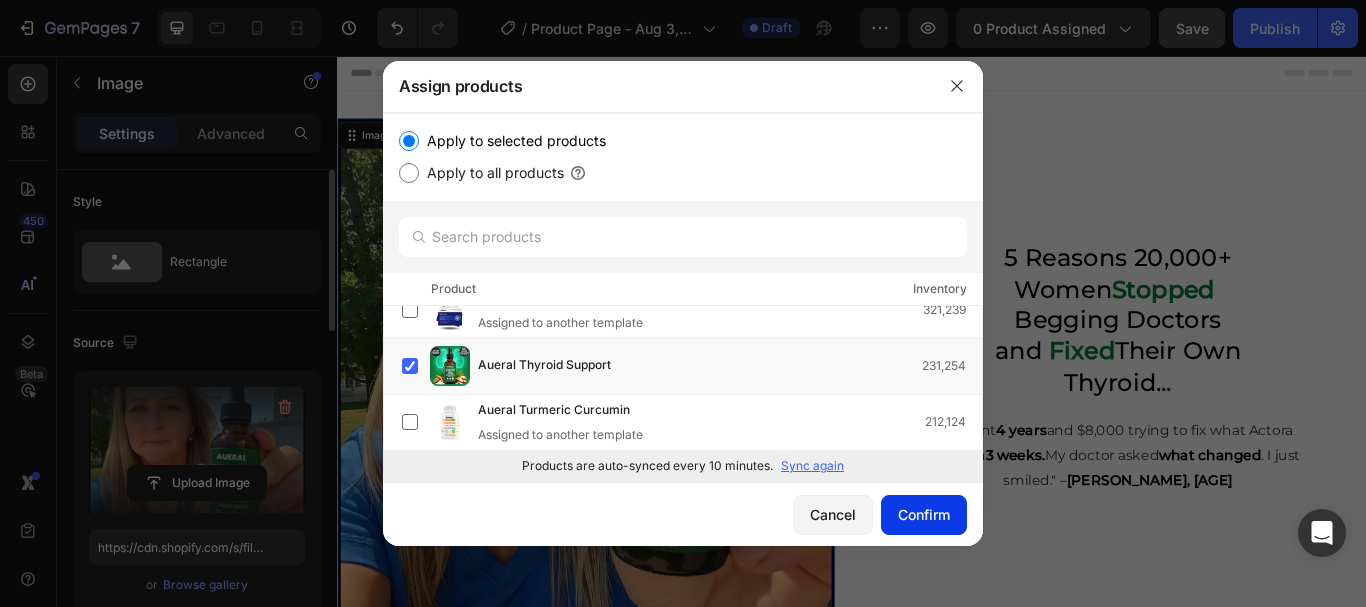 click on "Confirm" at bounding box center (924, 514) 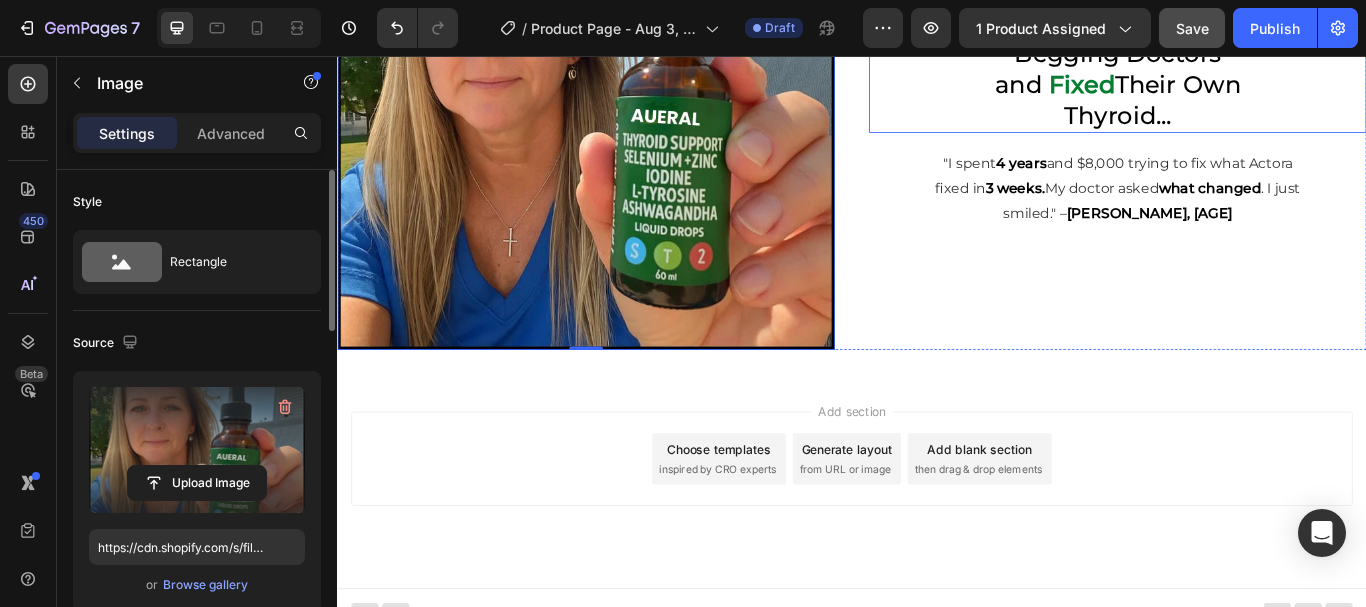 scroll, scrollTop: 317, scrollLeft: 0, axis: vertical 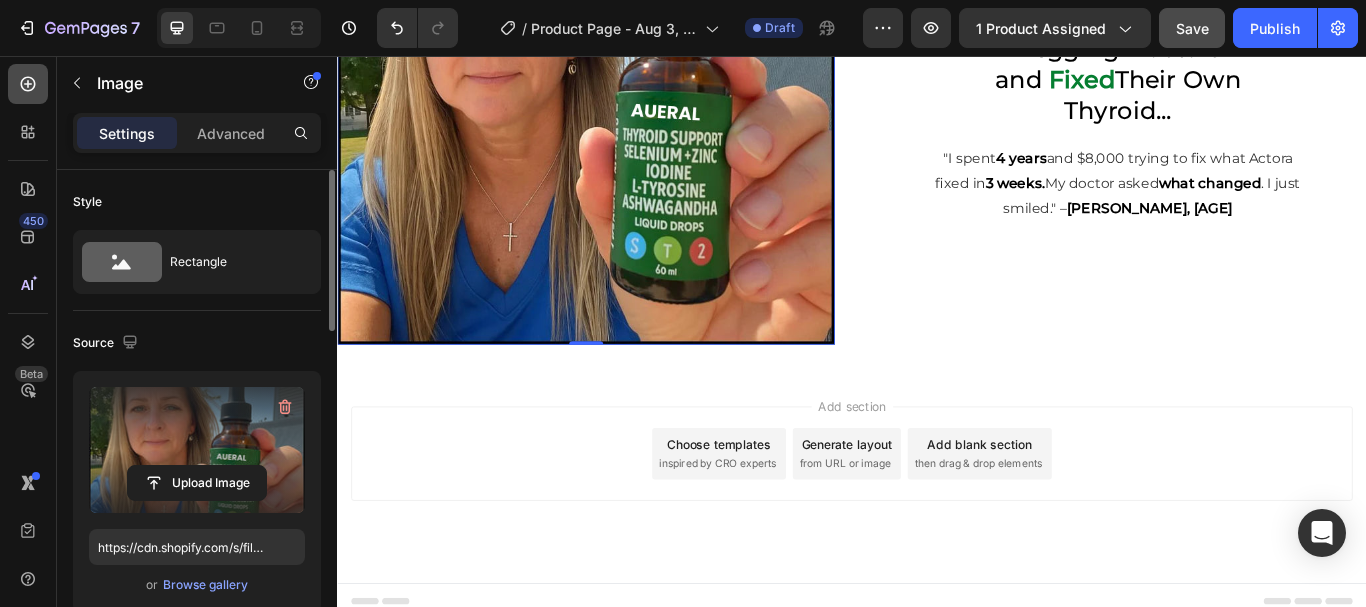 click 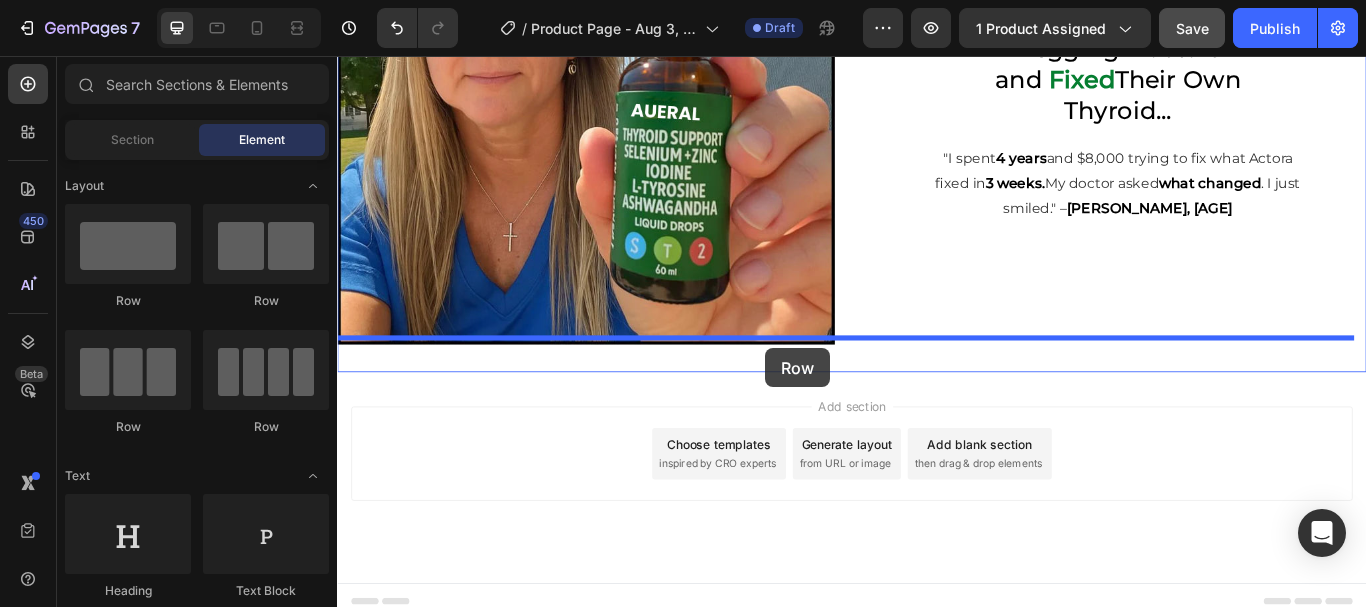 drag, startPoint x: 462, startPoint y: 321, endPoint x: 836, endPoint y: 397, distance: 381.6438 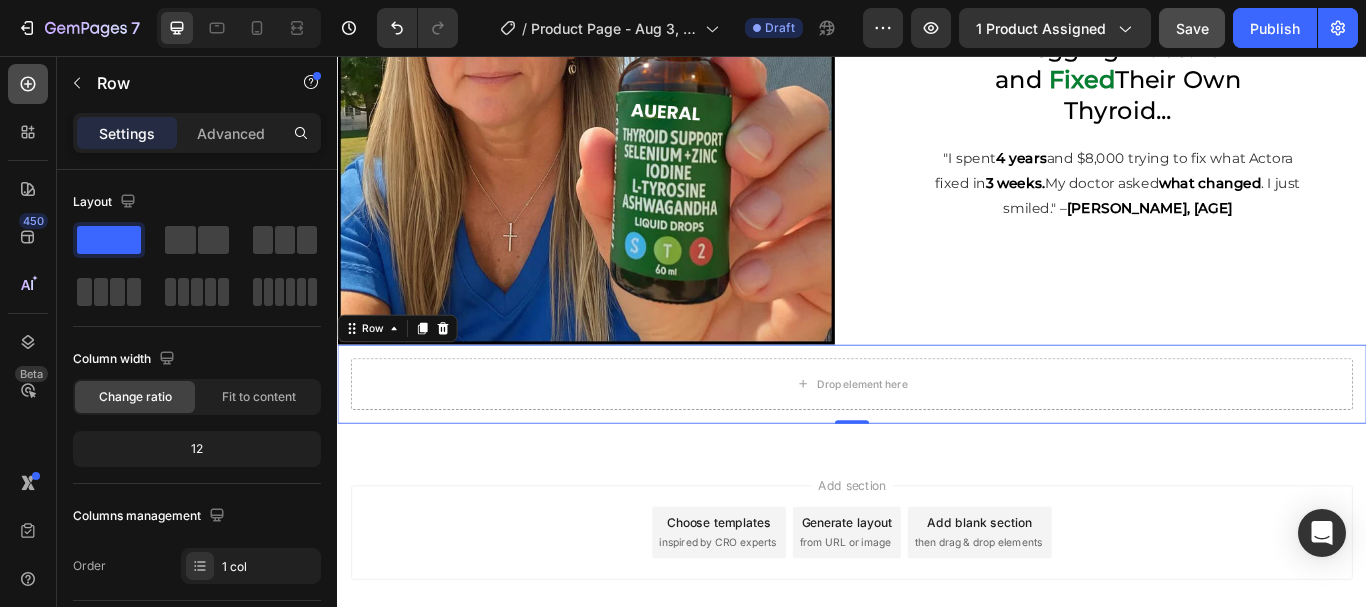 click 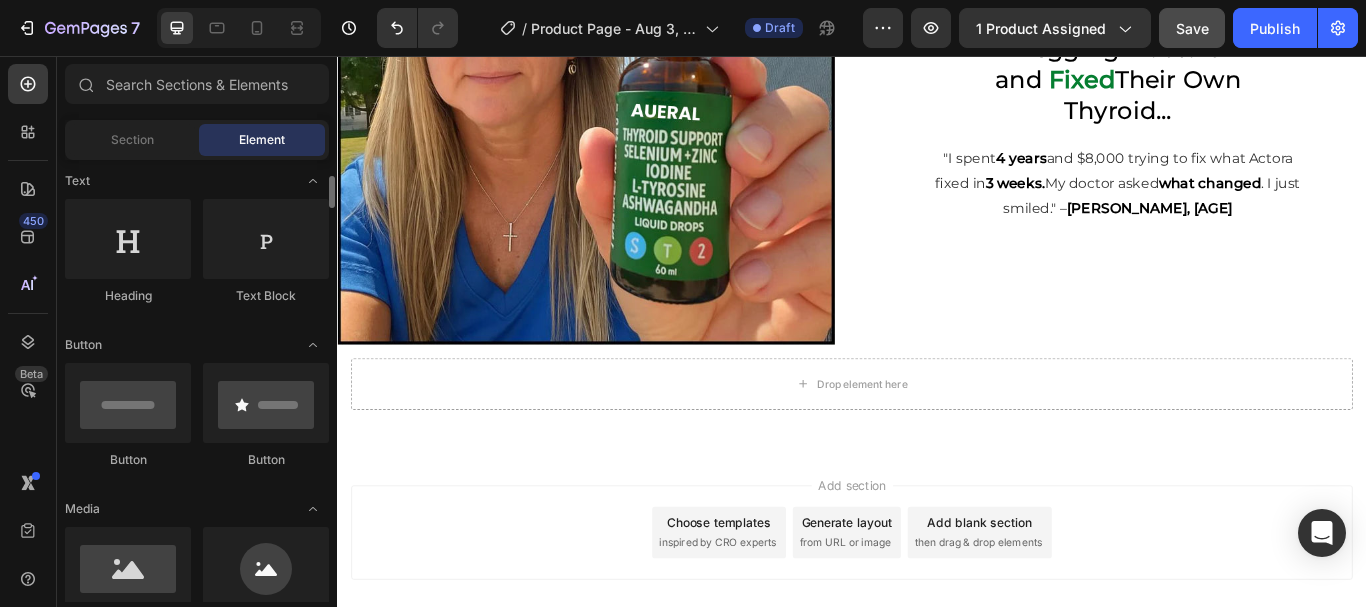 scroll, scrollTop: 297, scrollLeft: 0, axis: vertical 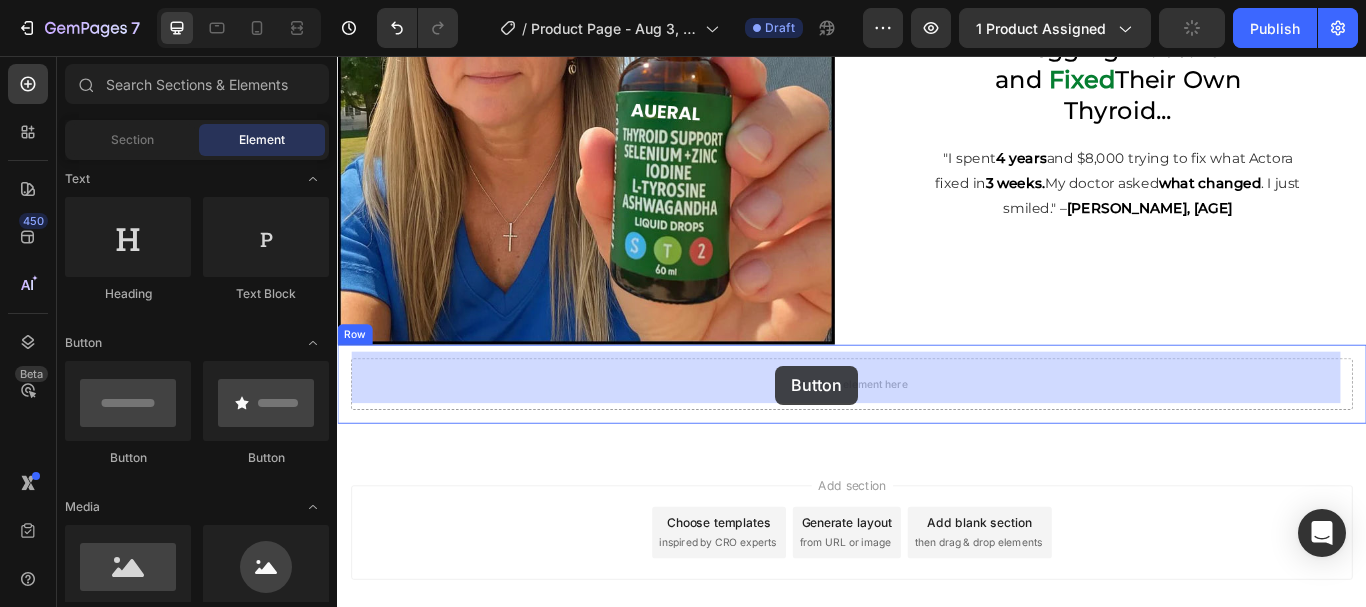drag, startPoint x: 464, startPoint y: 460, endPoint x: 848, endPoint y: 417, distance: 386.40005 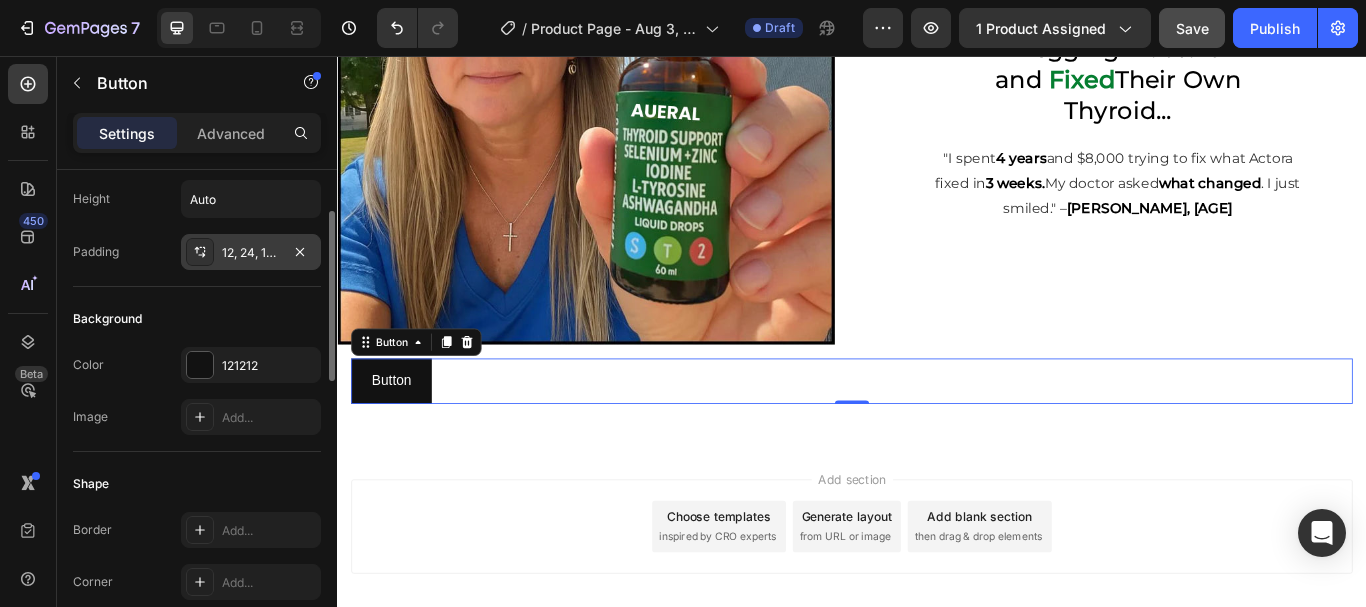 scroll, scrollTop: 120, scrollLeft: 0, axis: vertical 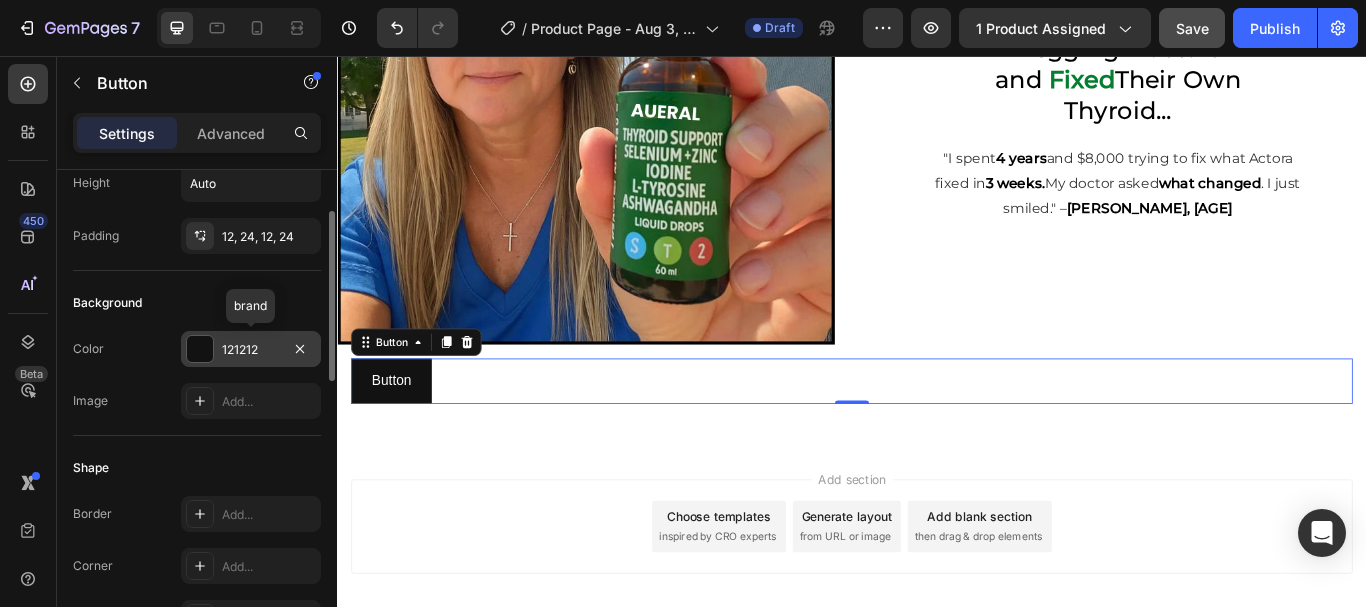 click on "121212" at bounding box center (251, 349) 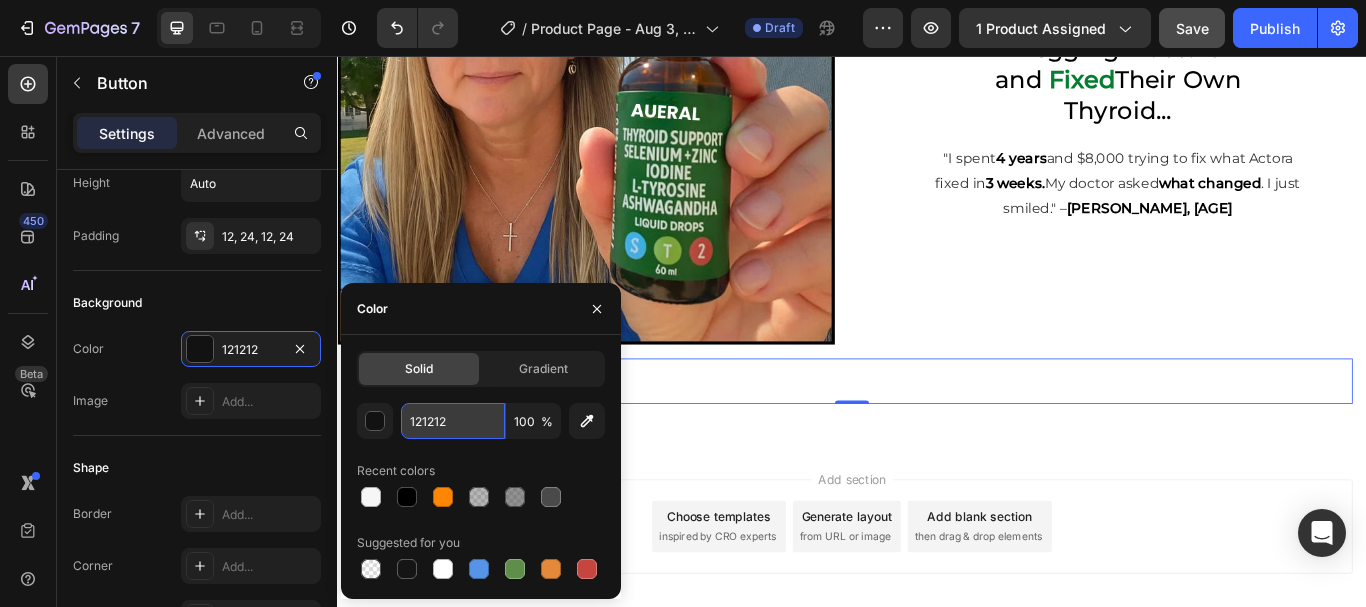 click on "121212" at bounding box center (453, 421) 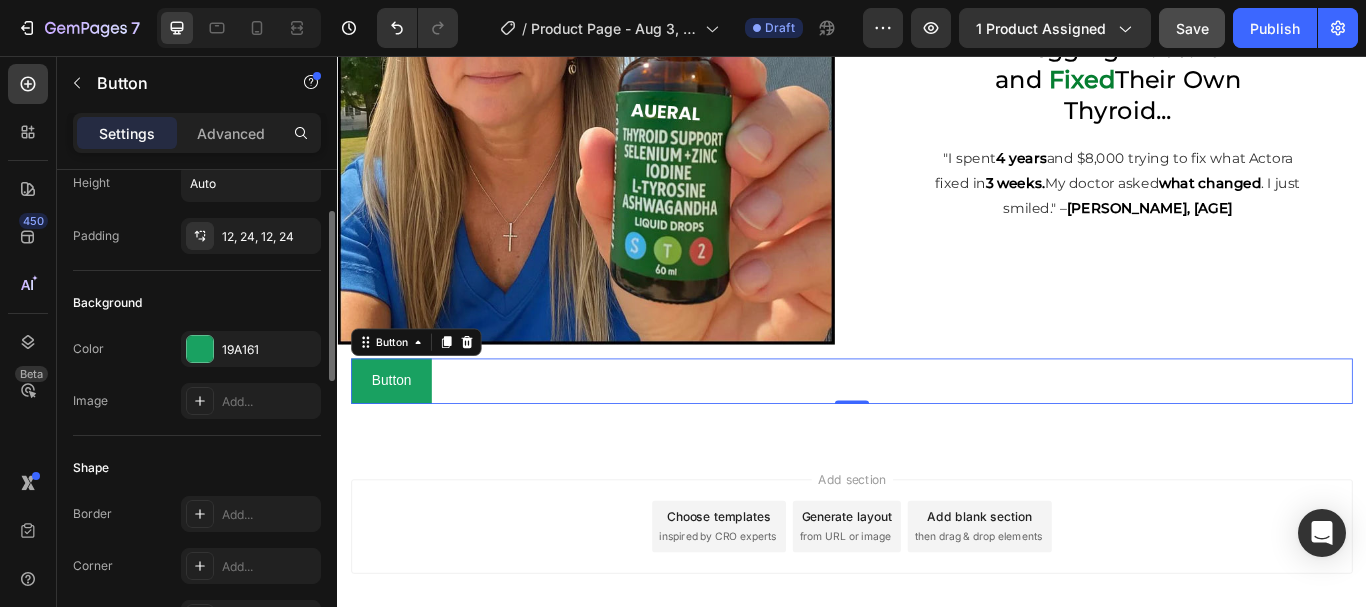 click on "Shape Border Add... Corner Add... Shadow Add..." 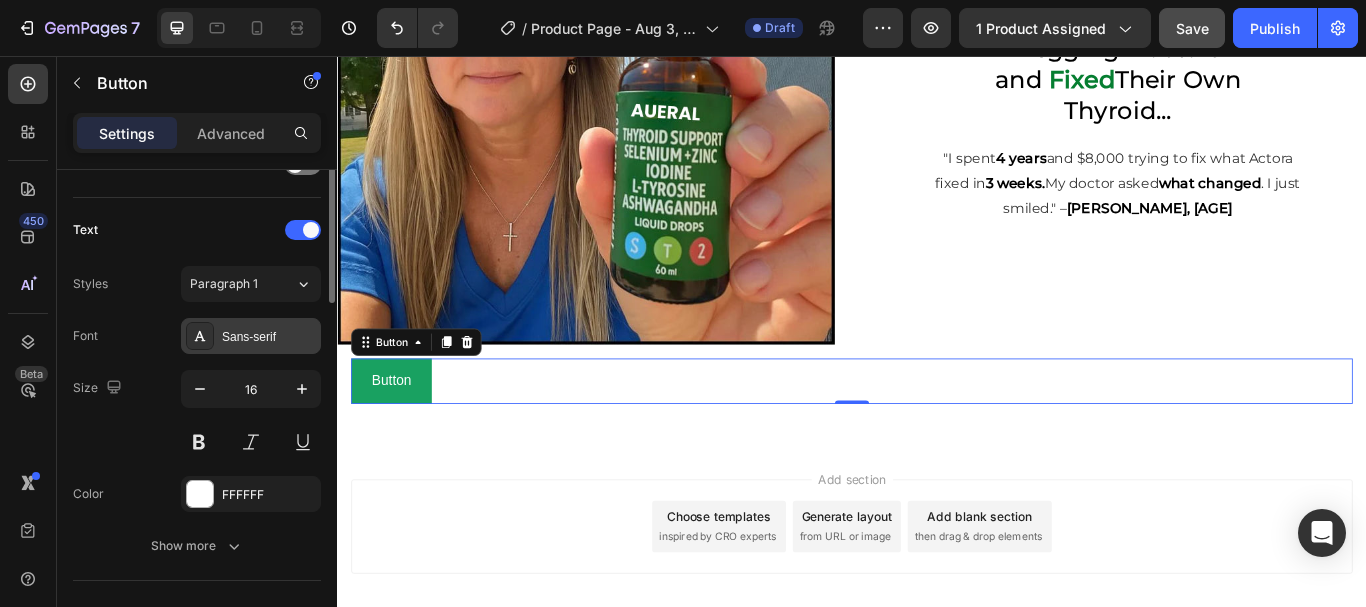 scroll, scrollTop: 0, scrollLeft: 0, axis: both 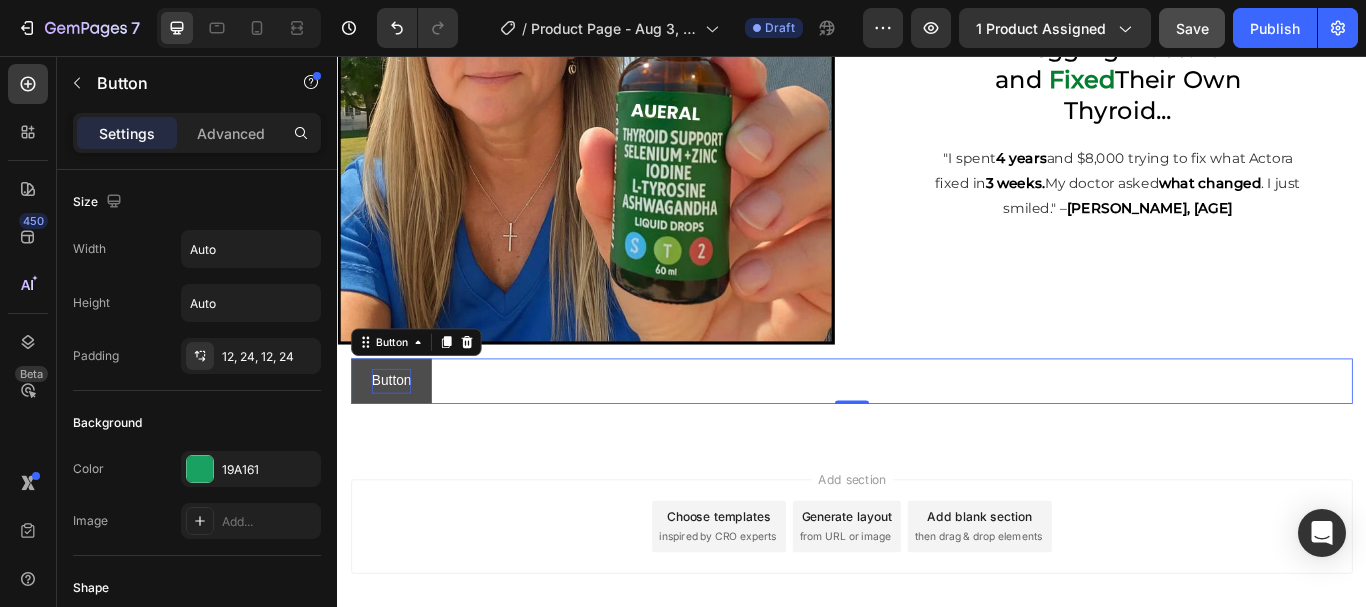 click on "Button" at bounding box center (400, 435) 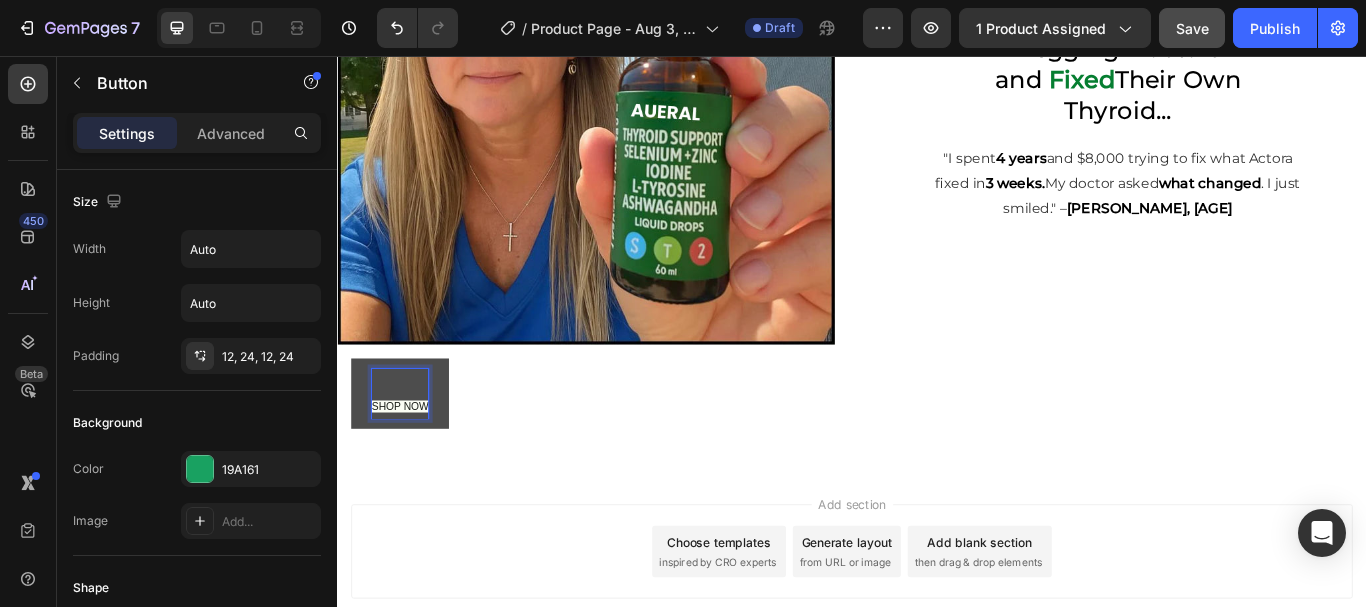 click on "SHOP NOW" at bounding box center [410, 450] 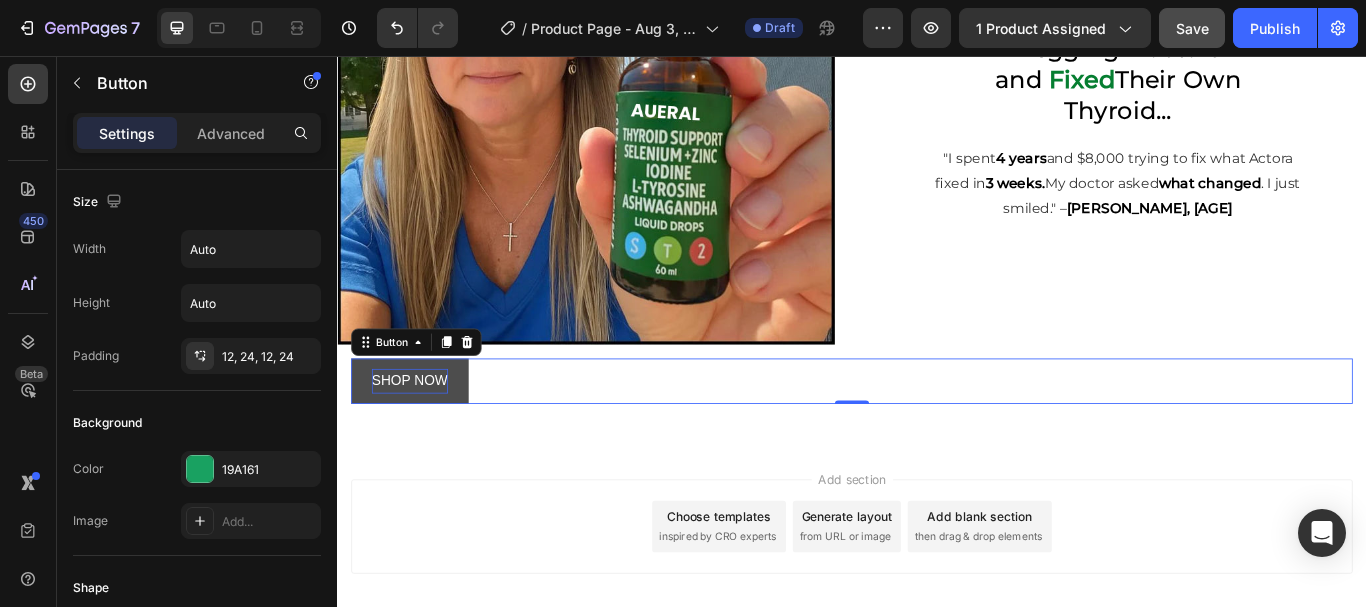 click on "SHOP NOW Button   0" at bounding box center [937, 435] 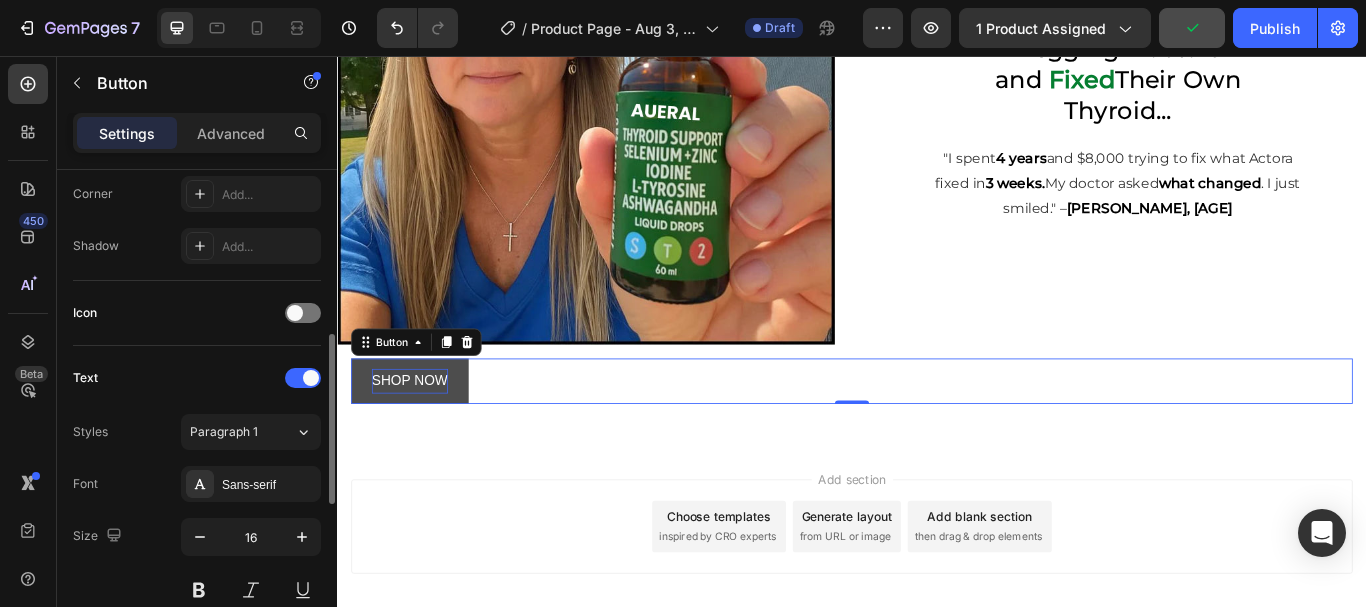 scroll, scrollTop: 493, scrollLeft: 0, axis: vertical 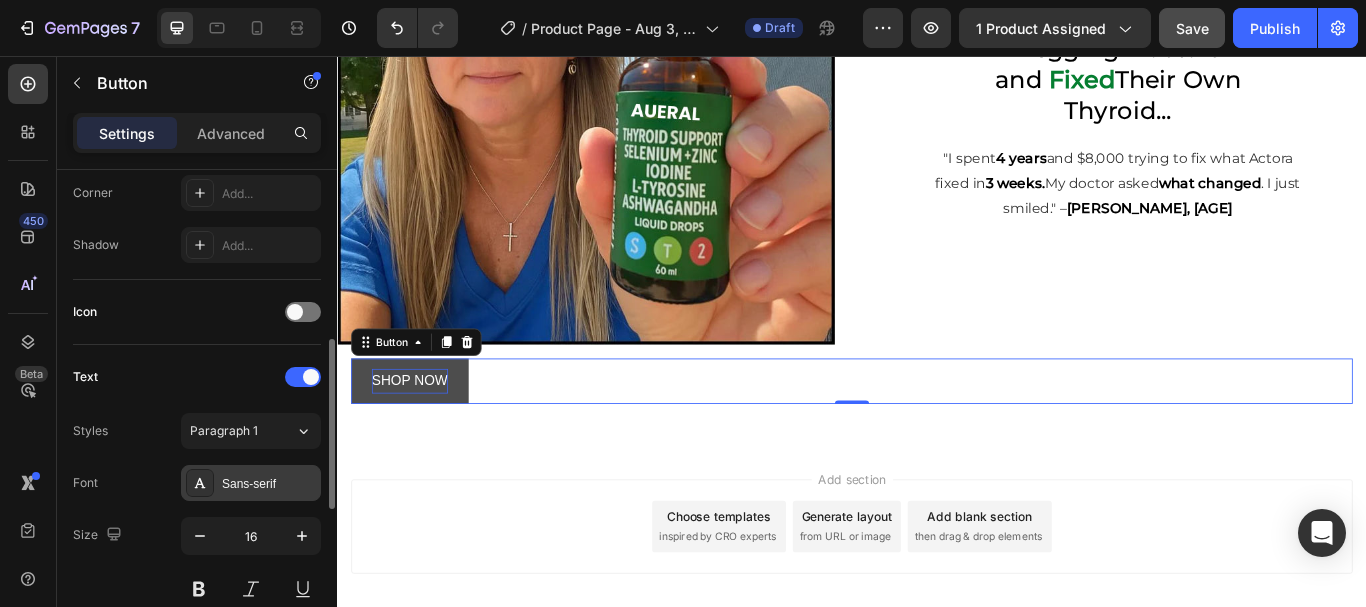 click on "Sans-serif" at bounding box center (251, 483) 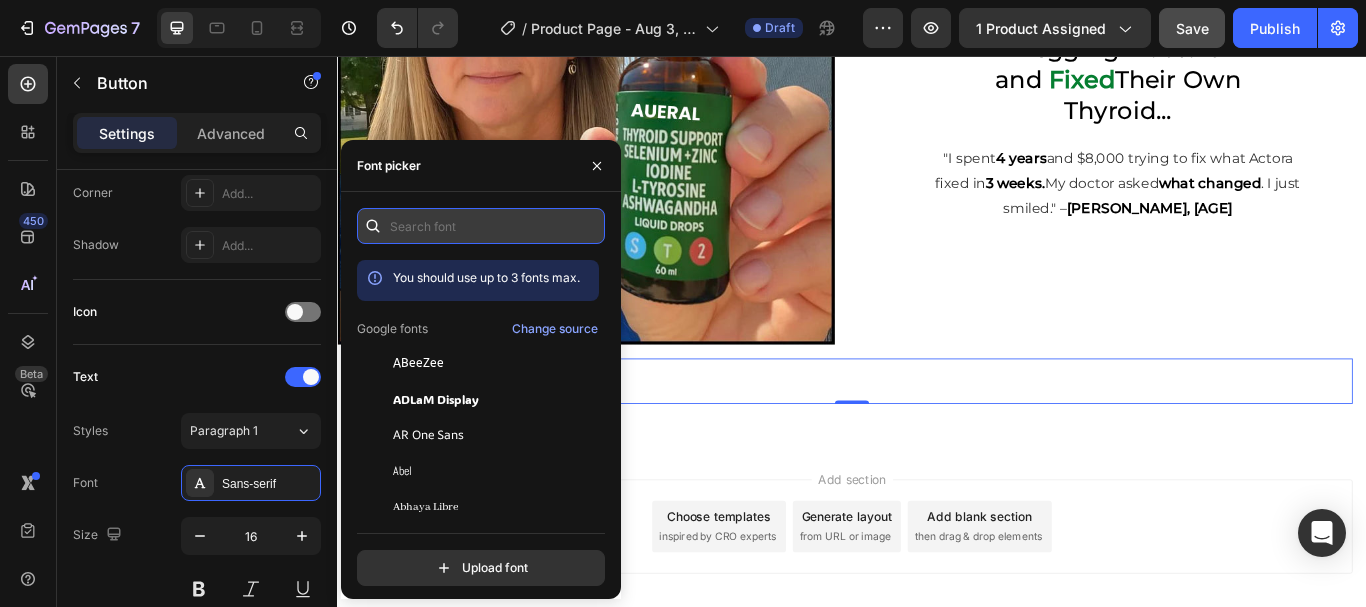 click at bounding box center [481, 226] 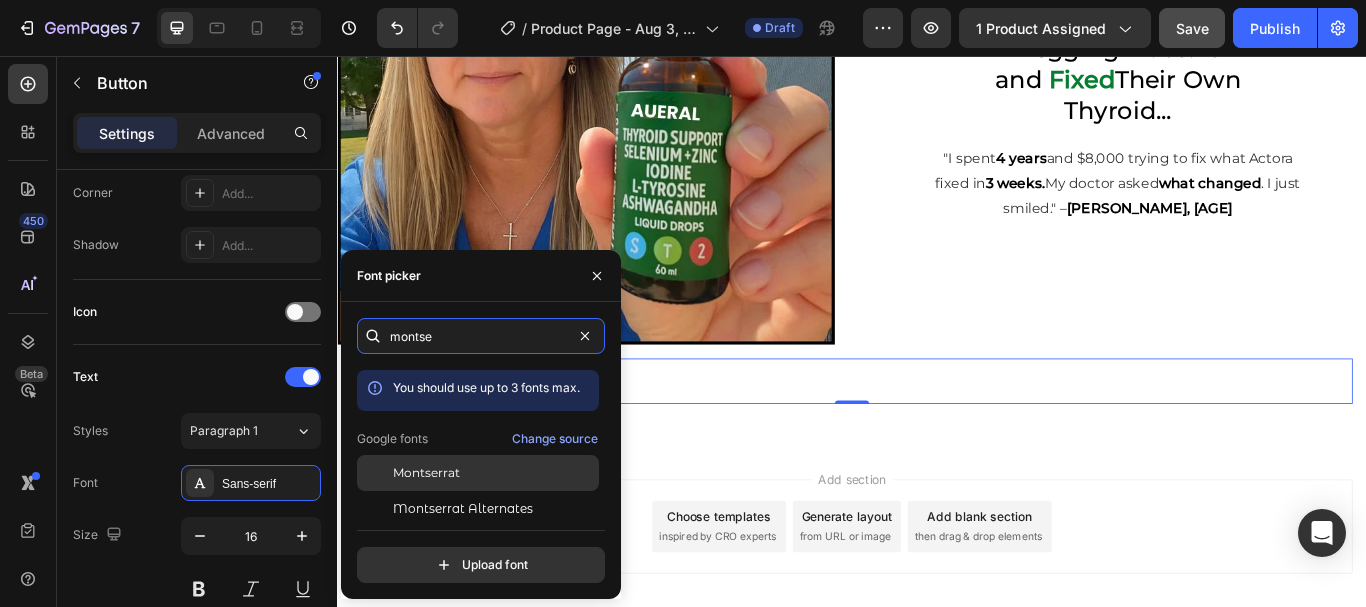 type on "montse" 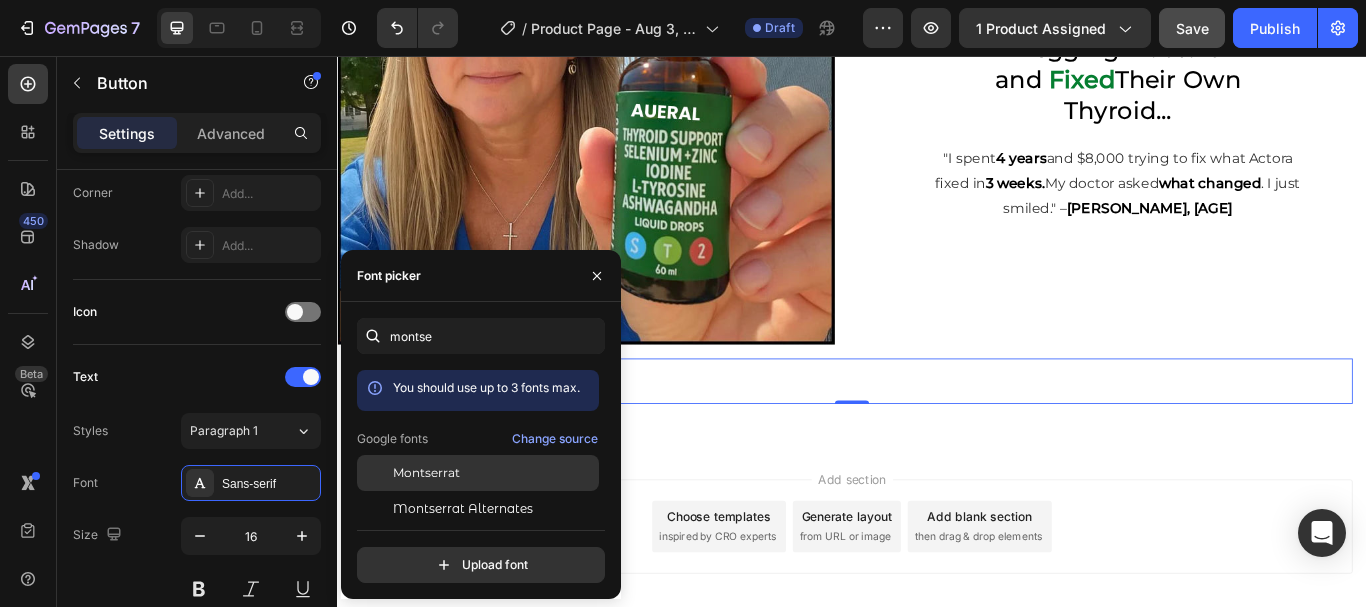 click on "Montserrat" at bounding box center [426, 473] 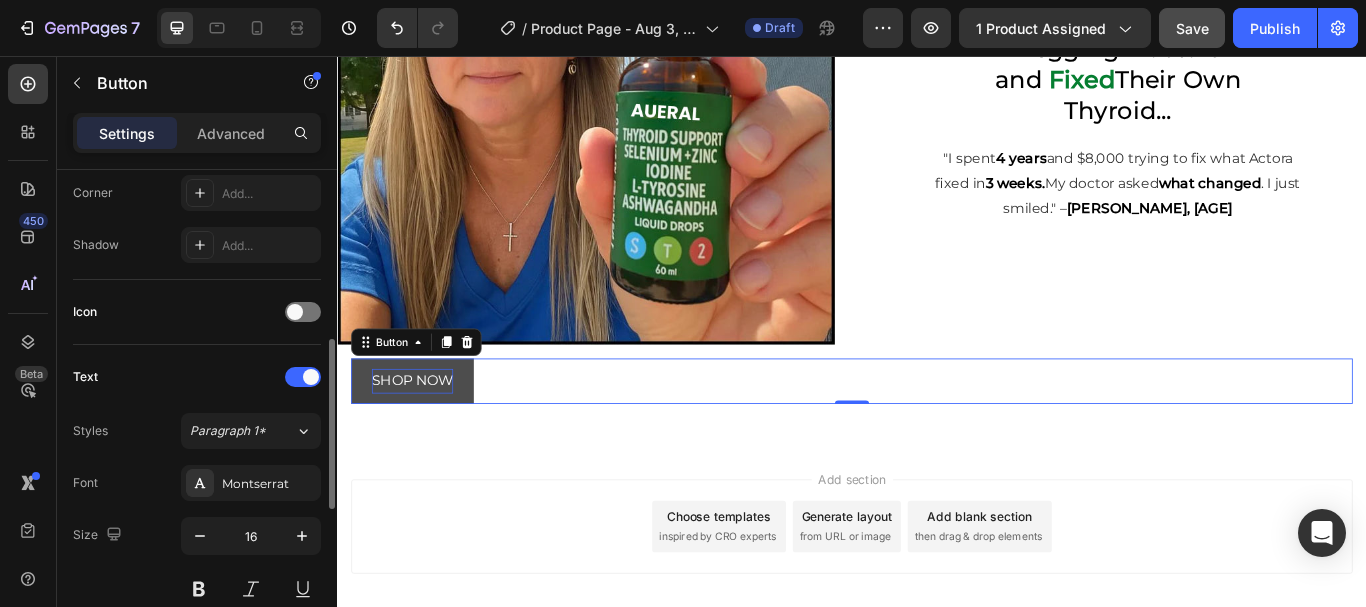 click on "Styles Paragraph 1*" at bounding box center [197, 431] 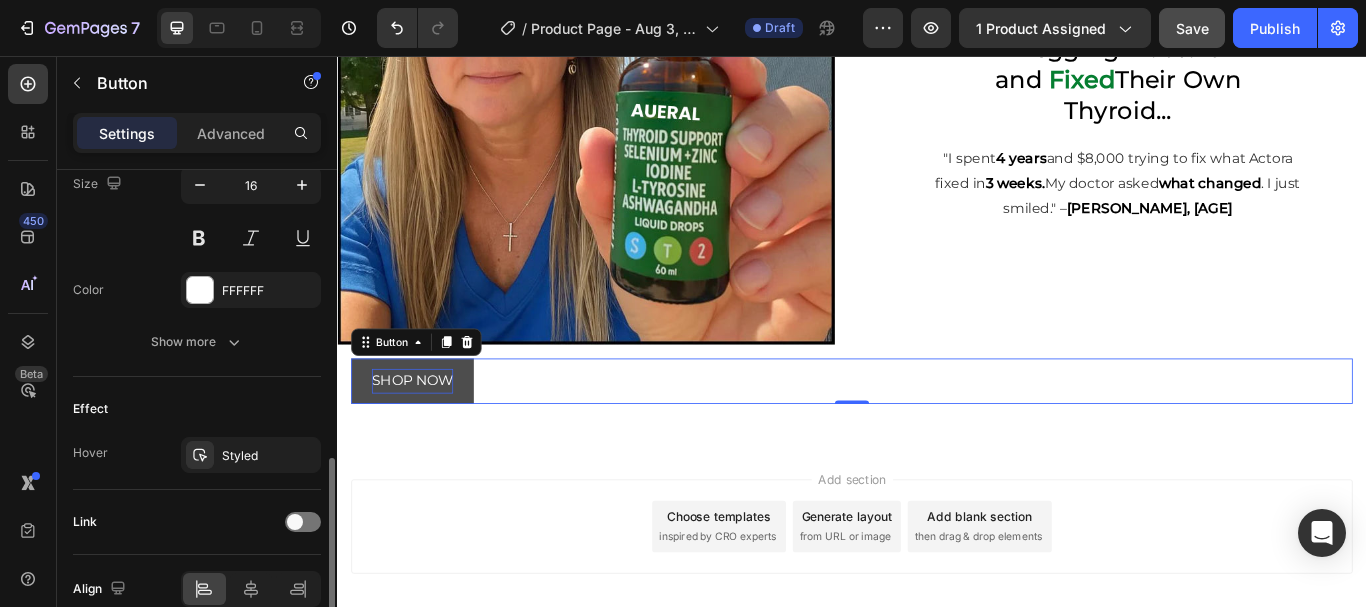 scroll, scrollTop: 940, scrollLeft: 0, axis: vertical 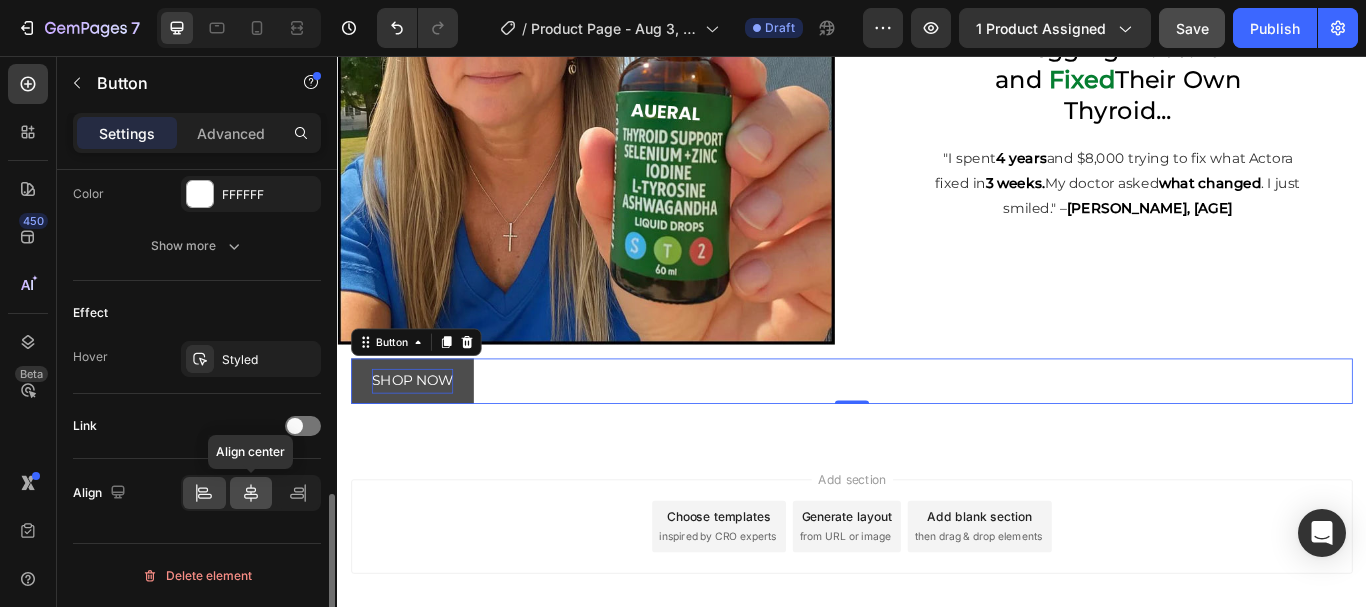 click 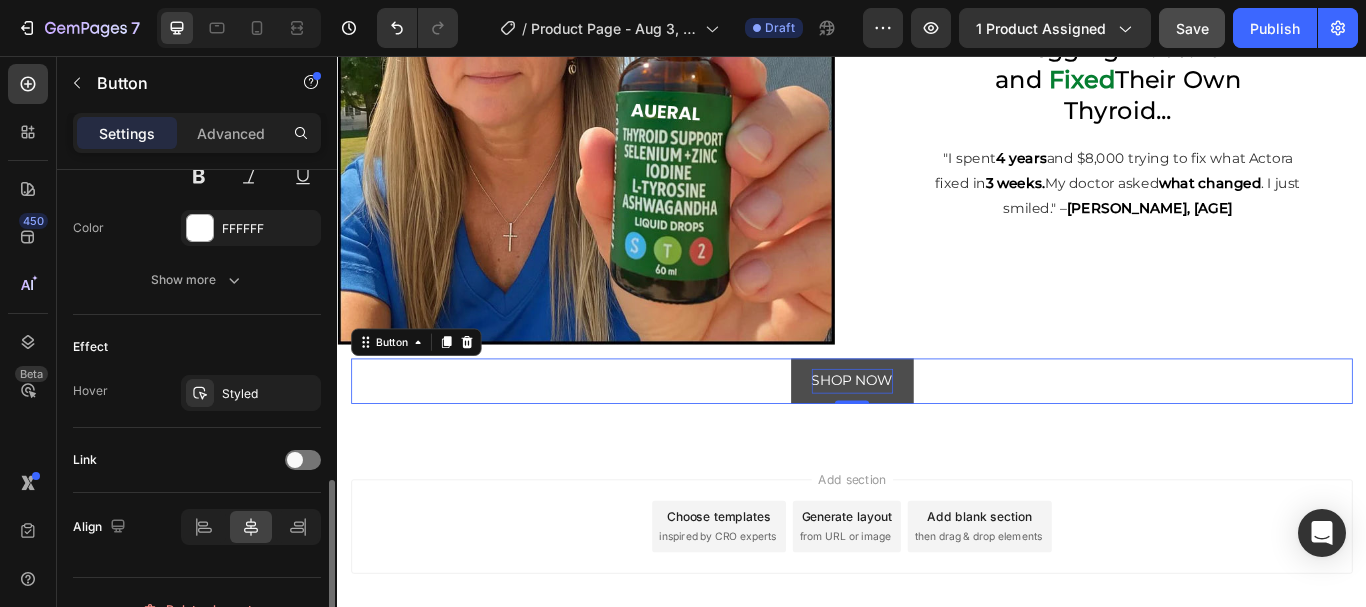 scroll, scrollTop: 905, scrollLeft: 0, axis: vertical 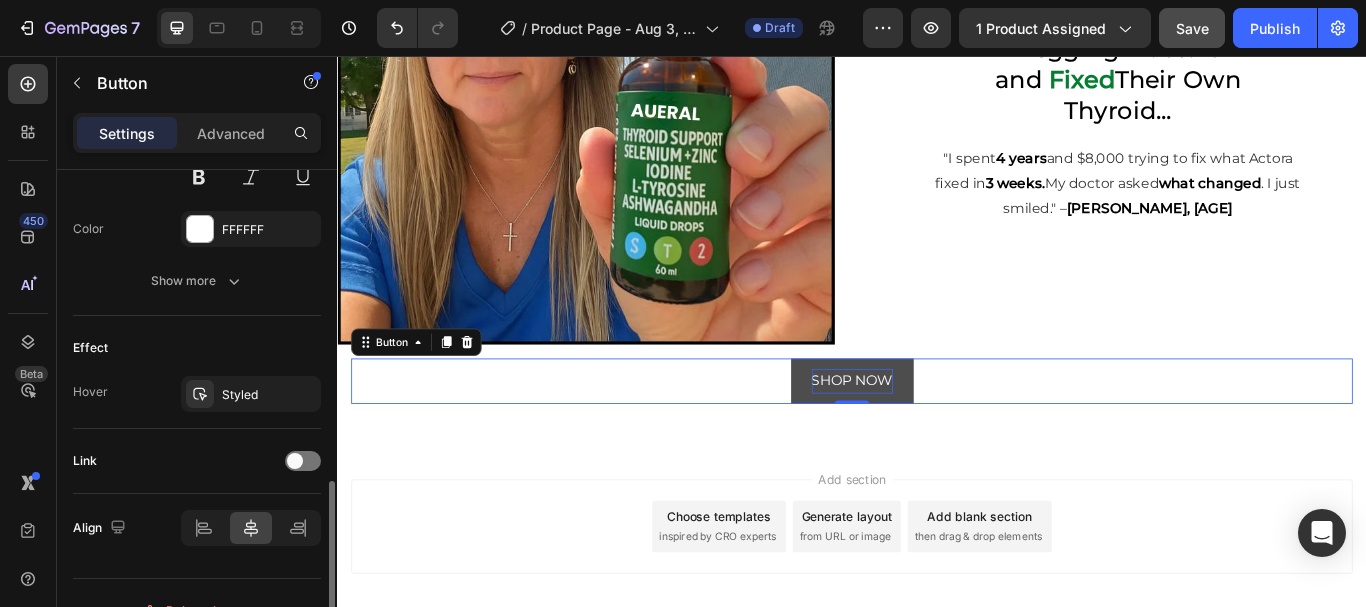 click on "Styled" at bounding box center [269, 395] 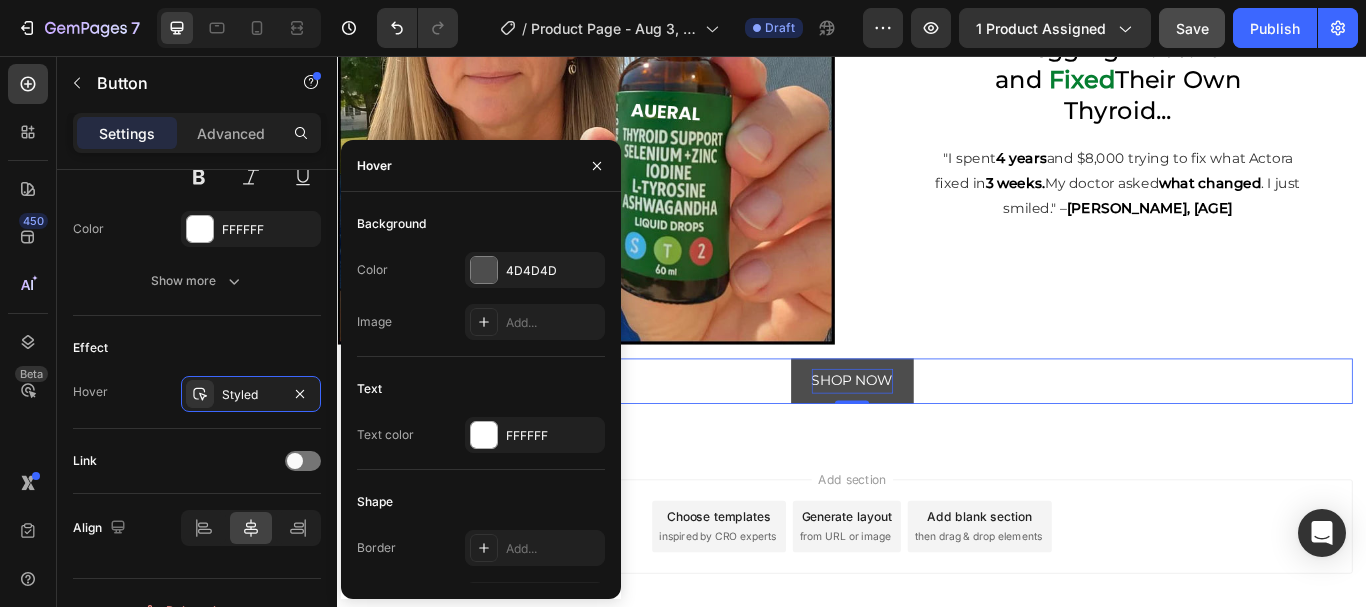 click on "Hover" at bounding box center [481, 166] 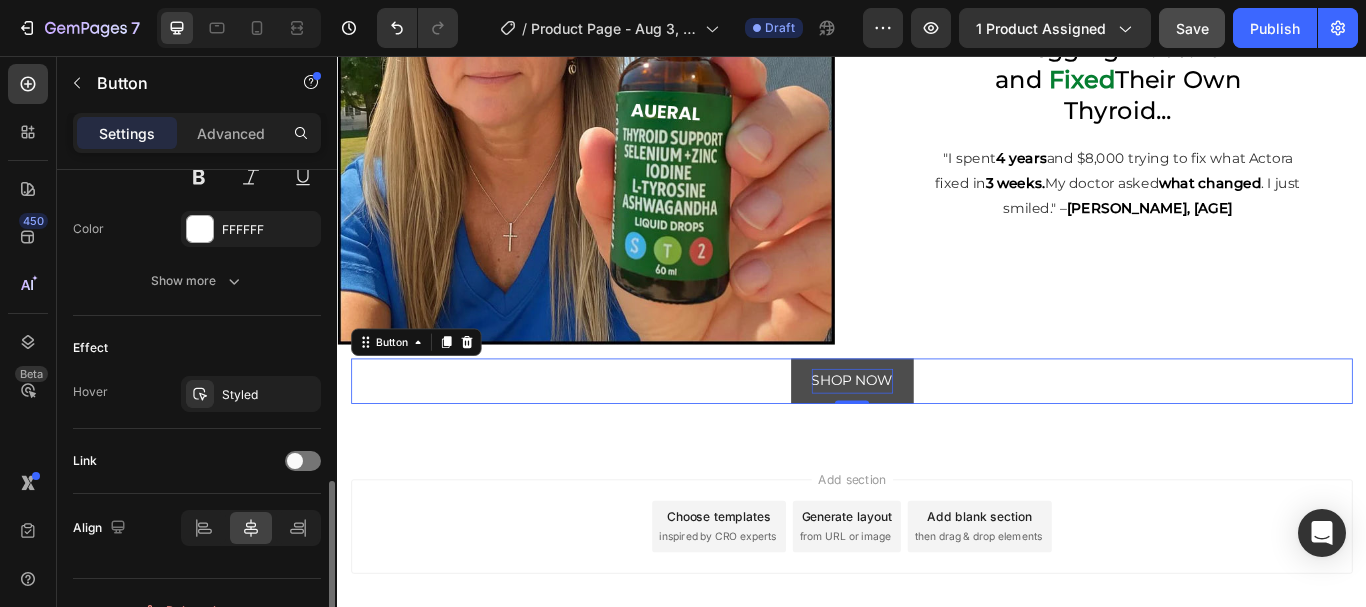 click on "Link" 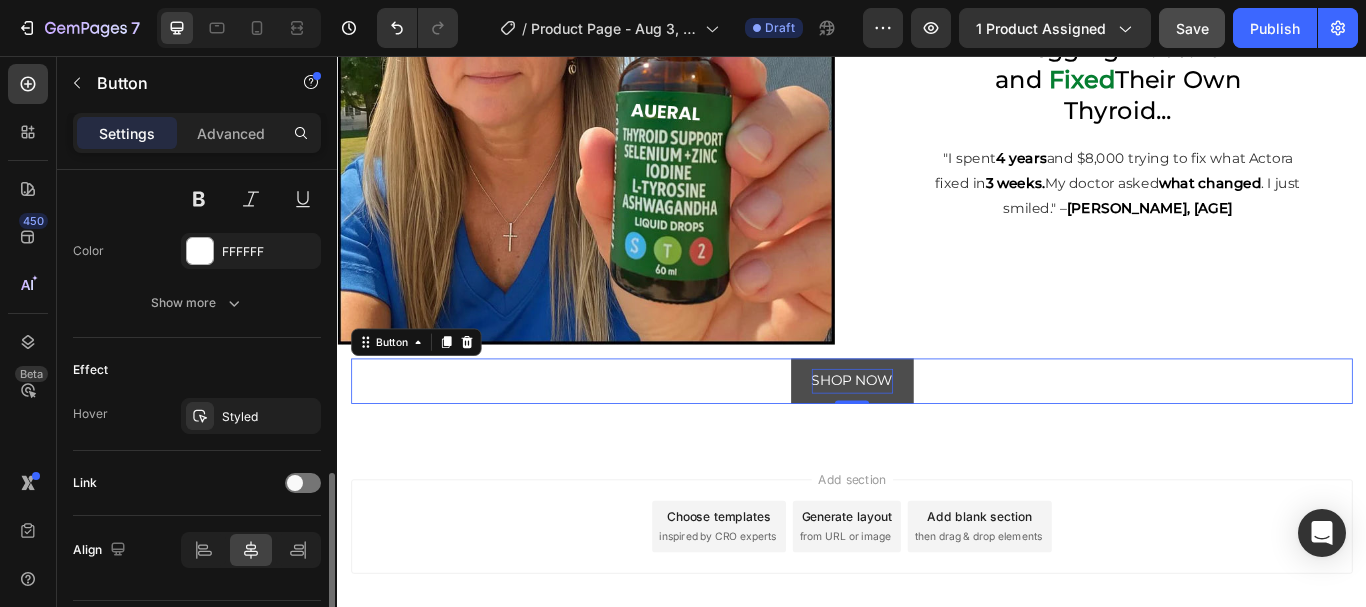 scroll, scrollTop: 882, scrollLeft: 0, axis: vertical 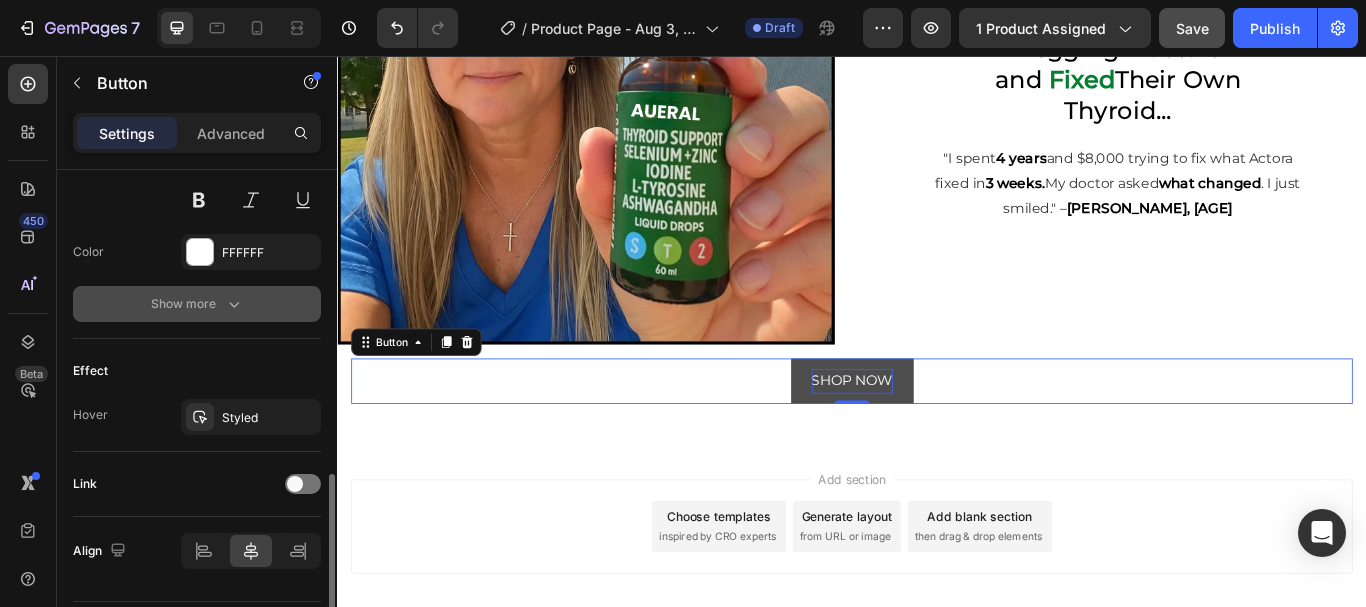 click 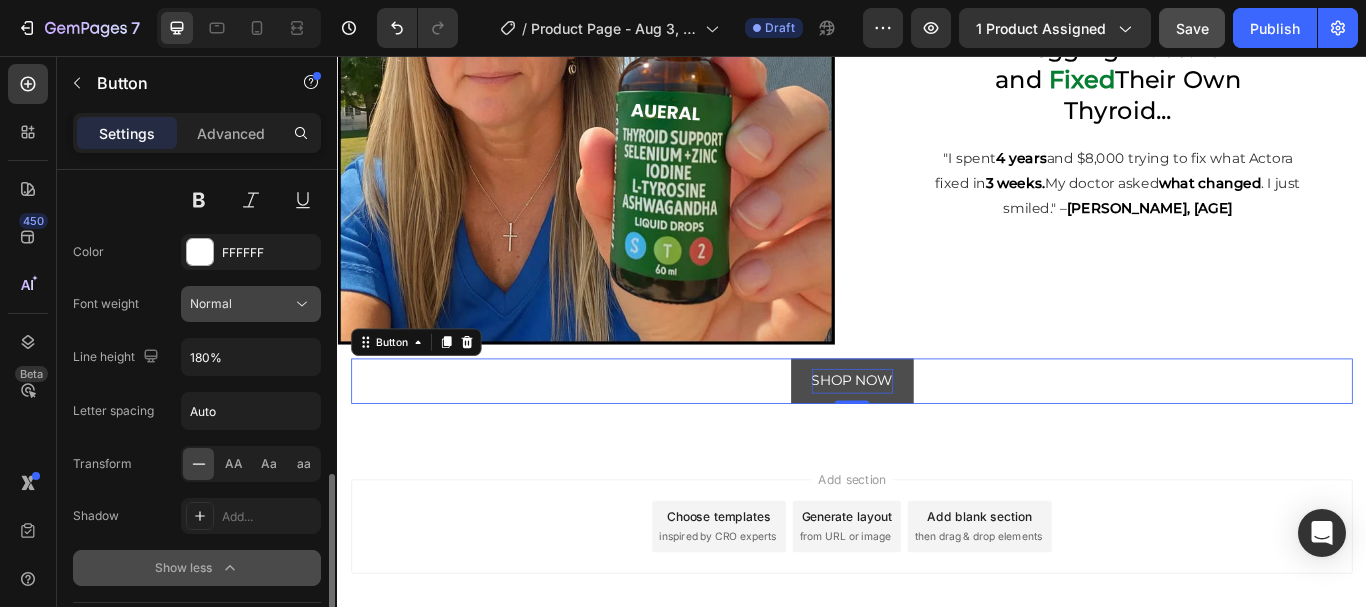 click on "Normal" at bounding box center (251, 304) 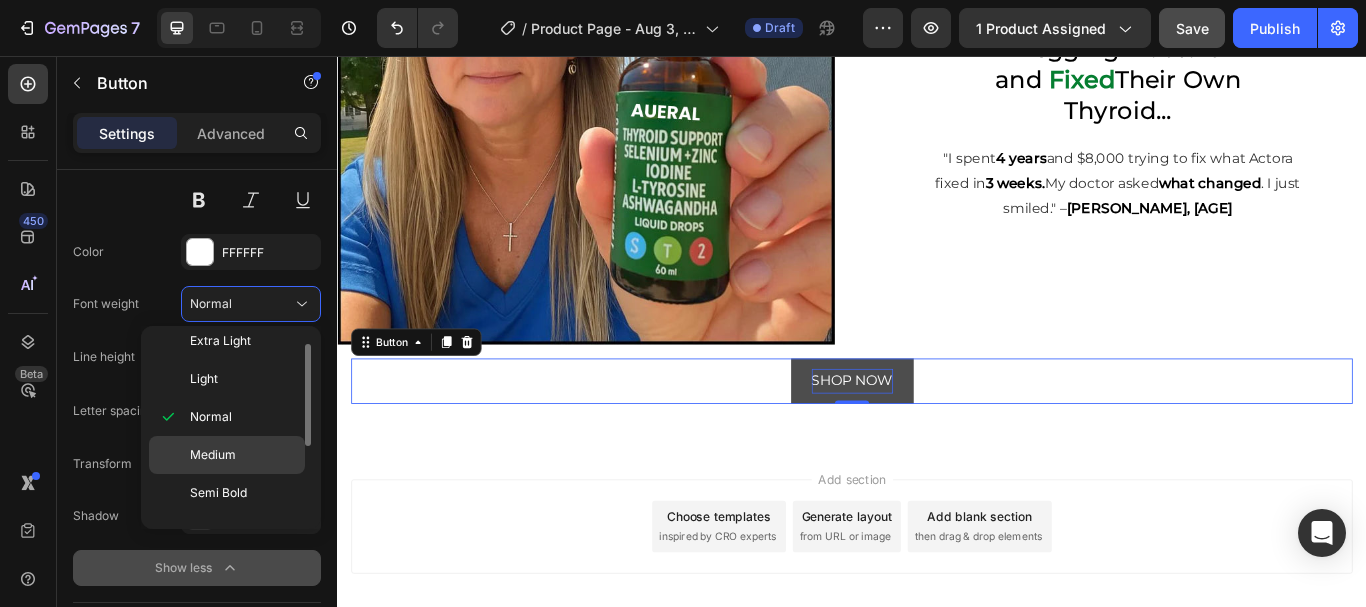 scroll, scrollTop: 55, scrollLeft: 0, axis: vertical 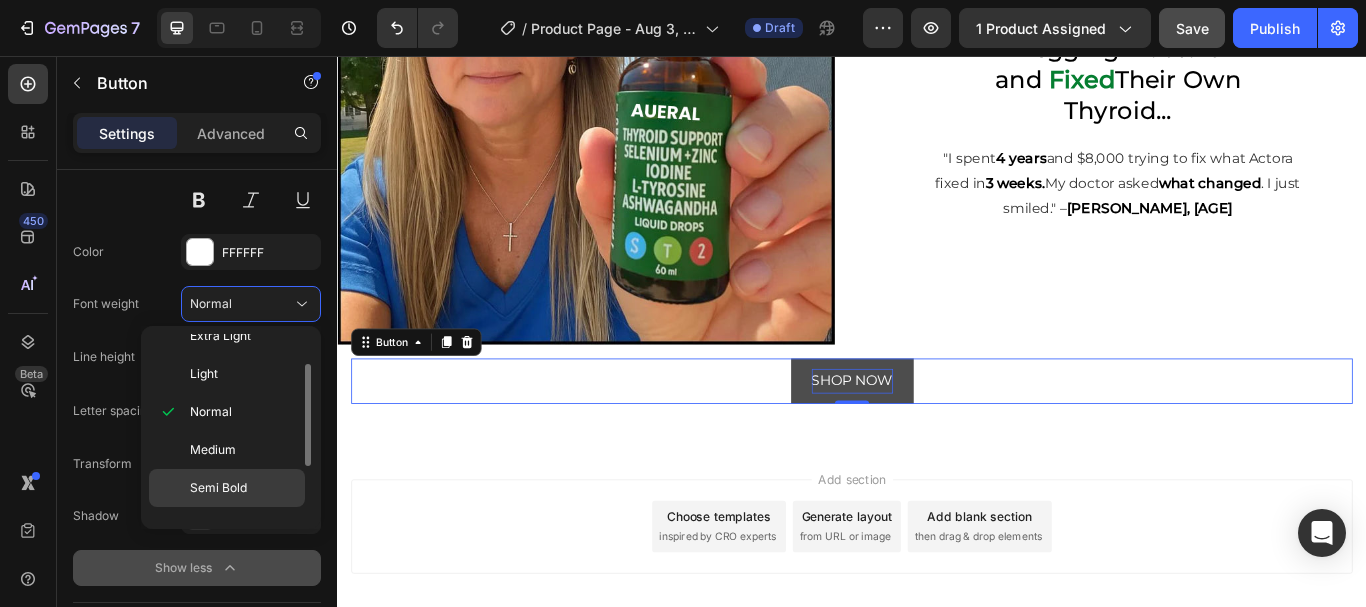 click on "Semi Bold" at bounding box center [218, 488] 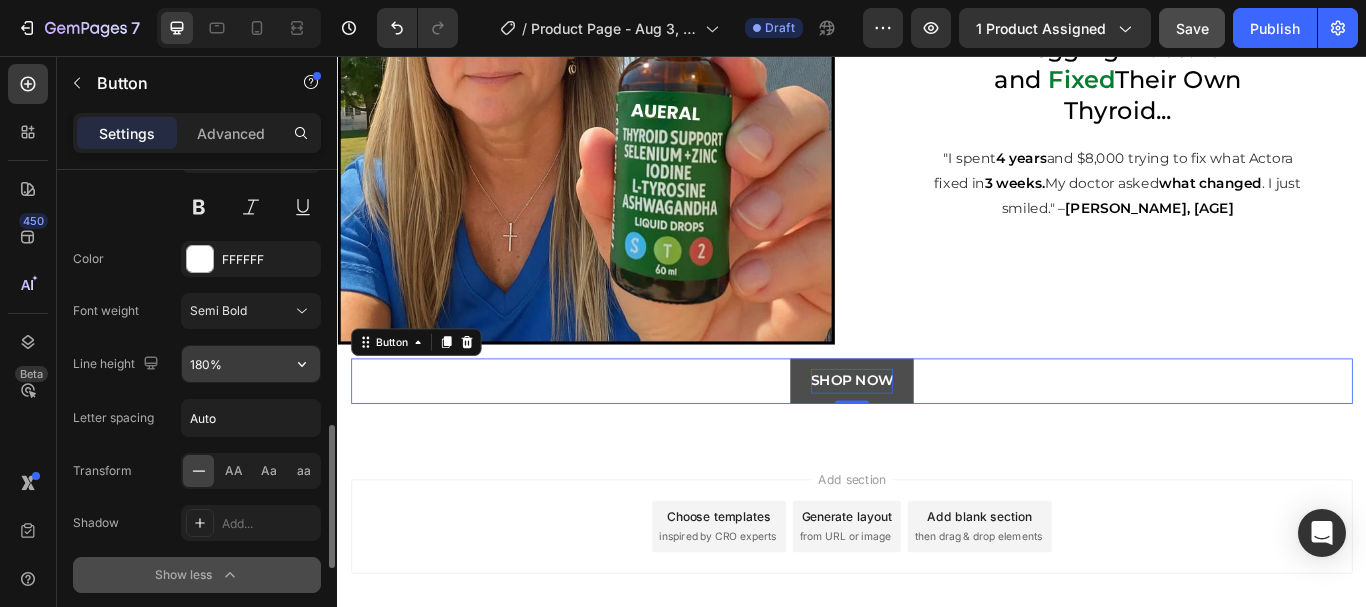 scroll, scrollTop: 874, scrollLeft: 0, axis: vertical 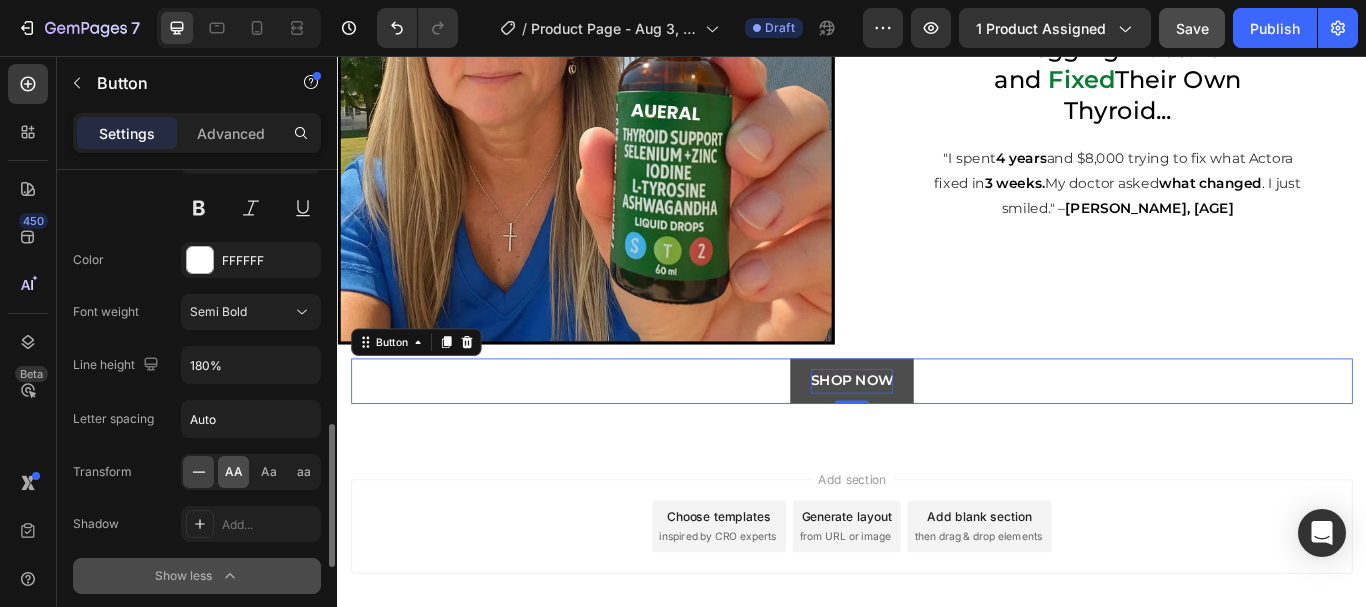 click on "AA" 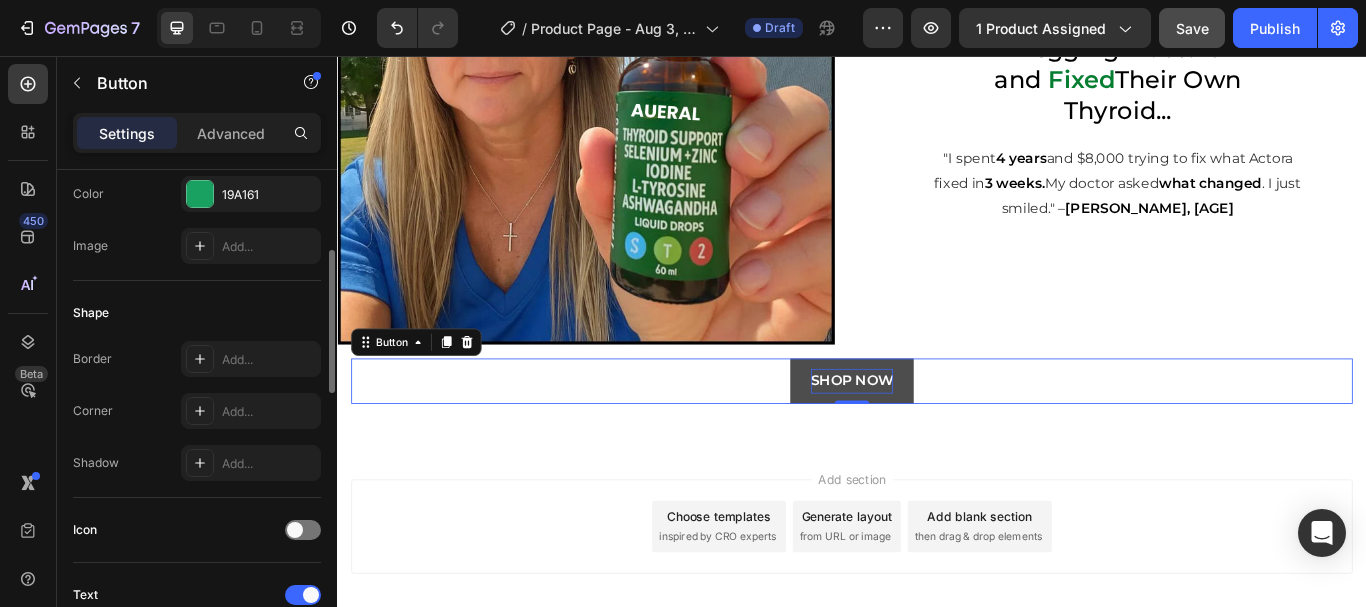 scroll, scrollTop: 274, scrollLeft: 0, axis: vertical 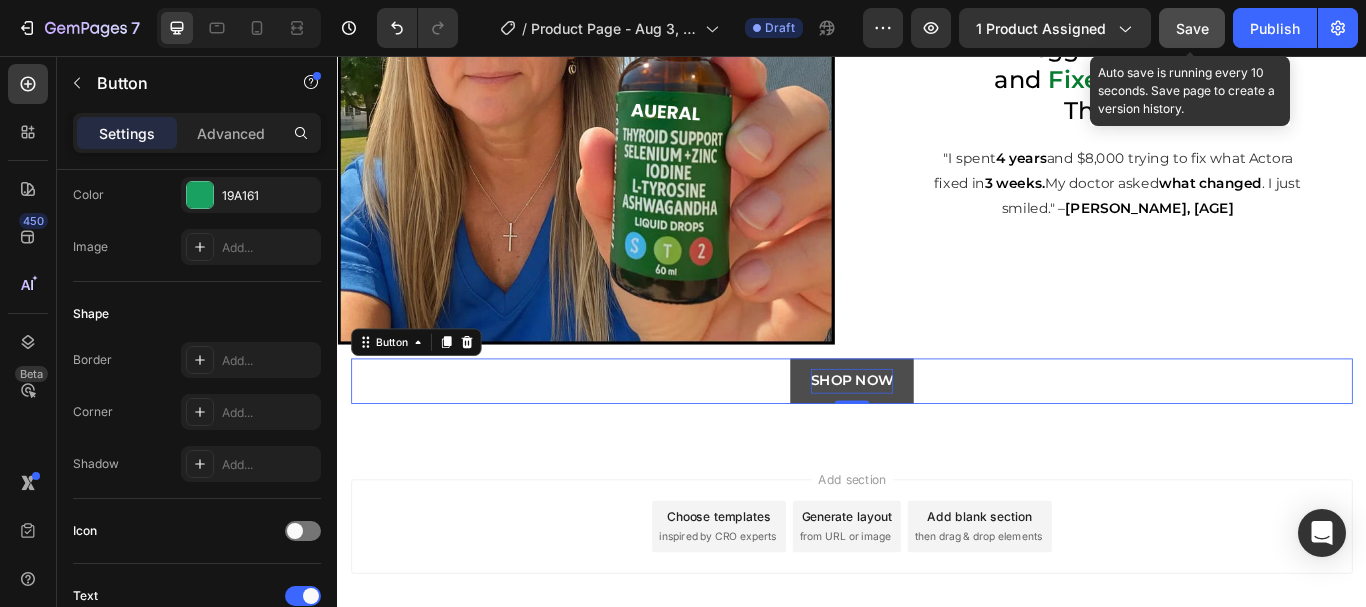 click on "Save" at bounding box center [1192, 28] 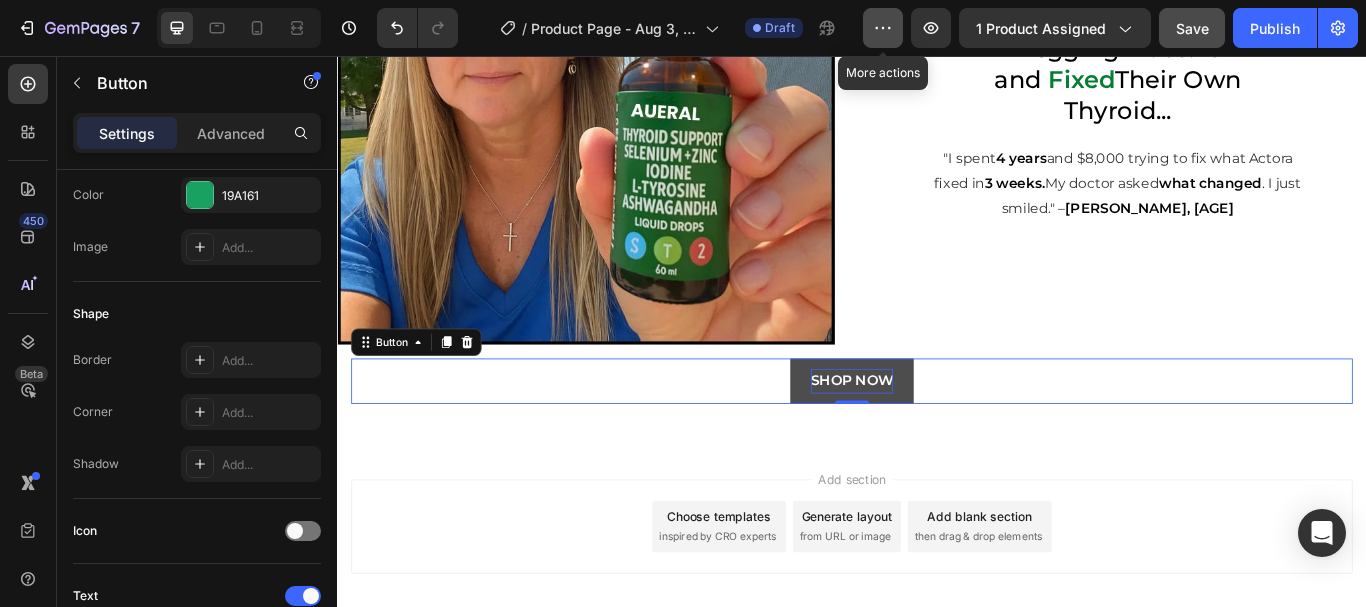 click 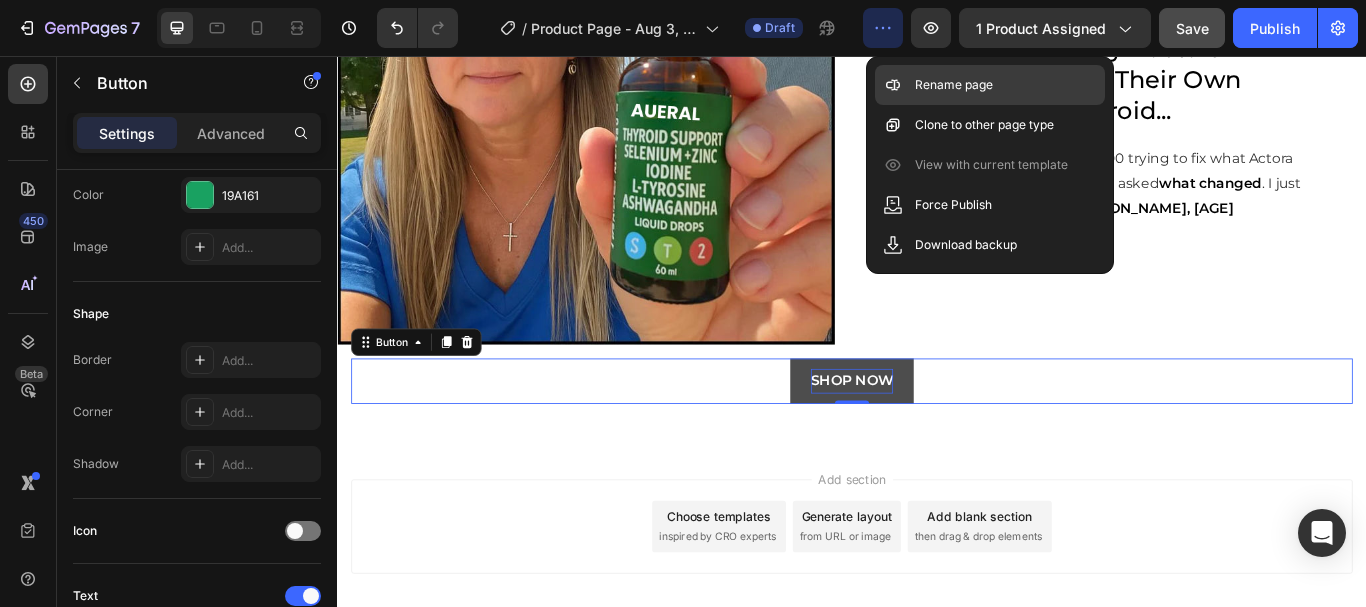 click on "Rename page" at bounding box center (954, 85) 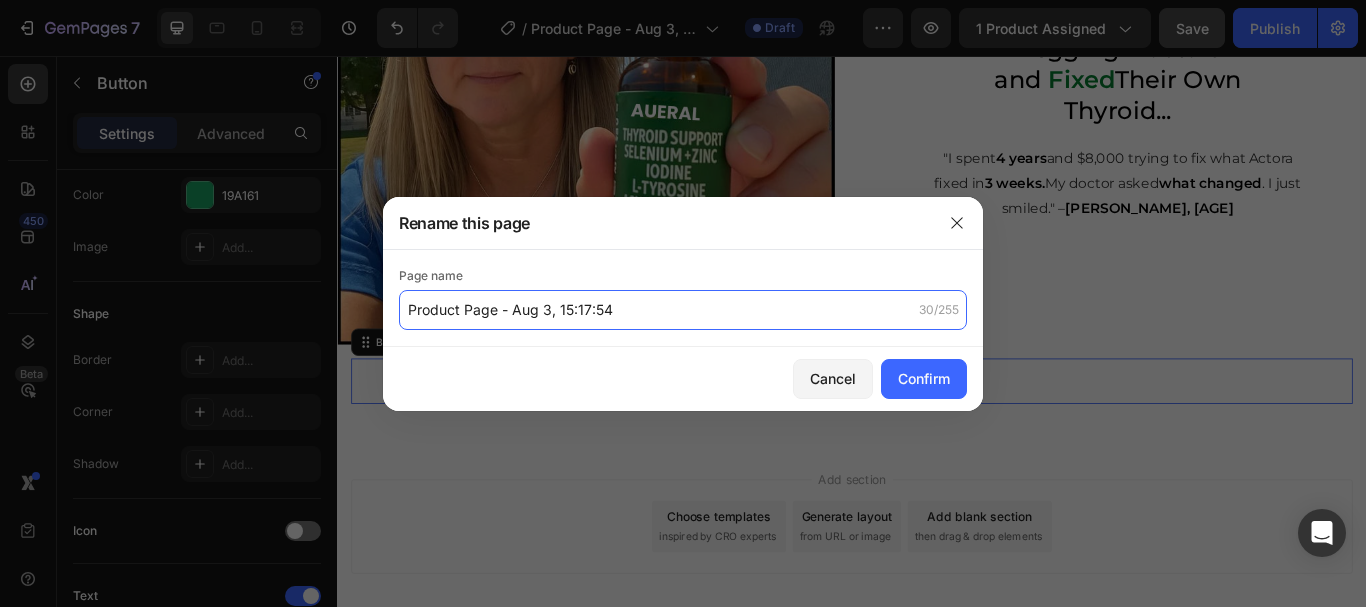 click on "Product Page - Aug 3, 15:17:54" 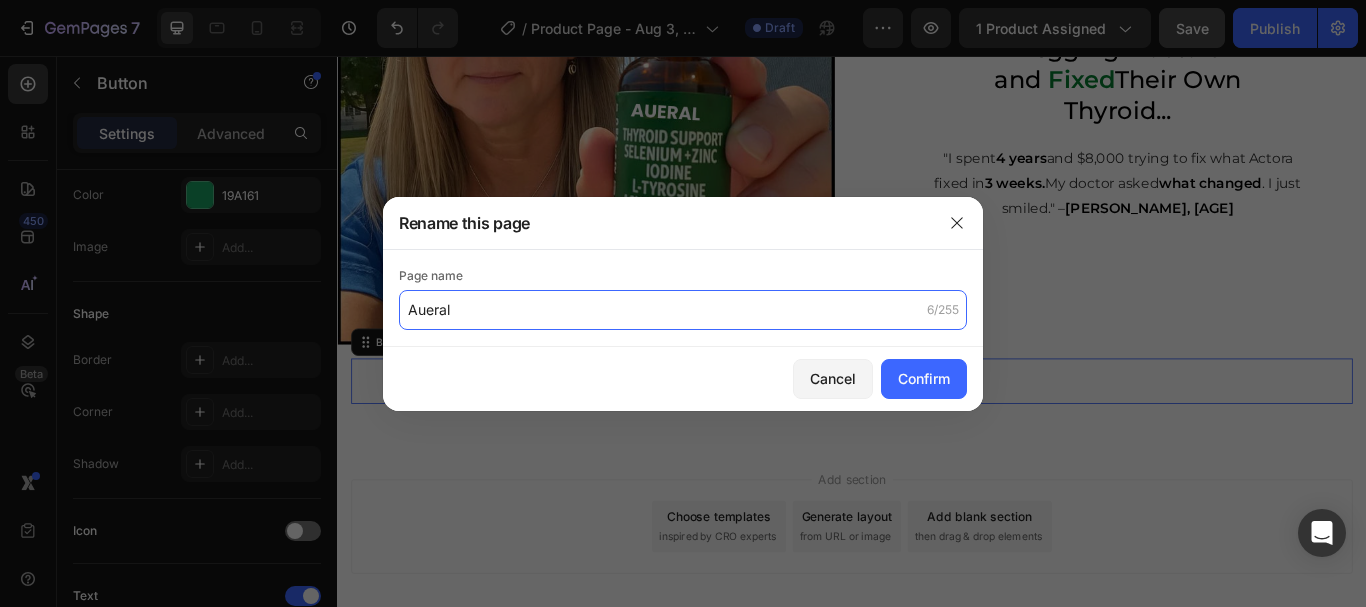 paste on "Thyroid Support" 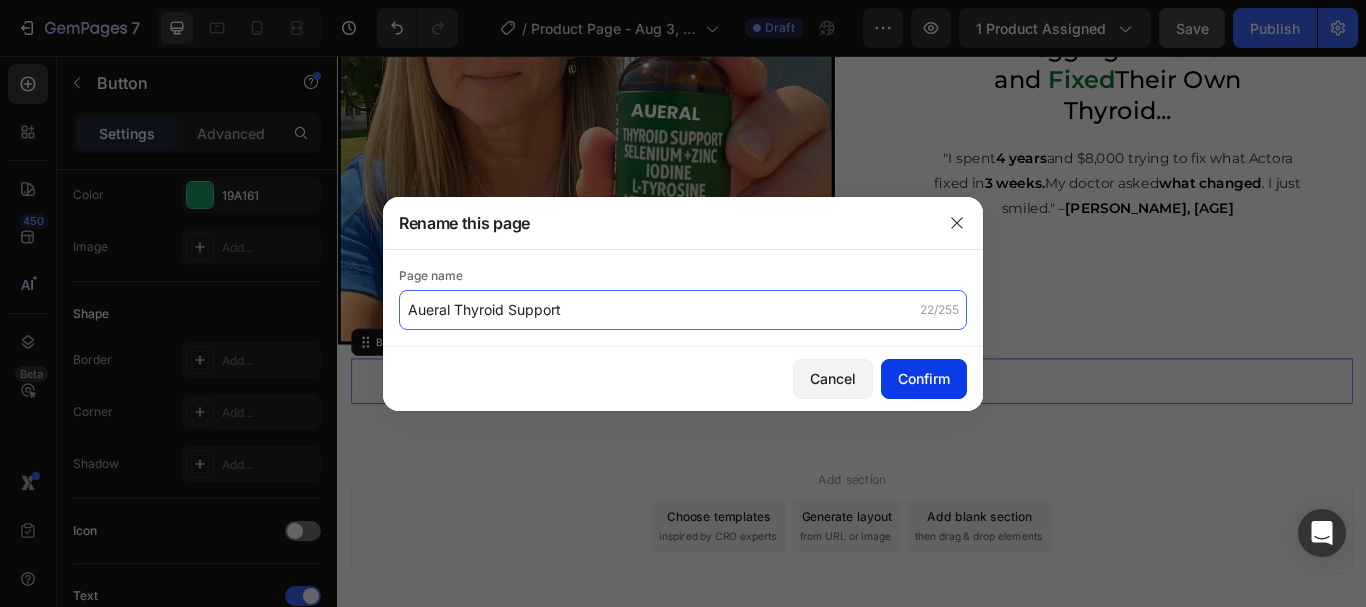 type on "Aueral Thyroid Support" 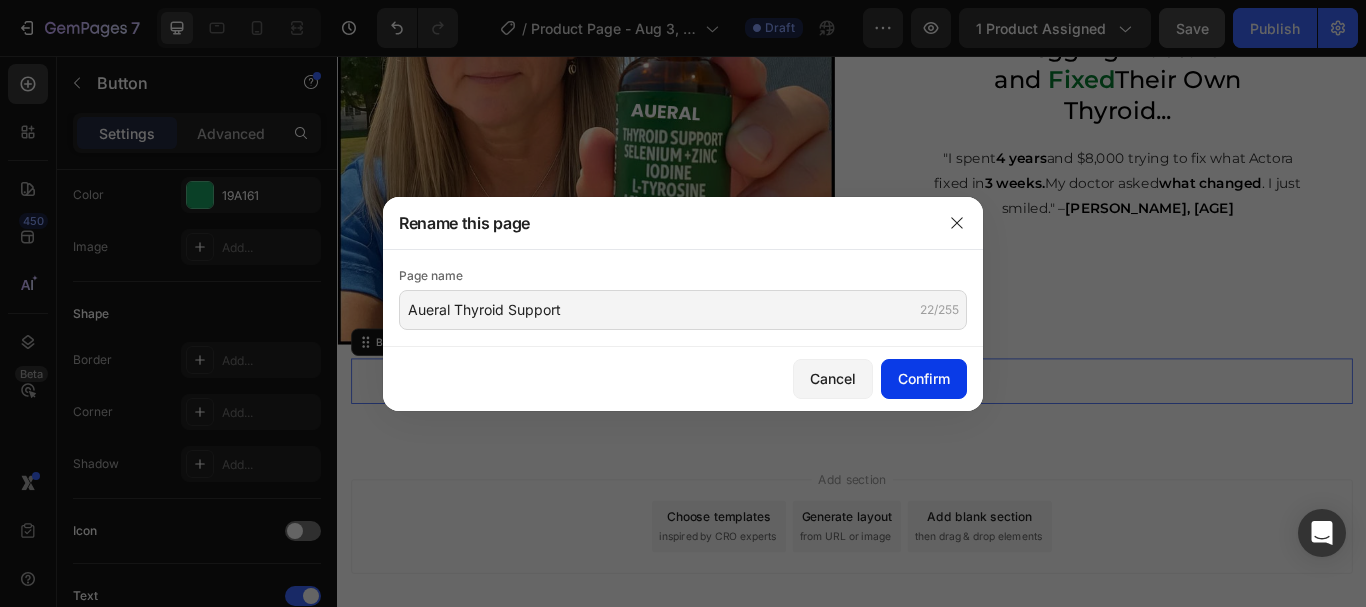 click on "Confirm" at bounding box center [924, 378] 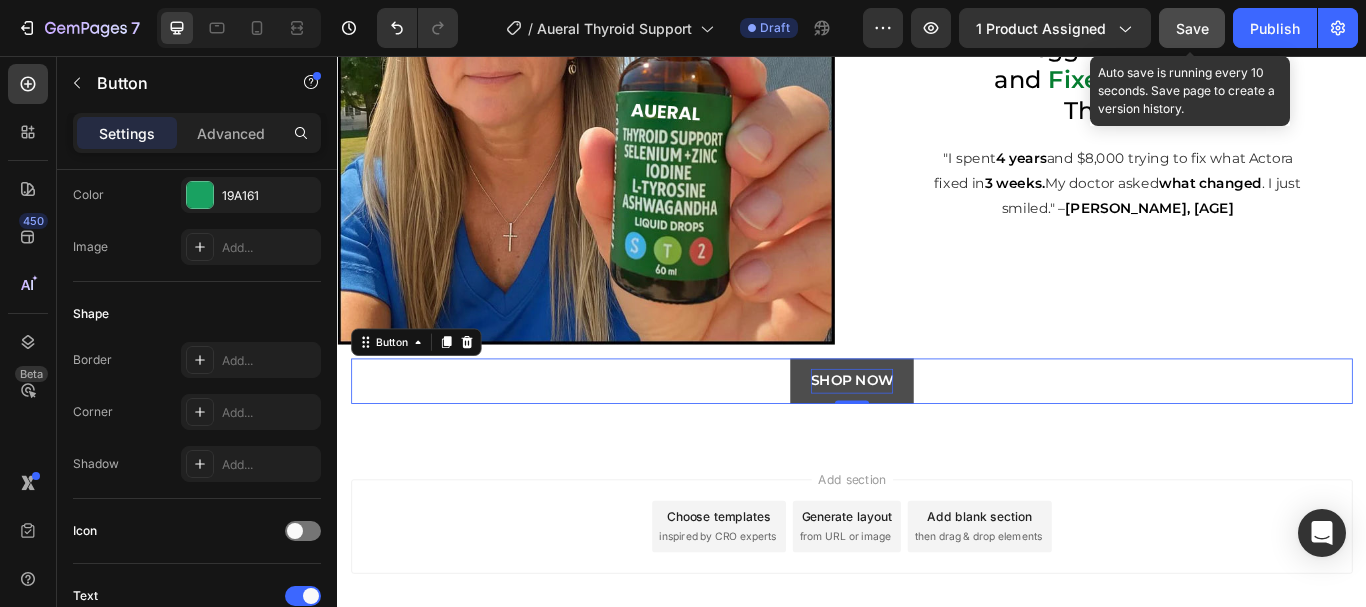 click on "Save" at bounding box center [1192, 28] 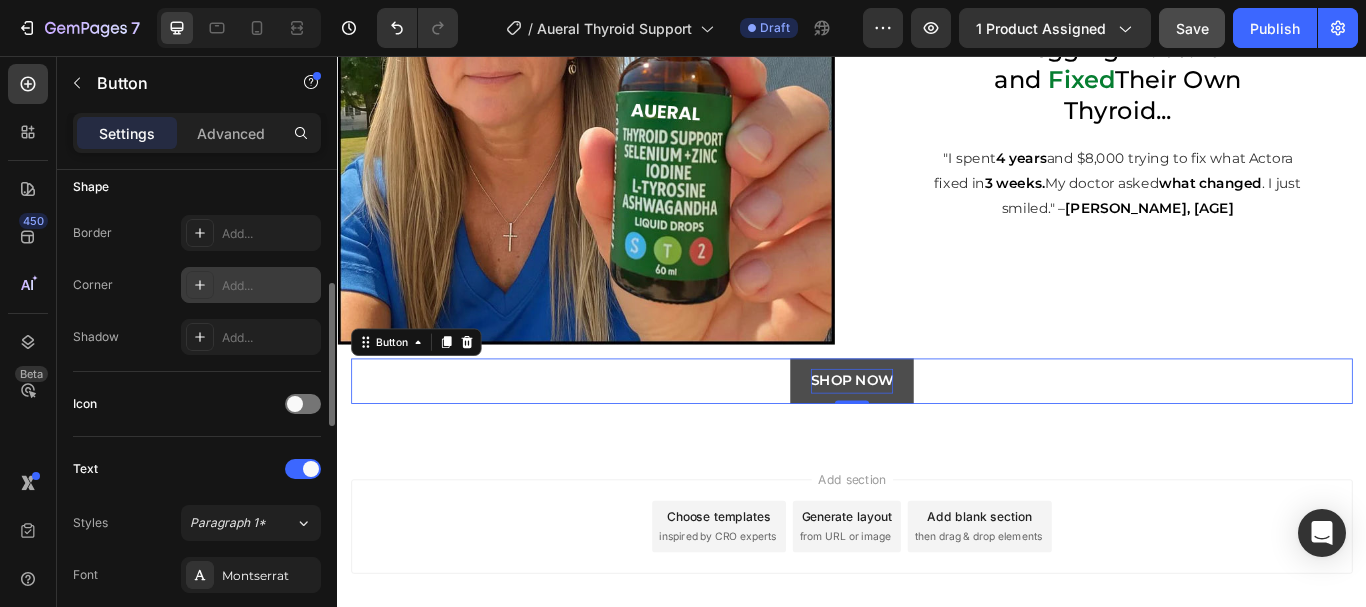 scroll, scrollTop: 397, scrollLeft: 0, axis: vertical 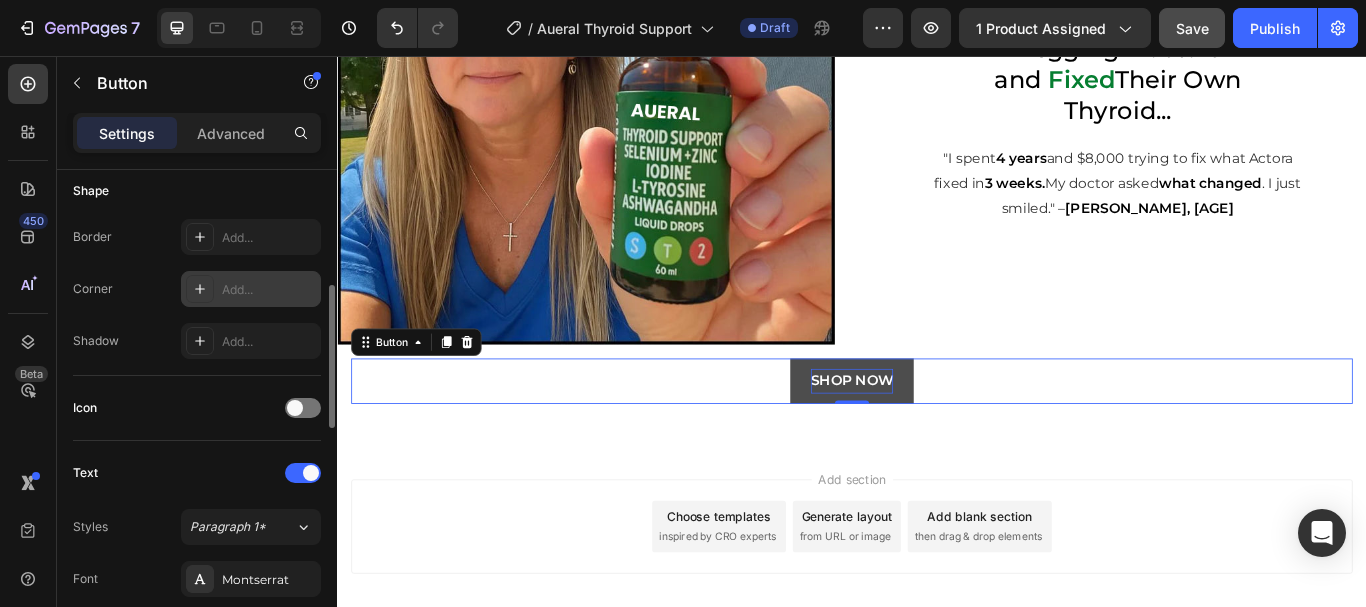 click on "Add..." at bounding box center [269, 290] 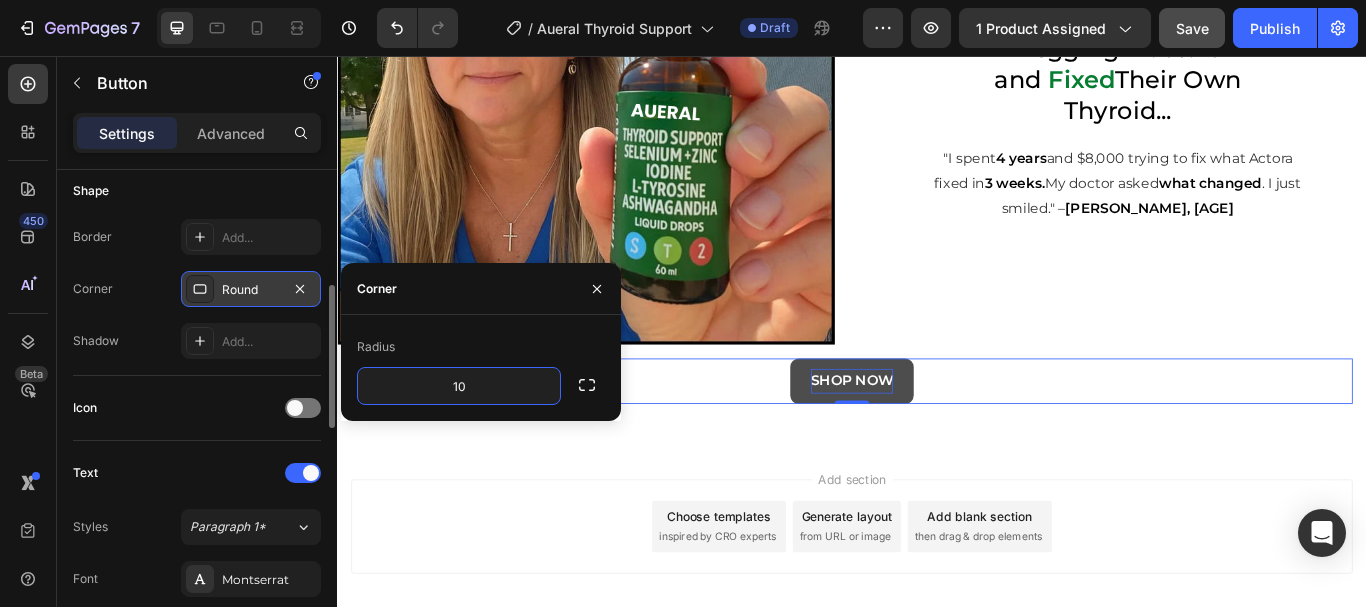 type on "10" 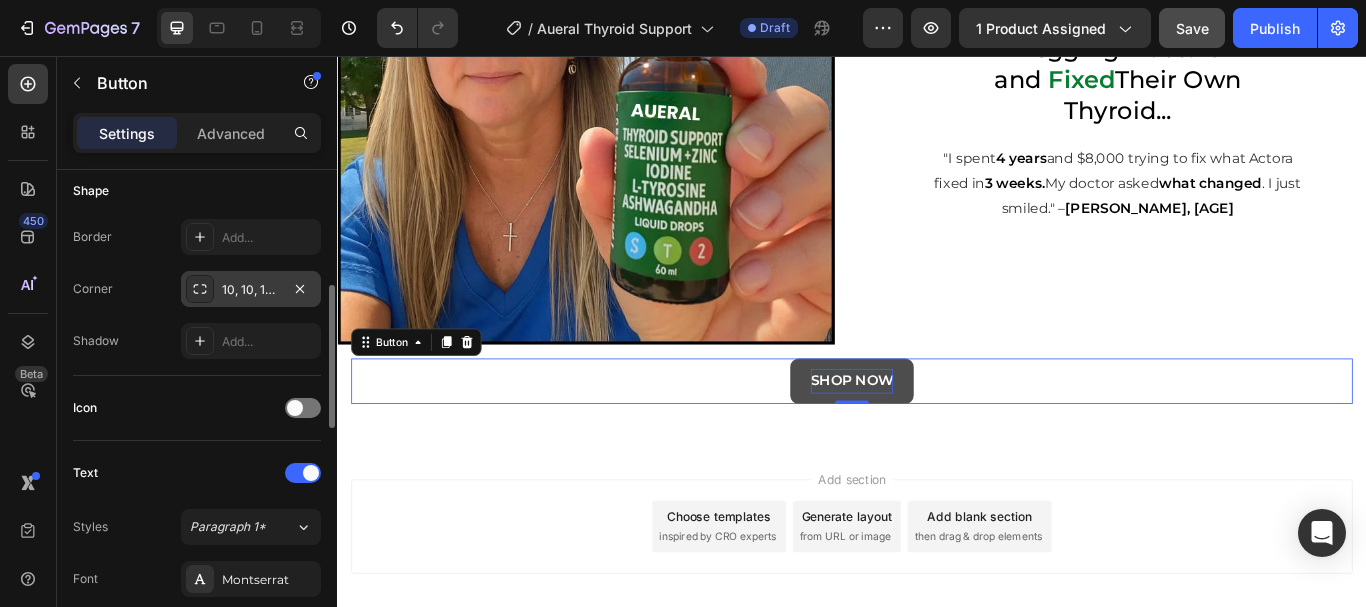 click on "Icon" 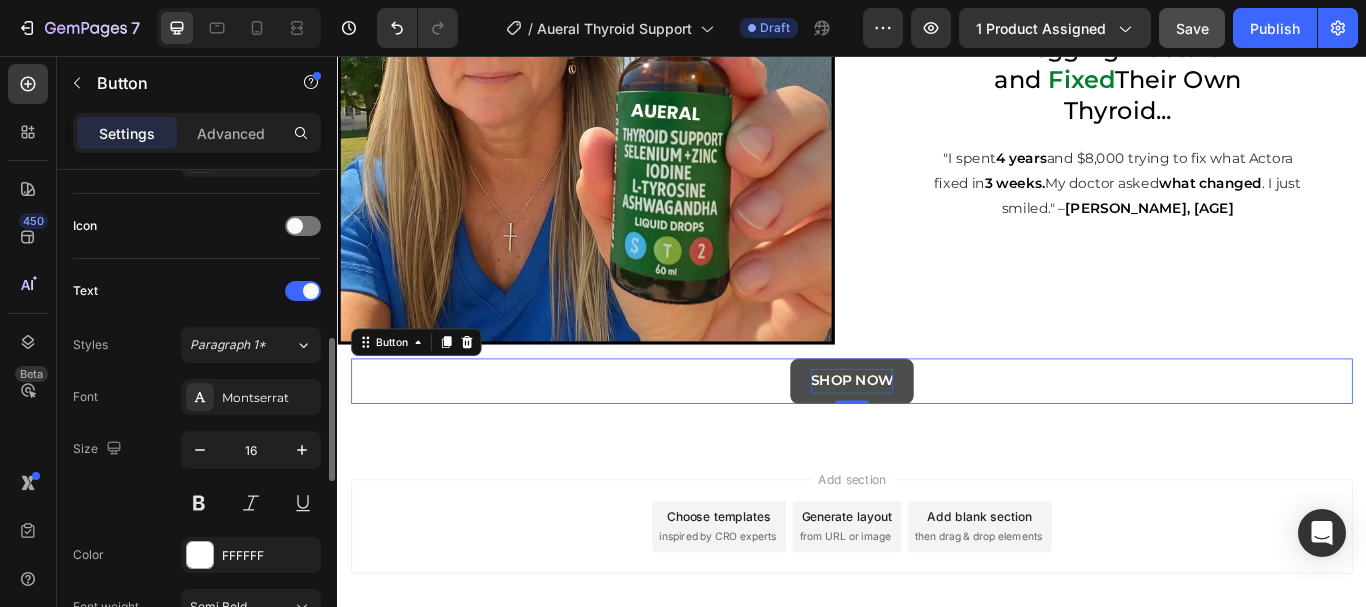 scroll, scrollTop: 580, scrollLeft: 0, axis: vertical 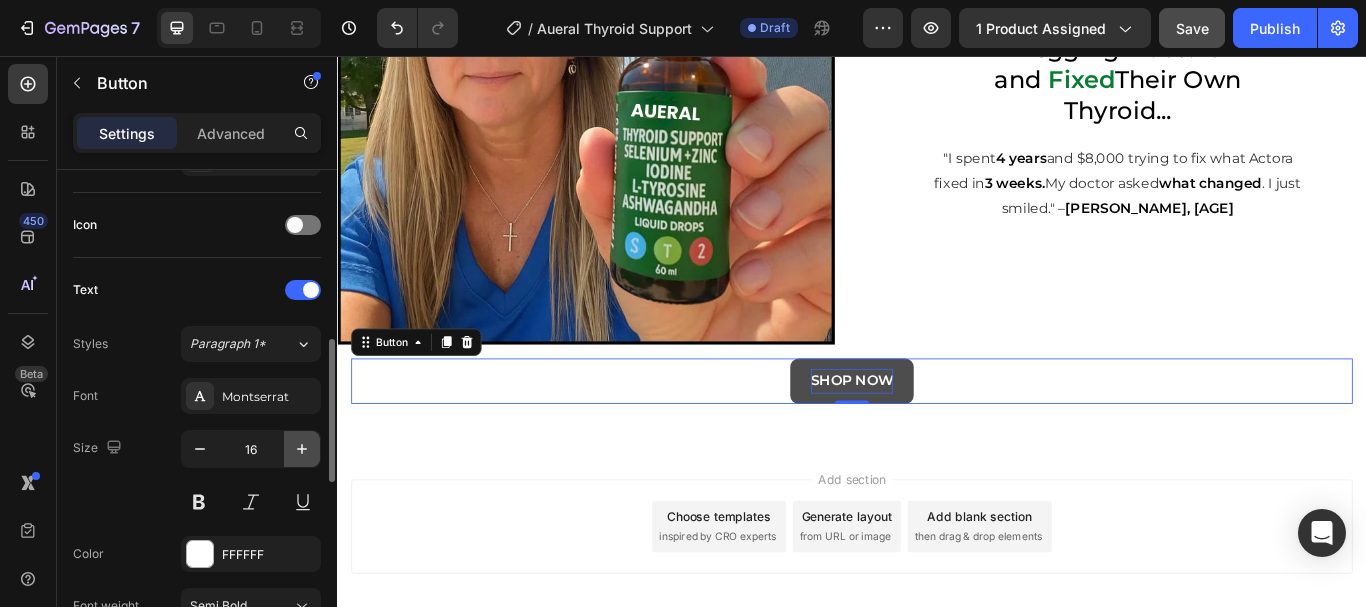 click 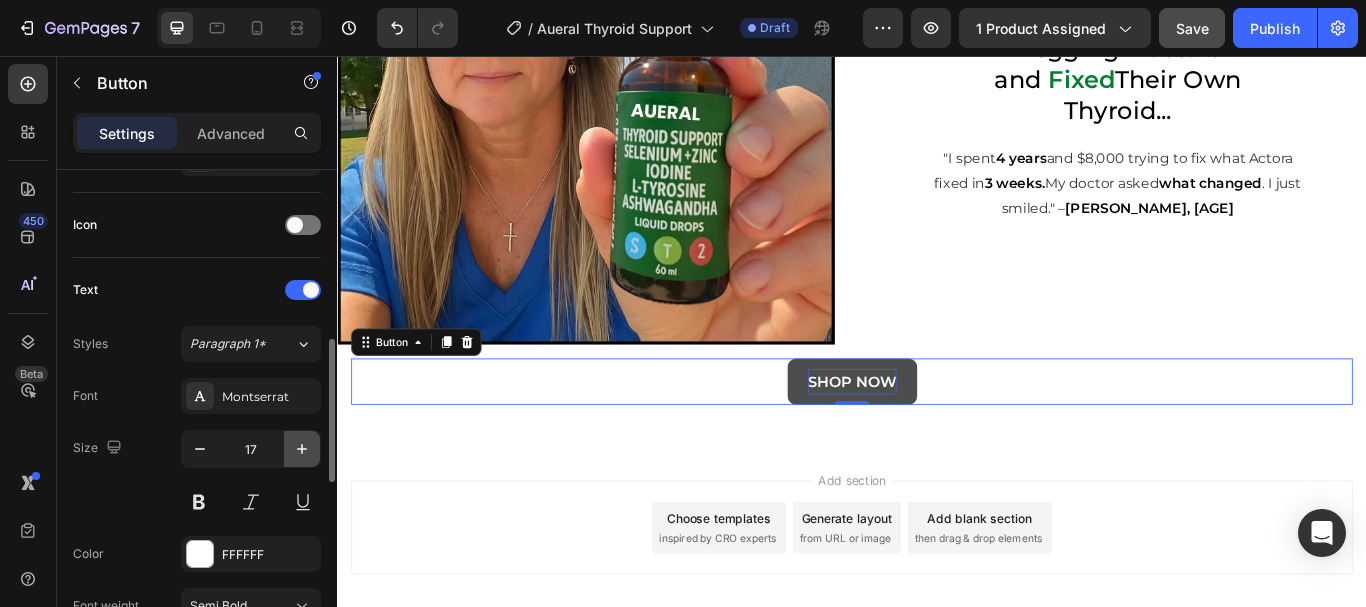 click 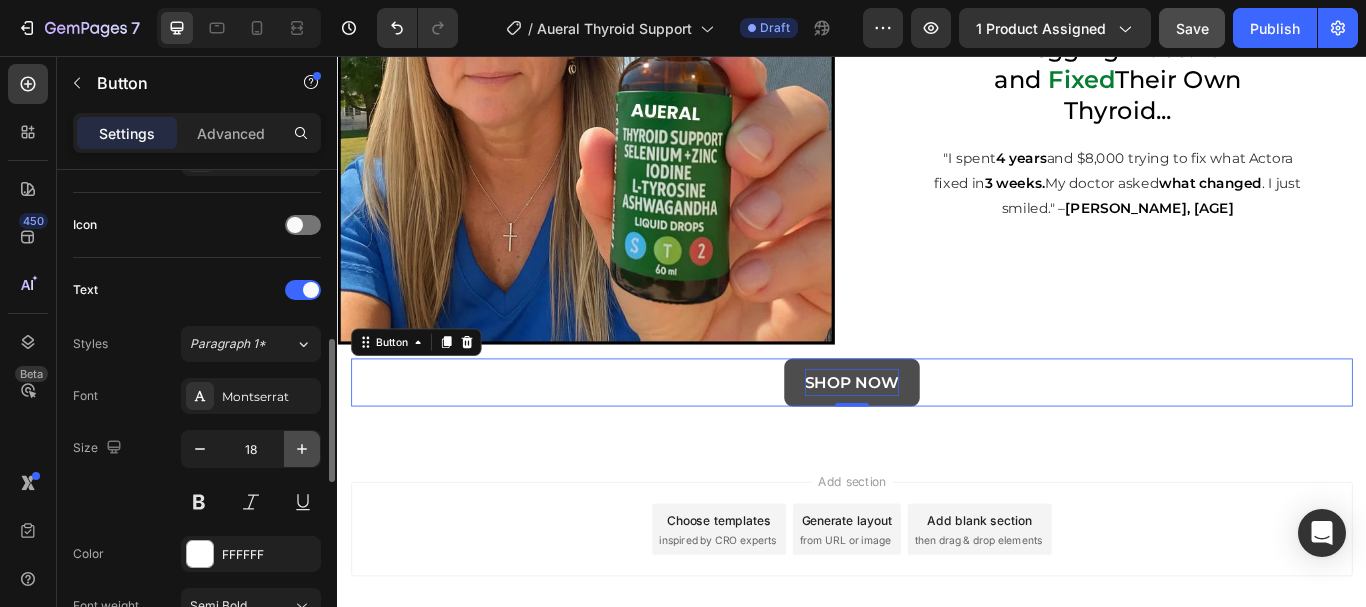 click 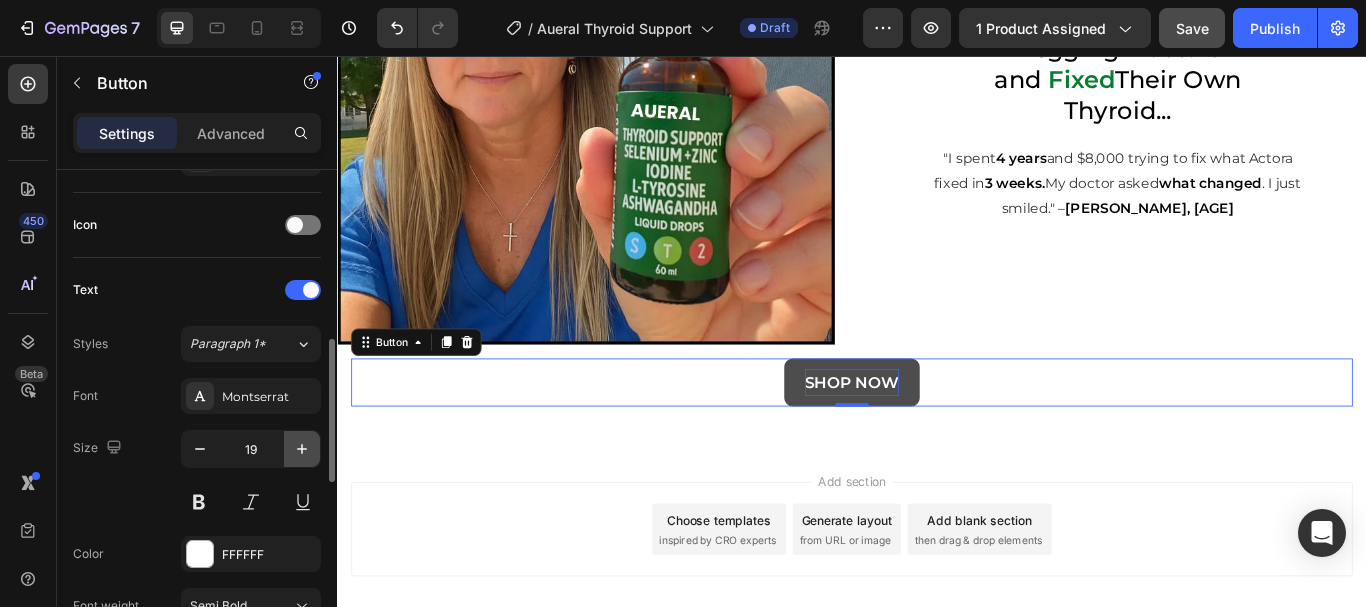 click 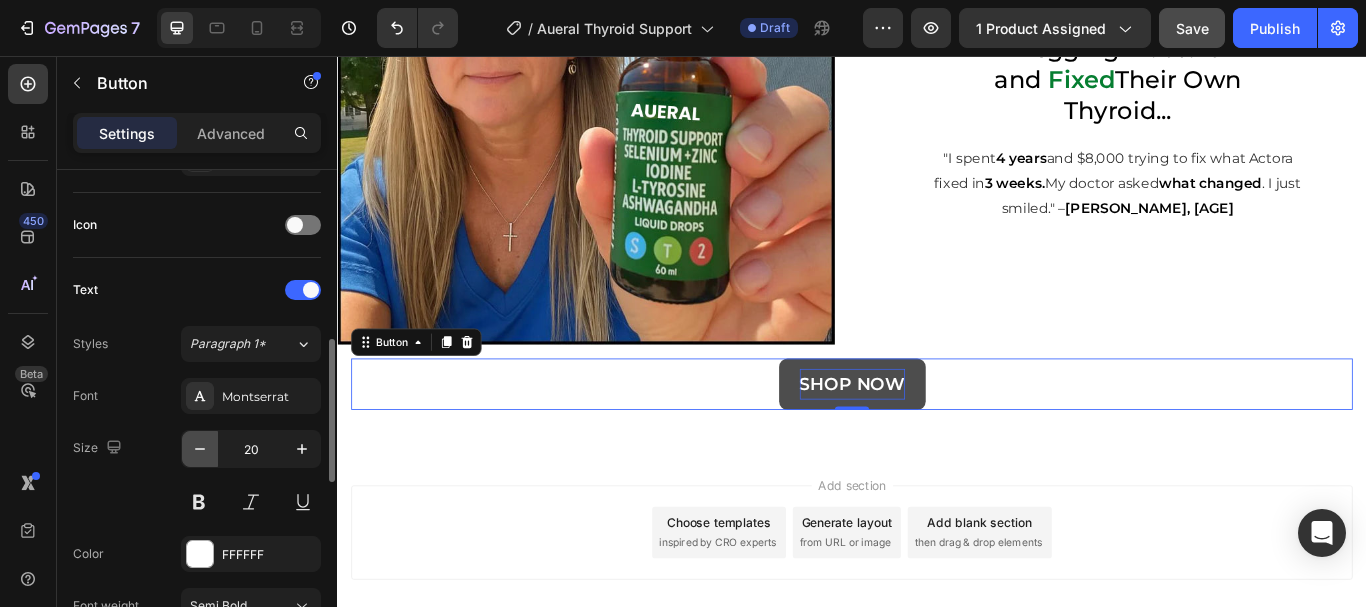 click 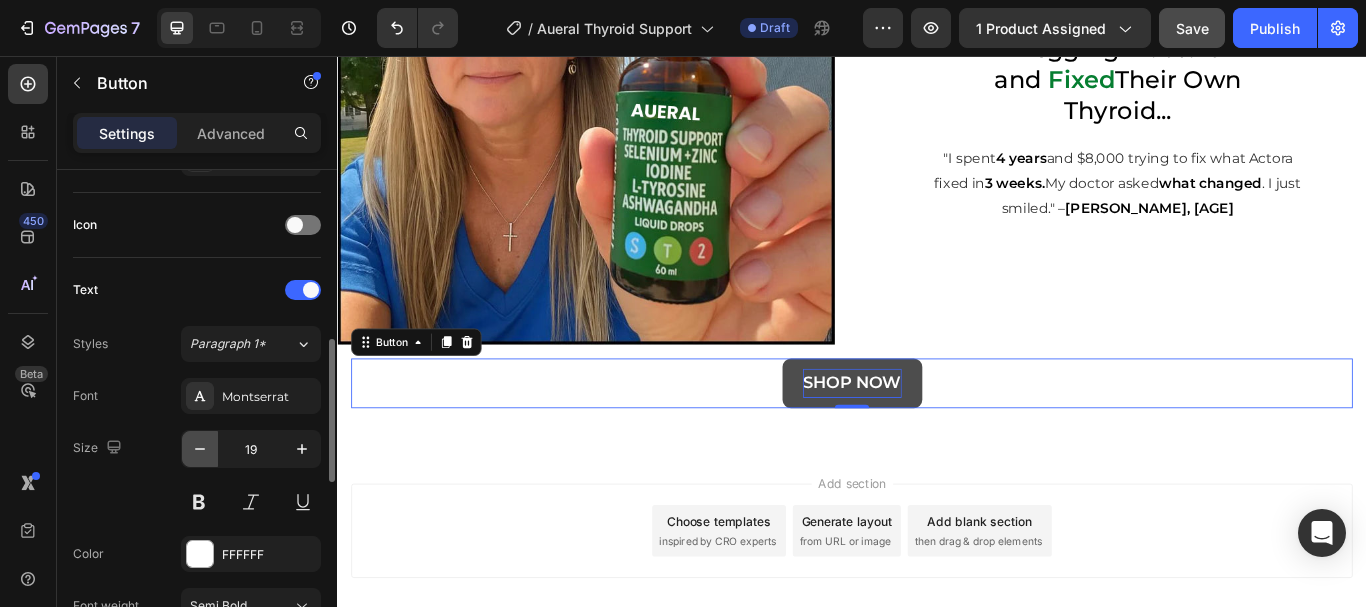 click 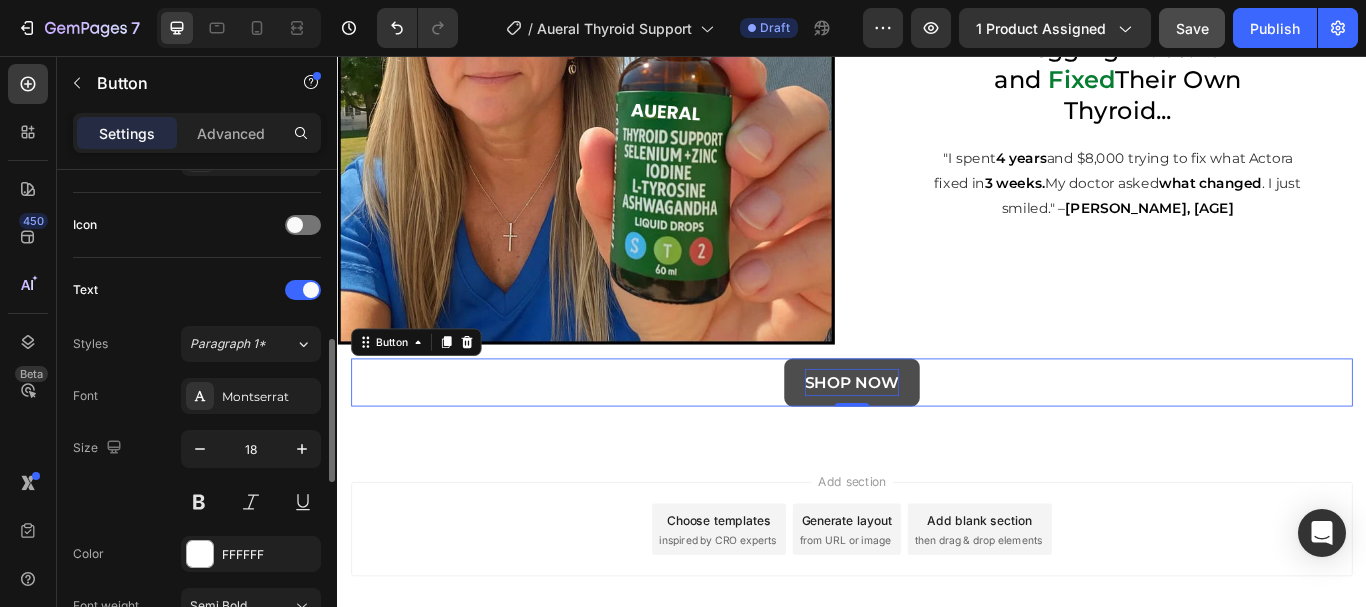click on "Size 18" at bounding box center (197, 475) 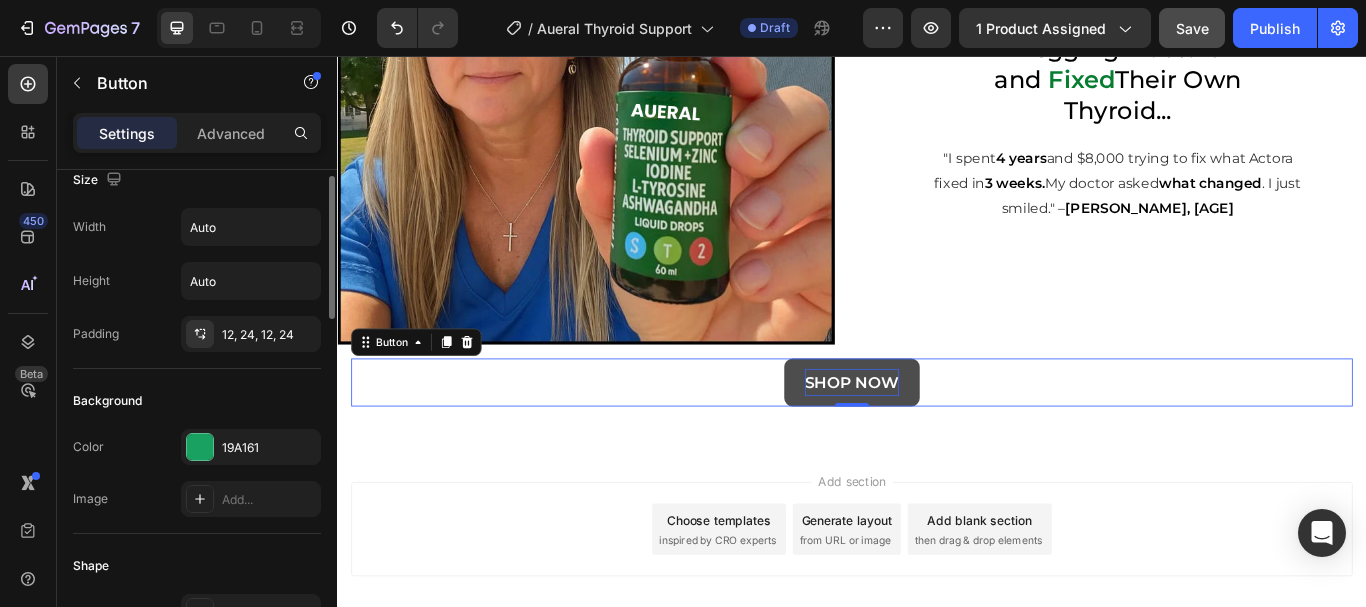 scroll, scrollTop: 0, scrollLeft: 0, axis: both 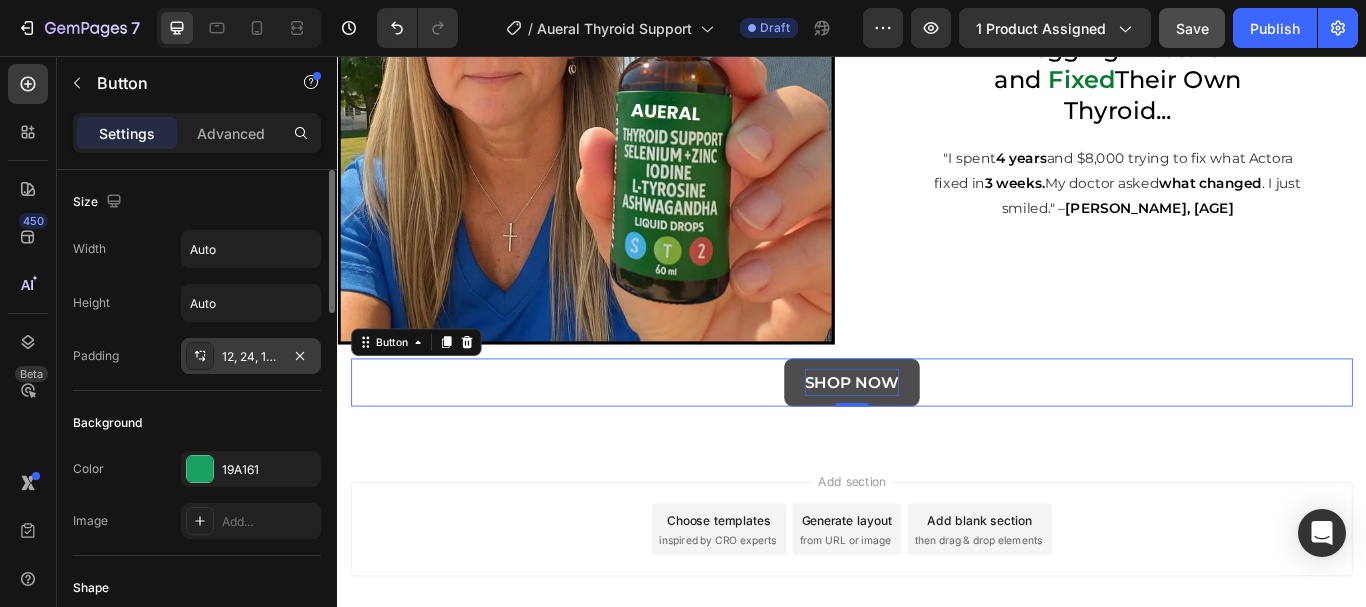click on "12, 24, 12, 24" at bounding box center [251, 357] 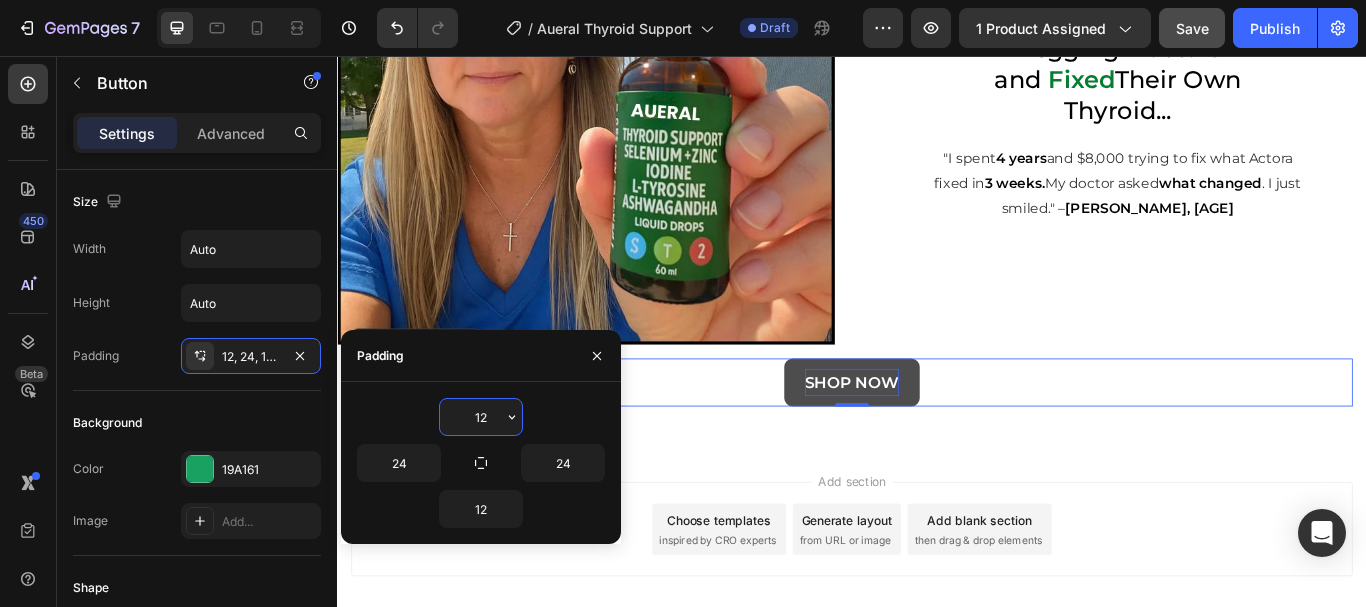click on "12" at bounding box center [481, 417] 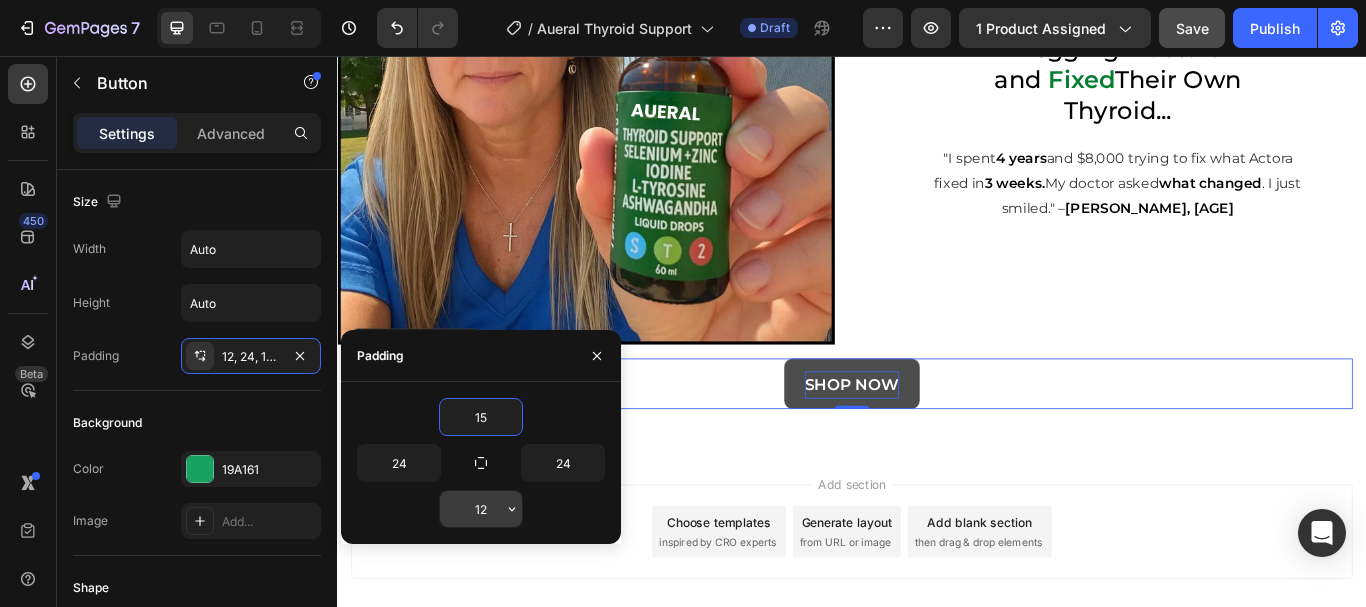 type on "15" 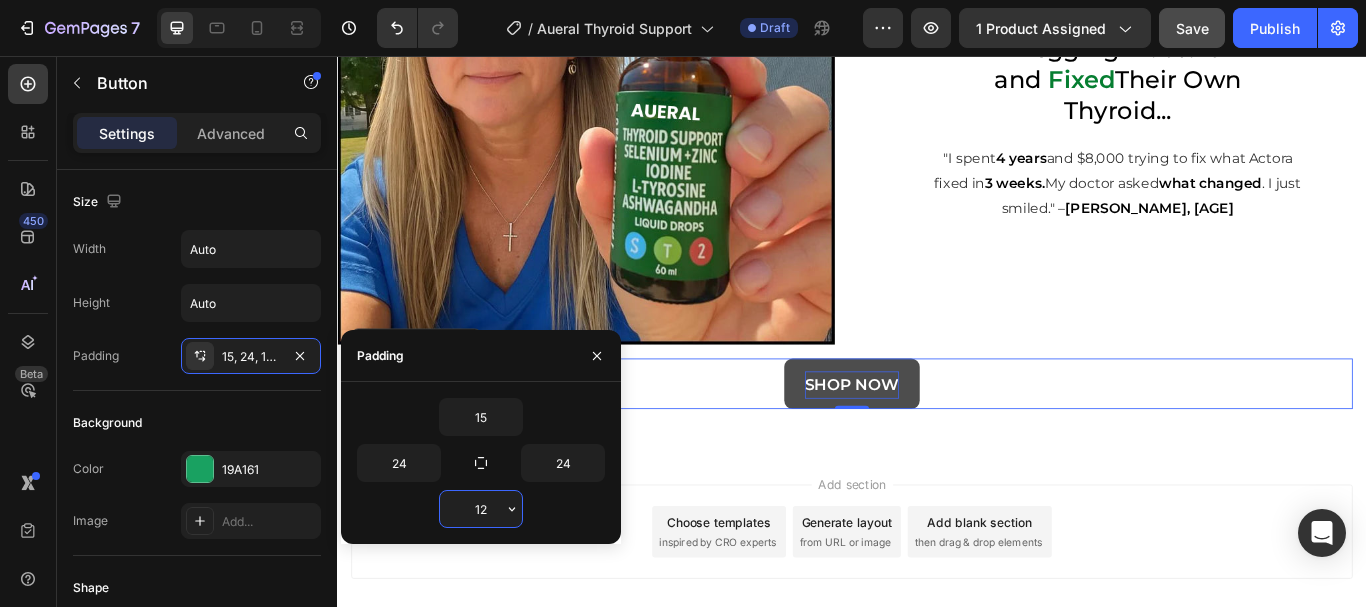 click on "12" at bounding box center (481, 509) 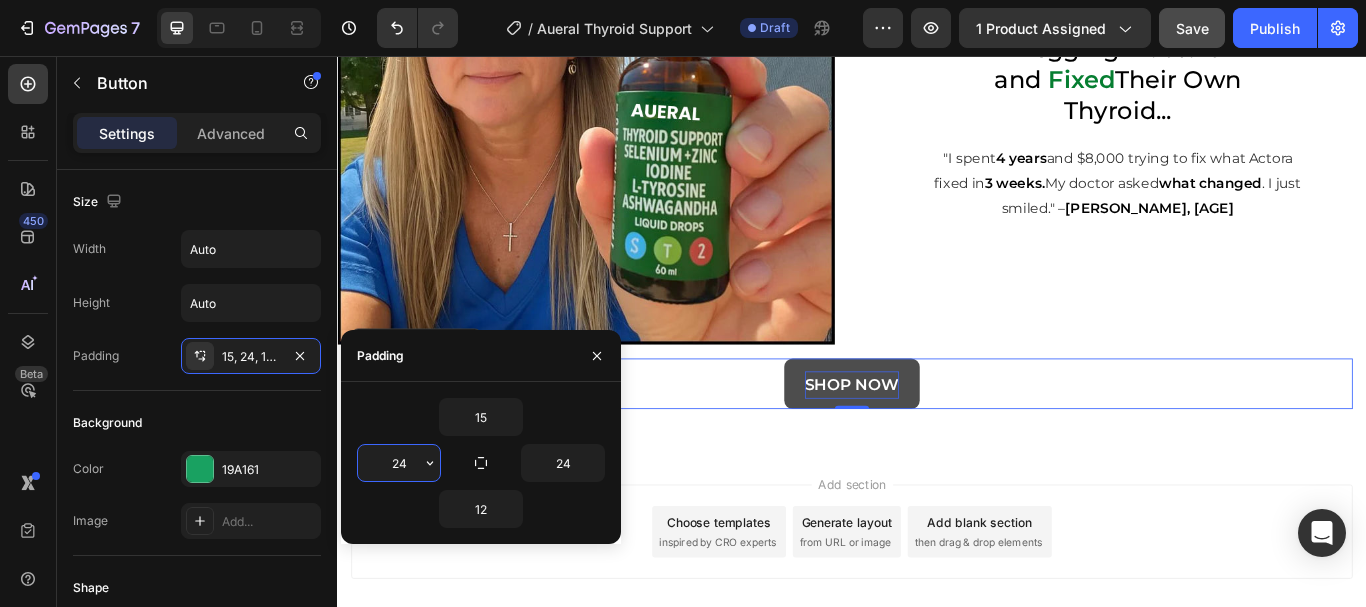 click on "24" at bounding box center (399, 463) 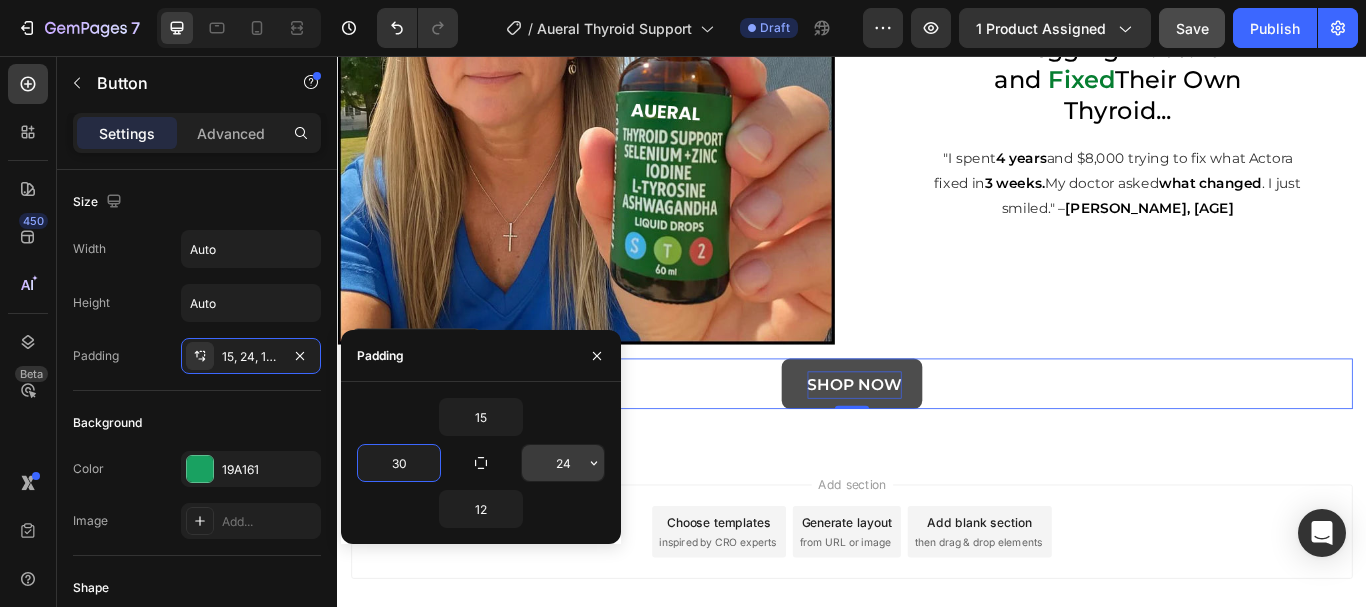 type on "30" 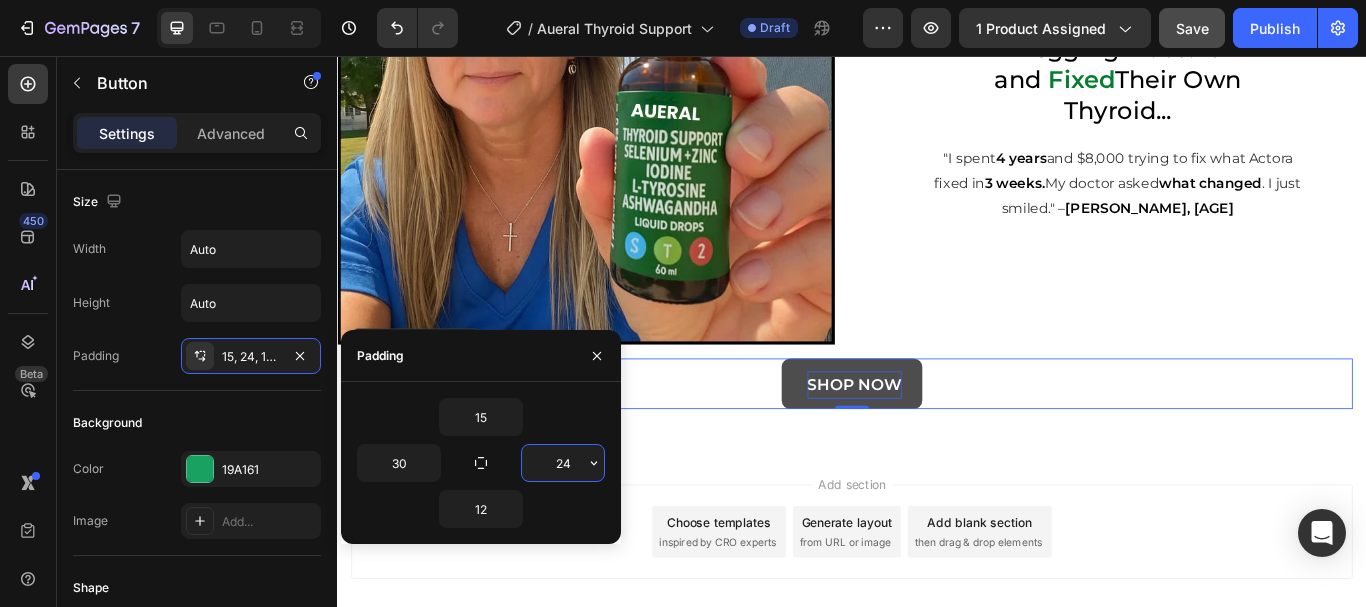 click on "24" at bounding box center (563, 463) 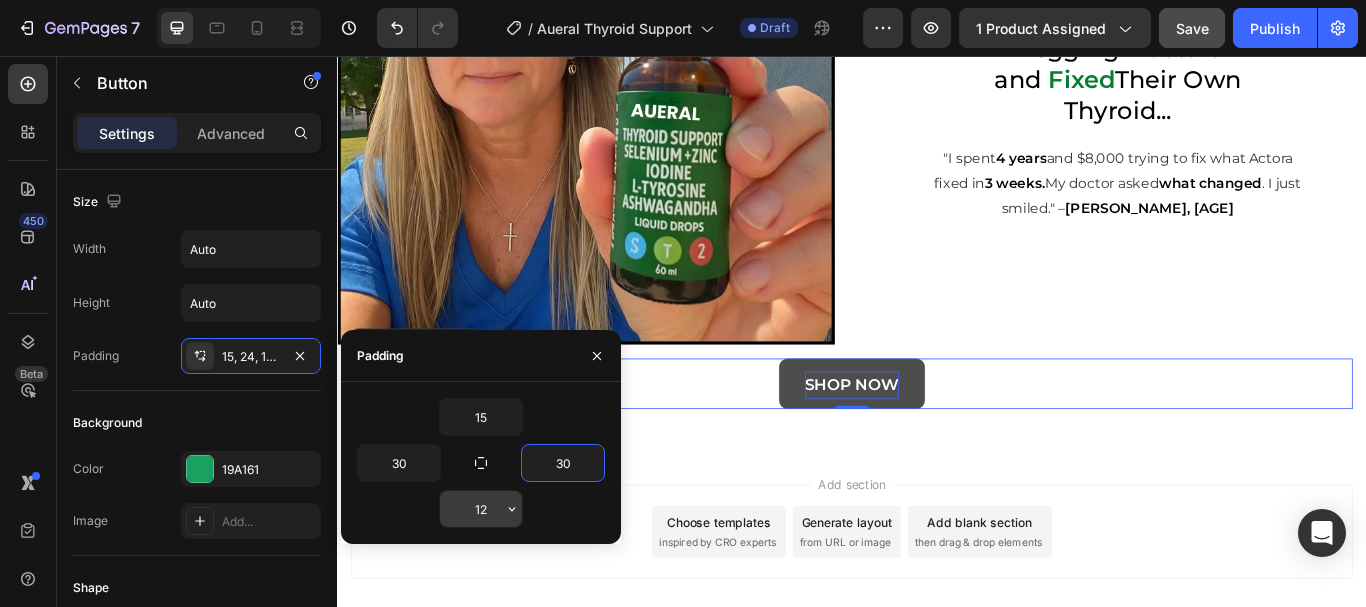 type on "30" 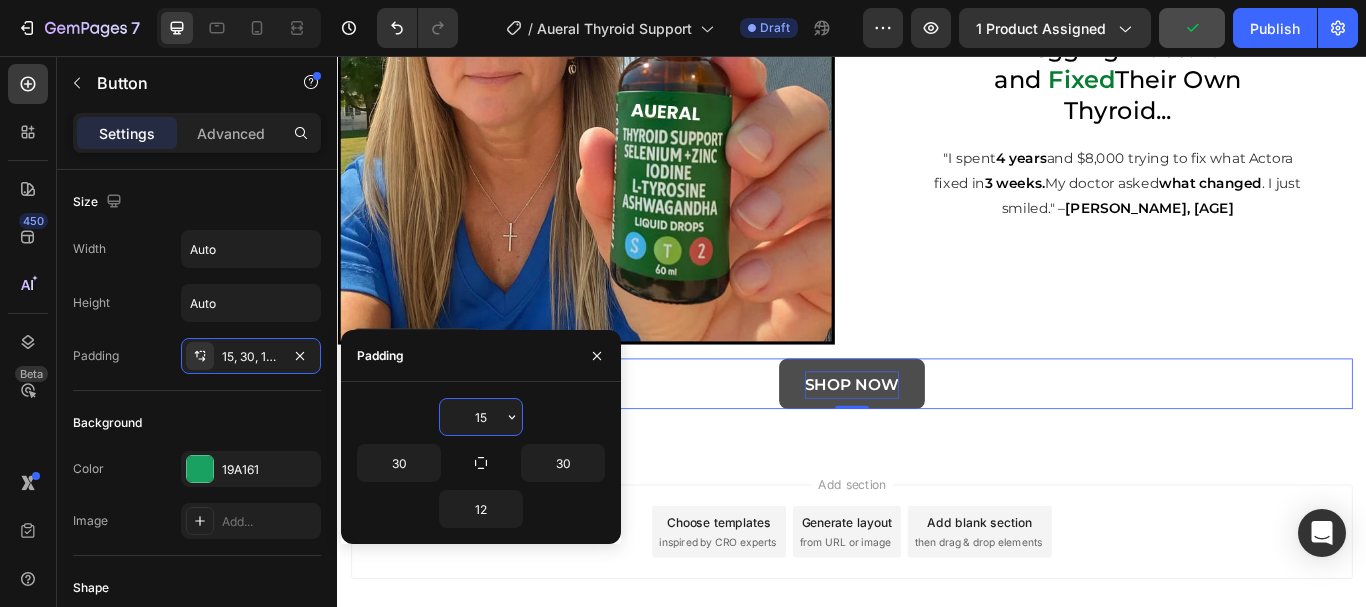 click on "15" at bounding box center [481, 417] 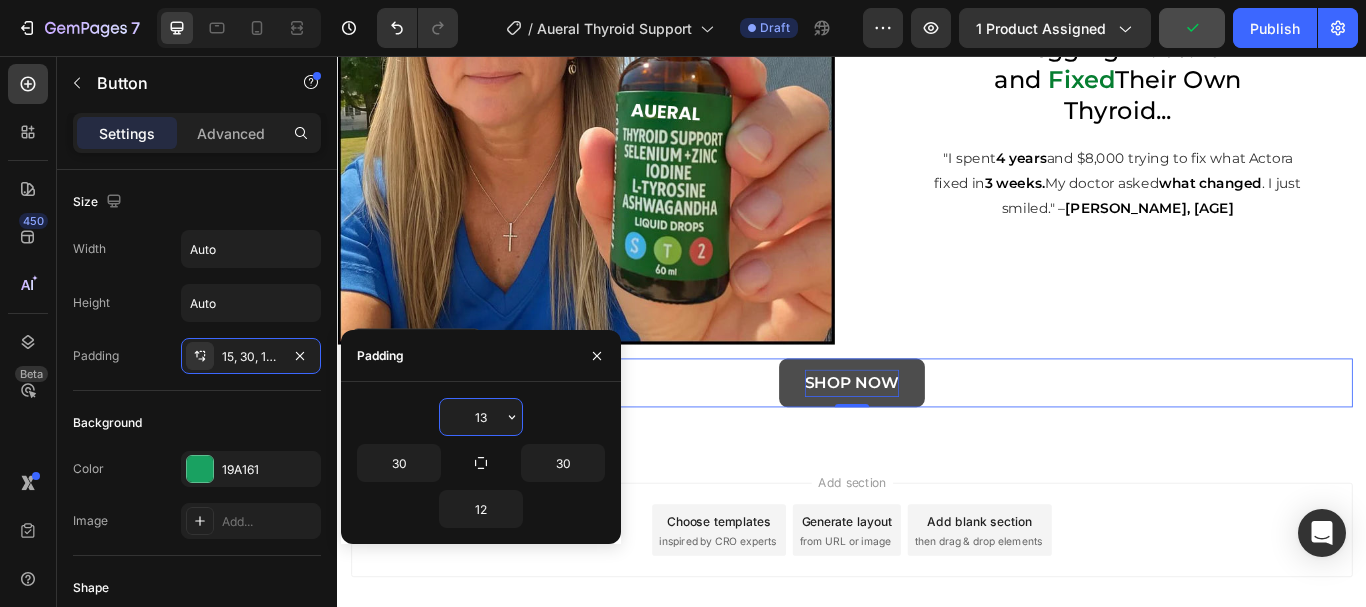 type on "12" 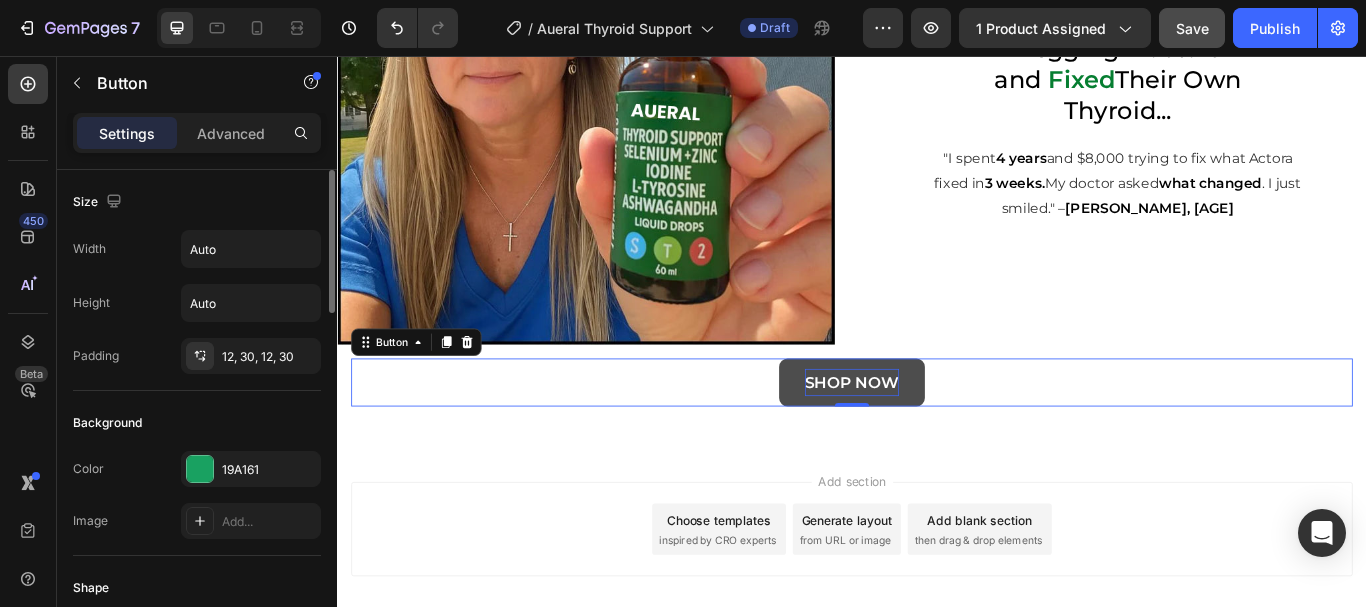 click on "Background" at bounding box center (197, 423) 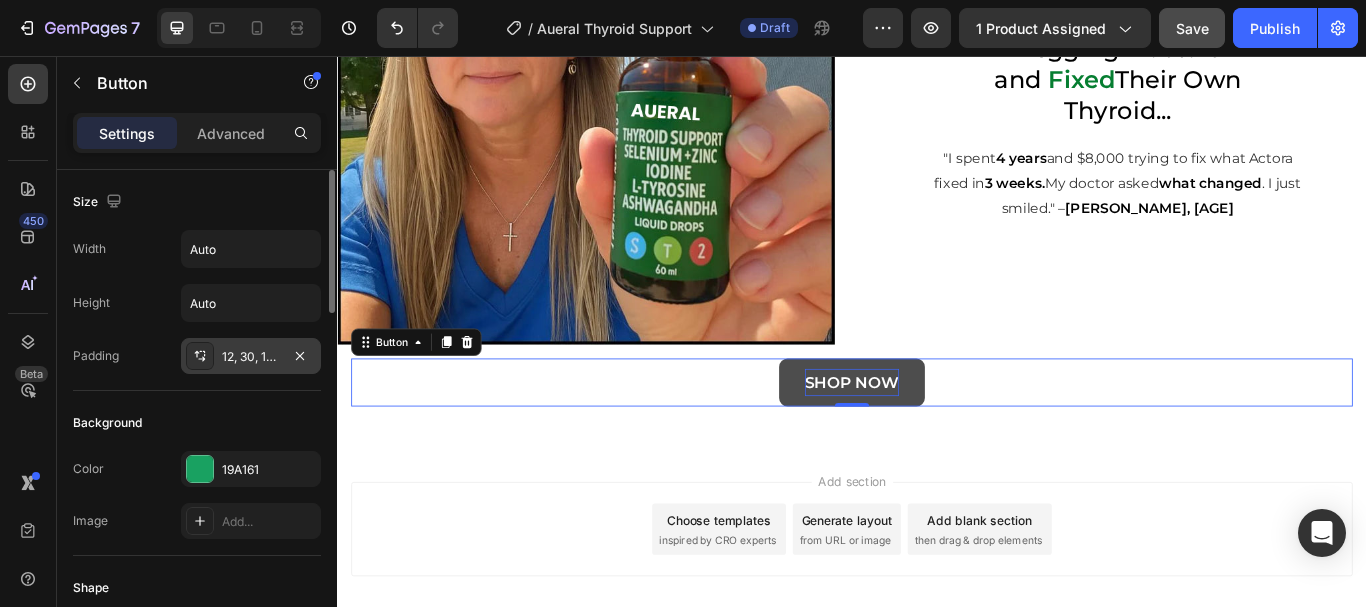 click on "12, 30, 12, 30" at bounding box center (251, 357) 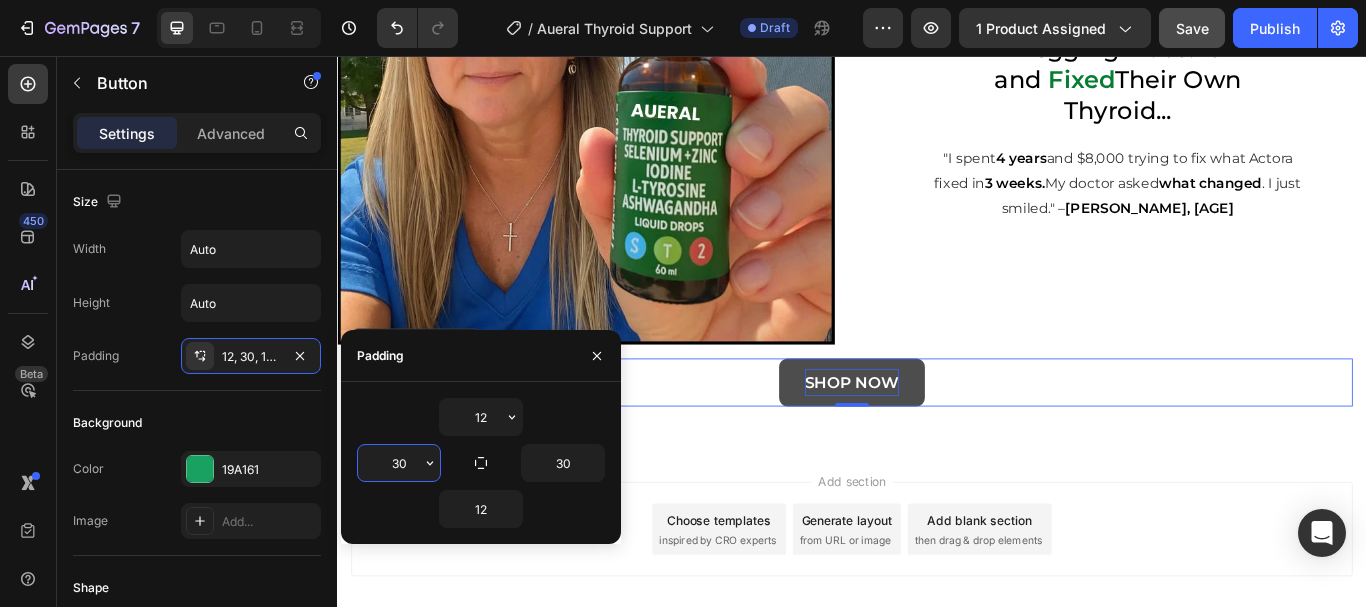 click on "30" at bounding box center [399, 463] 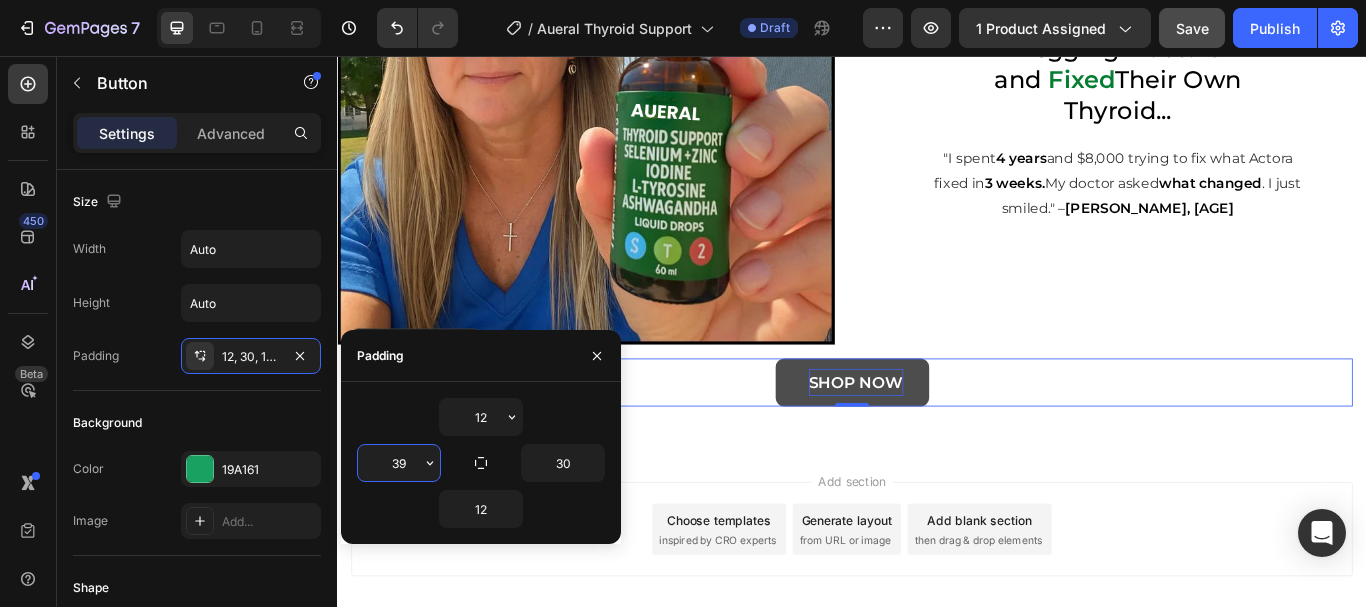 type on "40" 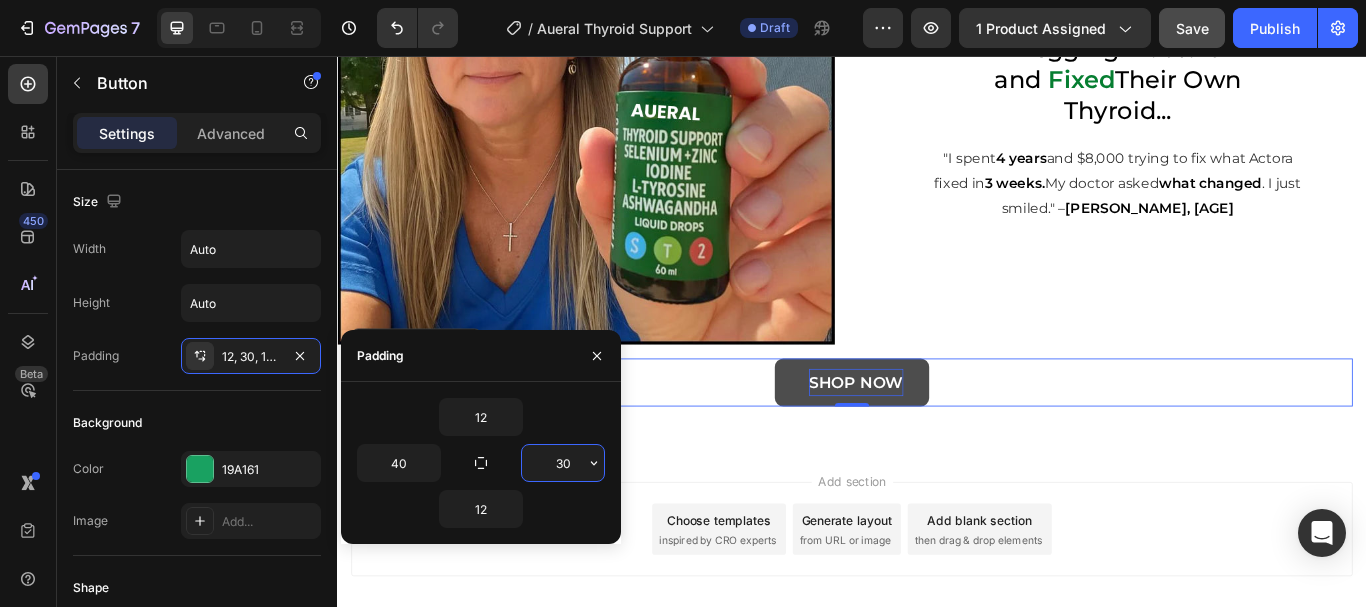 click on "30" at bounding box center (563, 463) 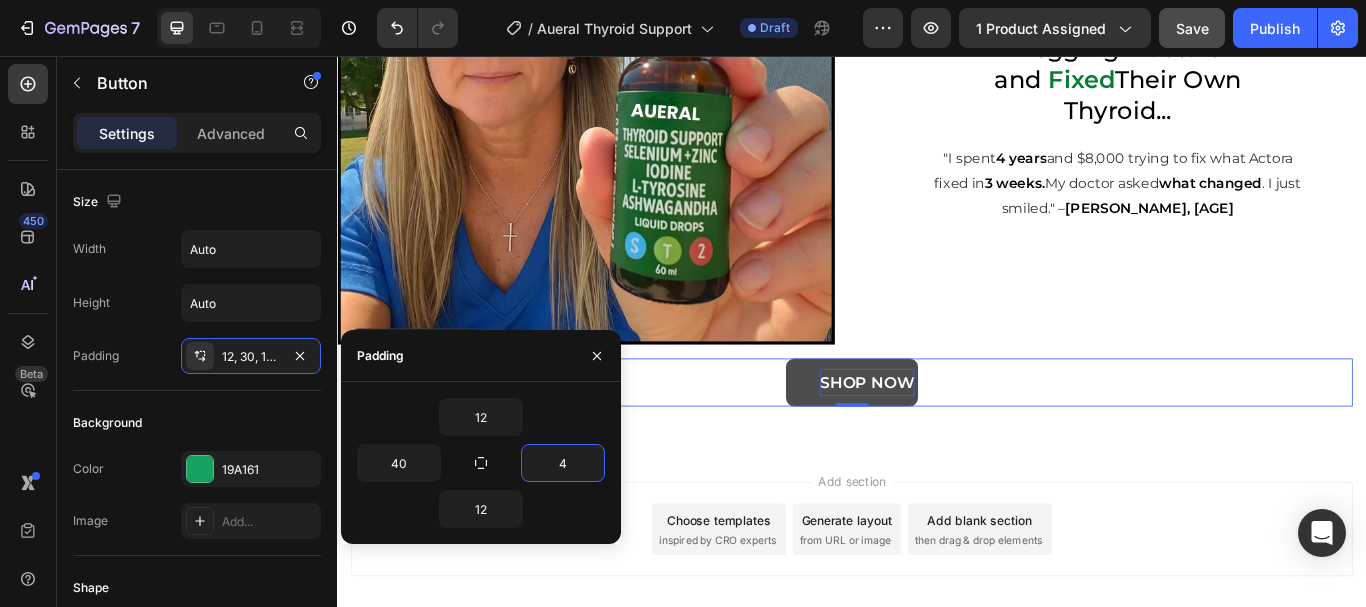 type on "40" 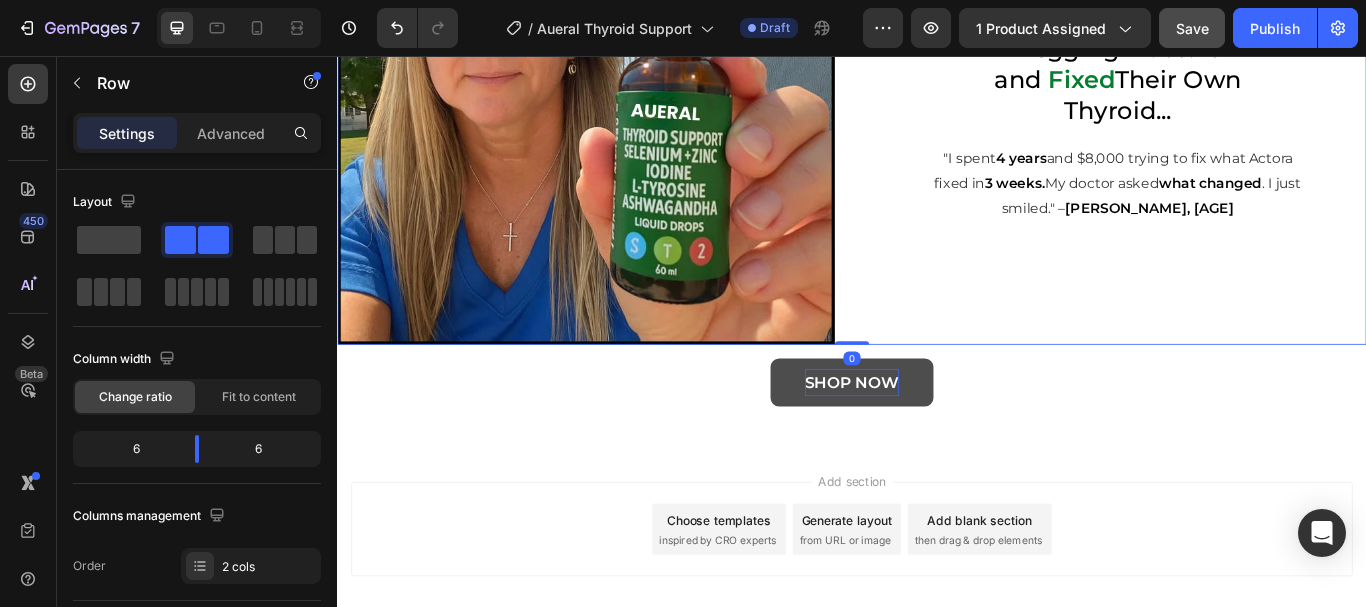 click on "5 Reasons 20,000+  Women  Stopped   Begging Doctors  and   Fixed  Their Own  Thyroid... Heading "I spent  4 years  and $8,000 trying to fix what Actora  fixed in  3 weeks.  My doctor asked  what changed . I just  smiled." –  Jennifer, 44 Text Block" at bounding box center (1247, 102) 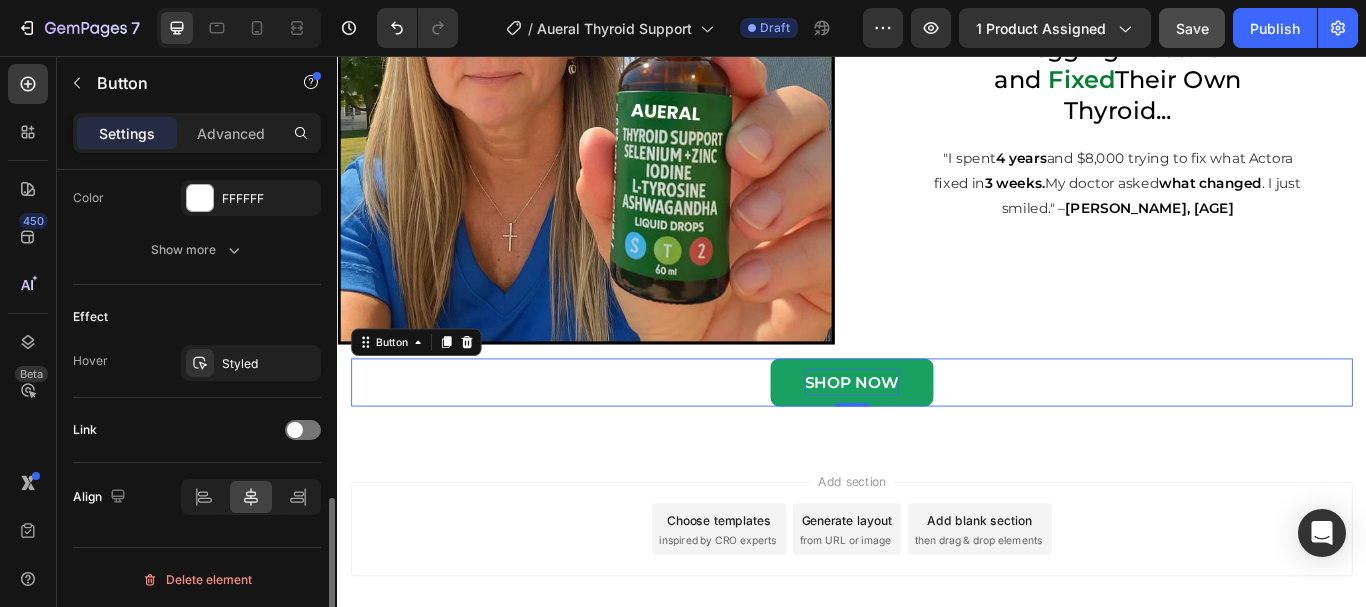 scroll, scrollTop: 940, scrollLeft: 0, axis: vertical 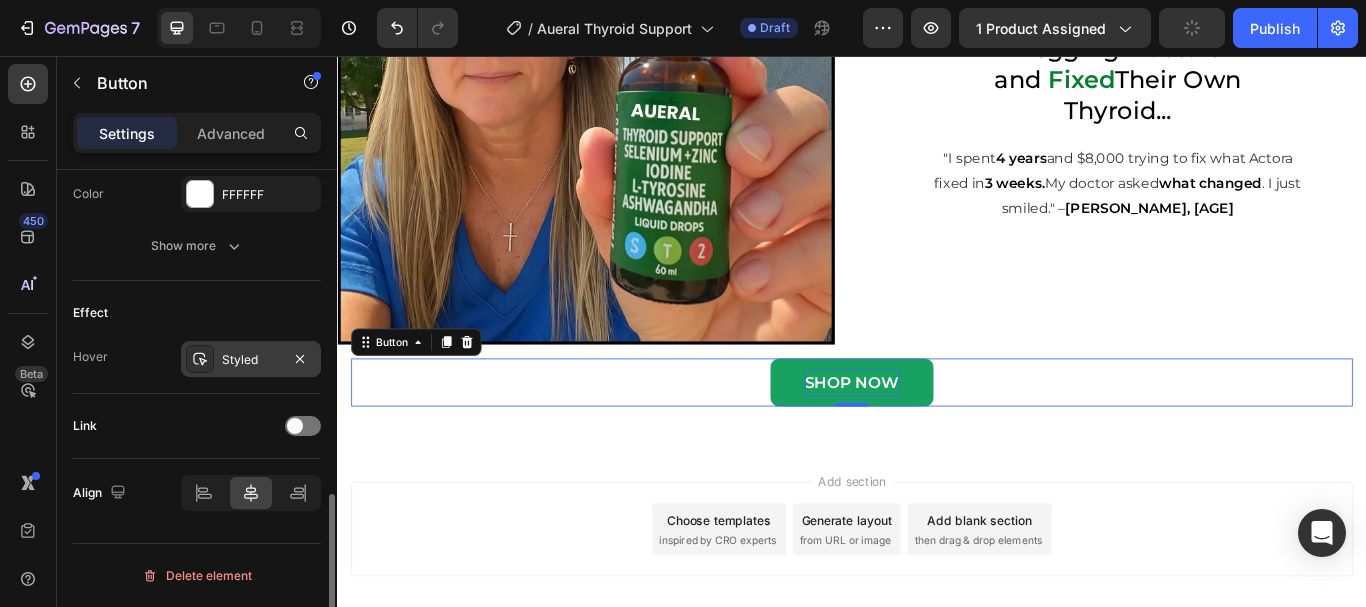 click on "Styled" at bounding box center [251, 360] 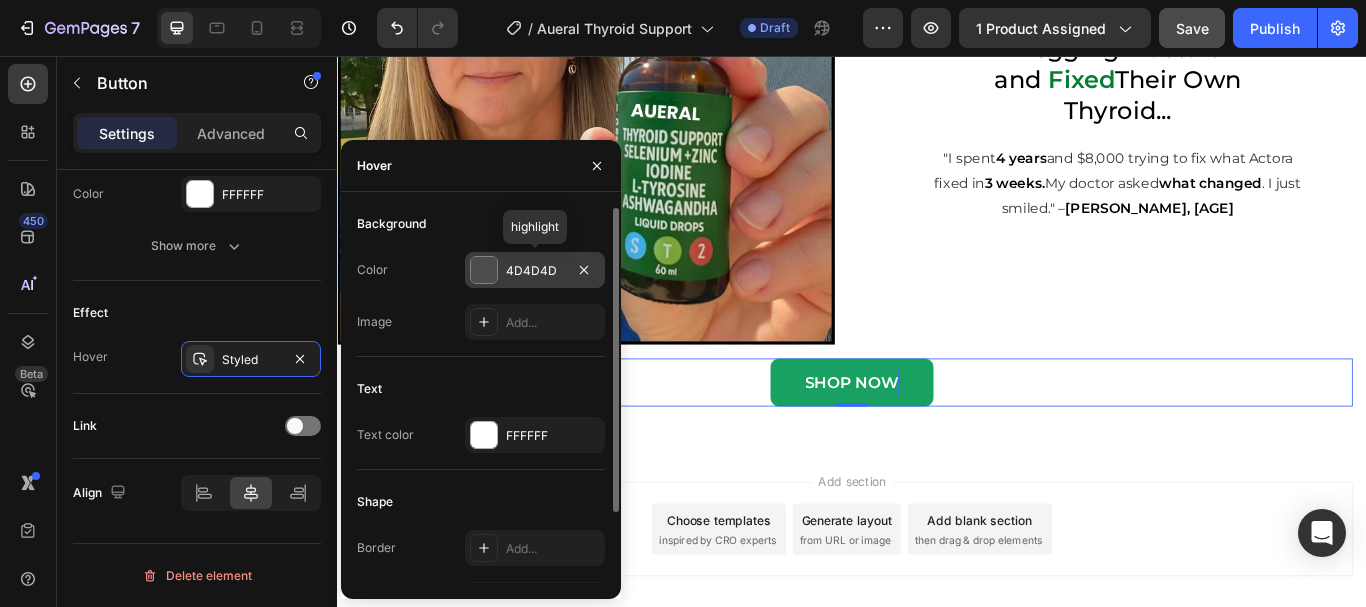 click at bounding box center [484, 270] 